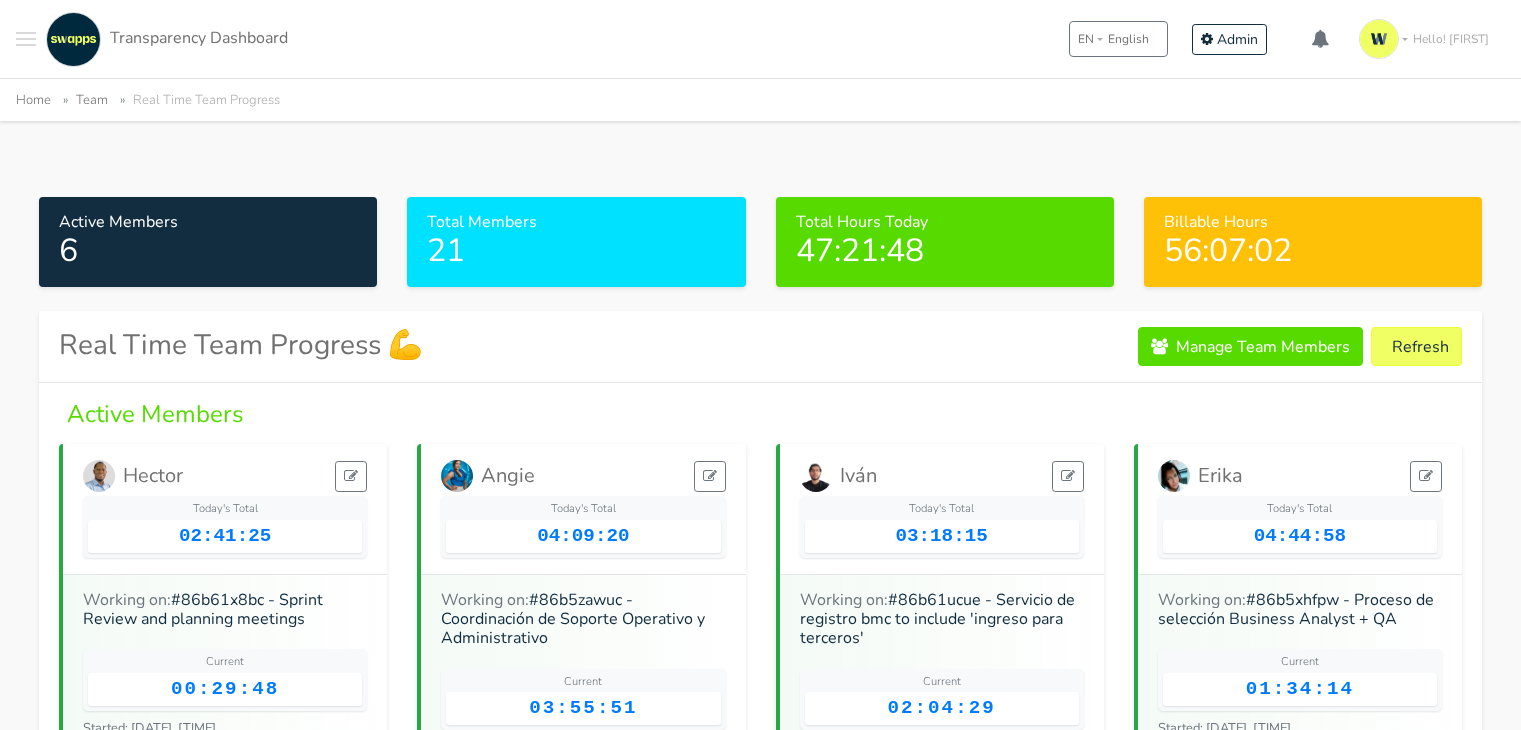scroll, scrollTop: 200, scrollLeft: 0, axis: vertical 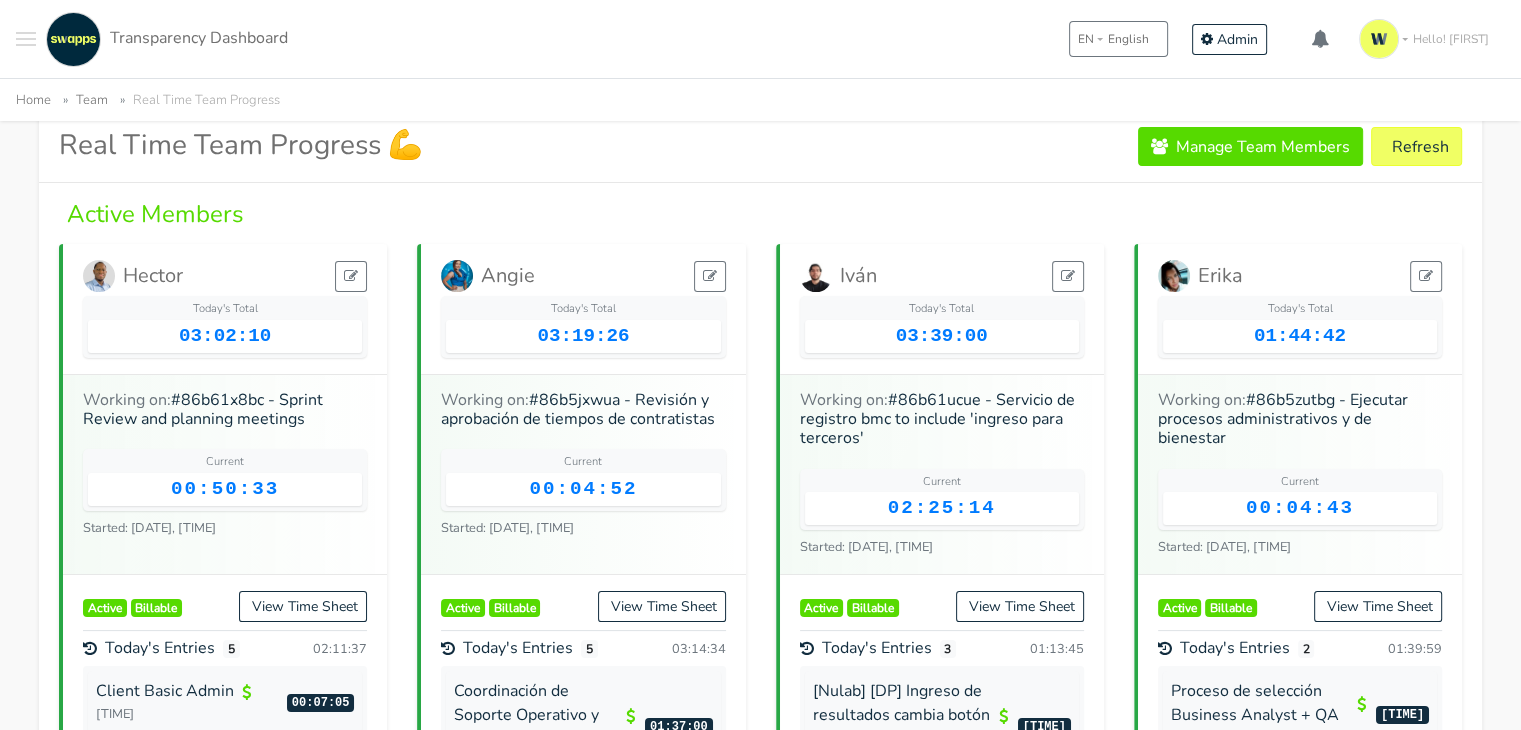 click on ".cls-1 {
fill: #F15CFF;
}
.cls-2 {
fill: #9a9a9a;
}
Clients
Contracts
Spaces
New
My Tickets
New
Sprints
New
.st0{fill:#6C6B86;}
.st1{fill:#FFFFFF;}
Tasks
Time
.st0{fill:#6C6B86;}
.st1{fill:#FFFFFF;}
Team
Global Report
My Contracts" at bounding box center [760, 39] 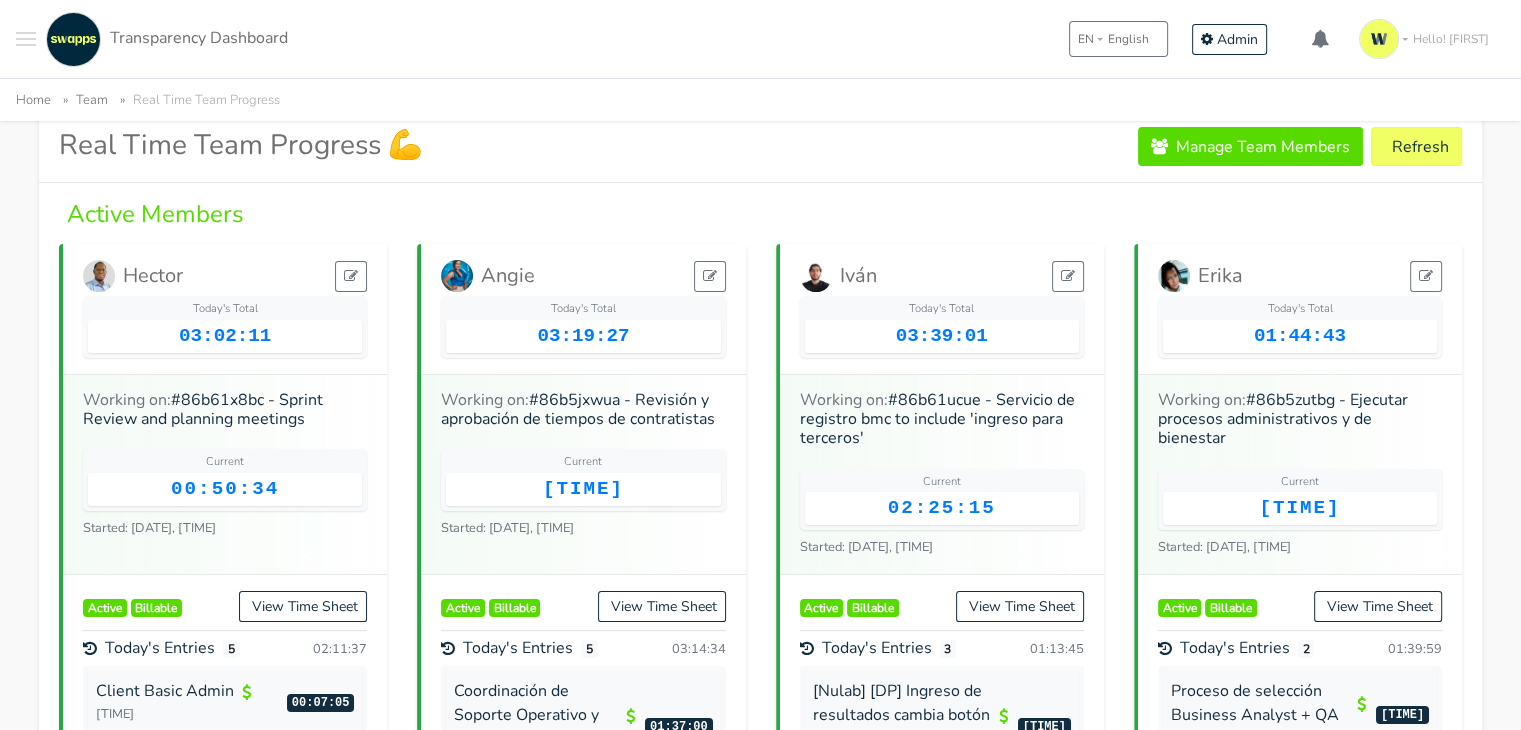 click on ".cls-1 {
fill: #F15CFF;
}
.cls-2 {
fill: #9a9a9a;
}
Clients
Contracts
Spaces
New
My Tickets
New
Sprints
New
.st0{fill:#6C6B86;}
.st1{fill:#FFFFFF;}
Tasks
Time
.st0{fill:#6C6B86;}
.st1{fill:#FFFFFF;}
Team
Global Report
My Contracts" at bounding box center (760, 39) 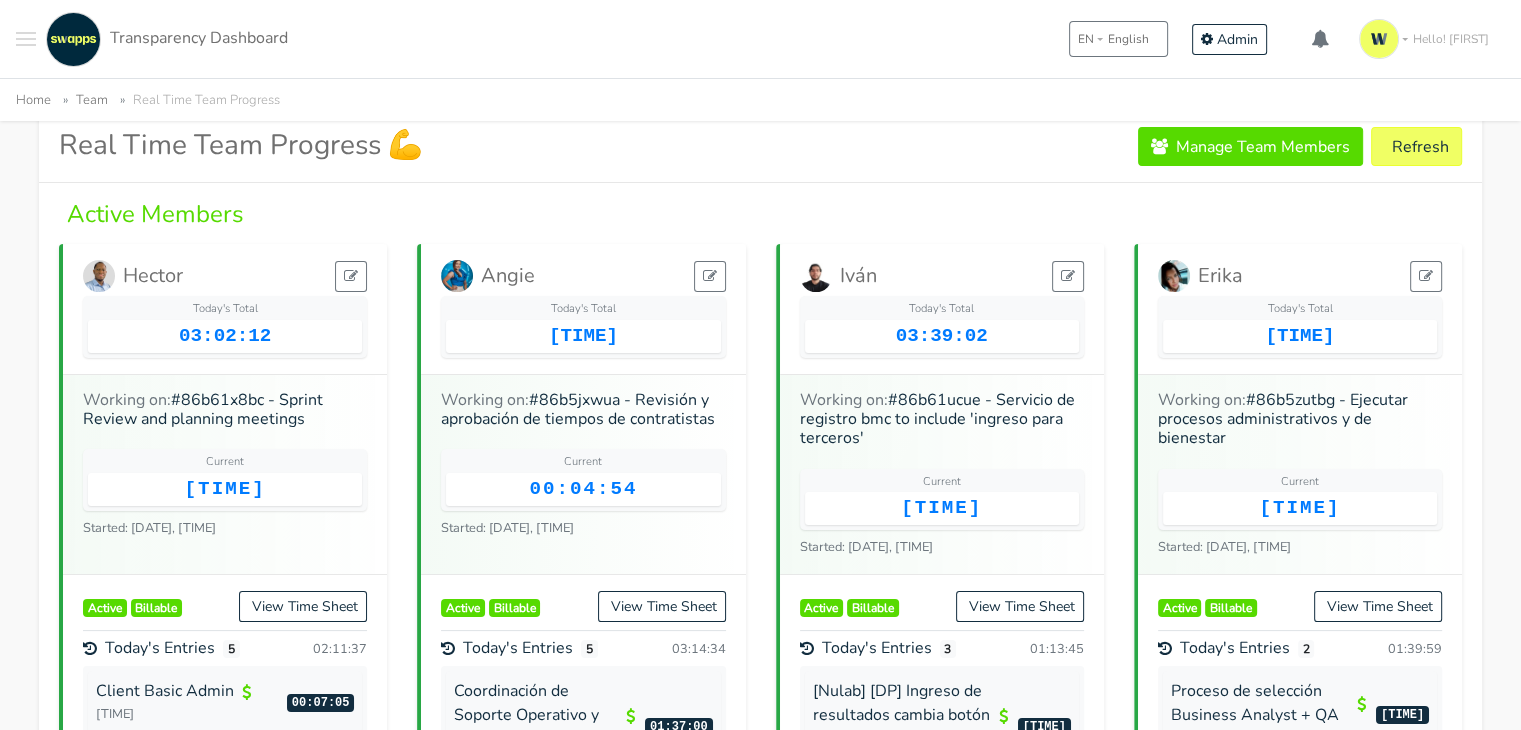 click at bounding box center [26, 39] 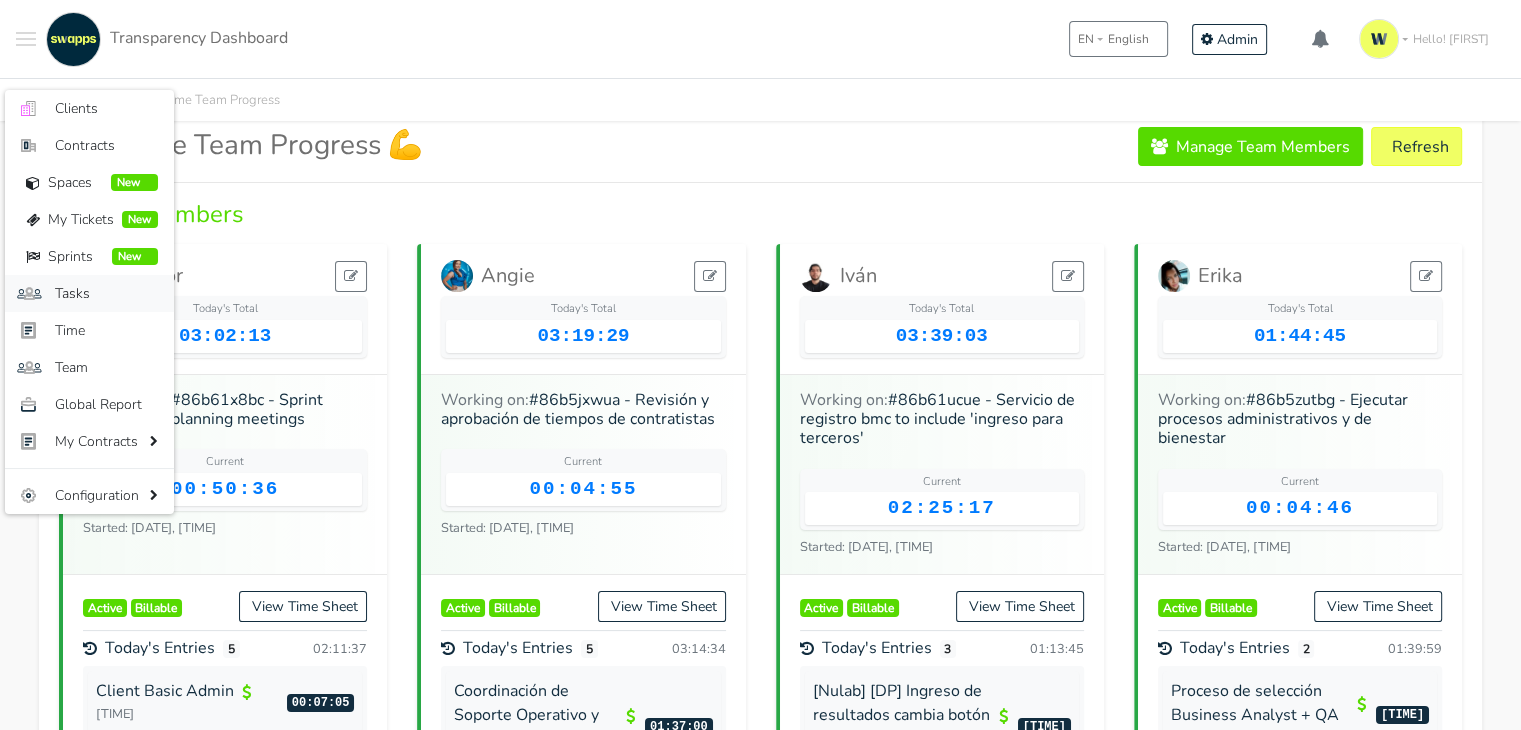 scroll, scrollTop: 300, scrollLeft: 0, axis: vertical 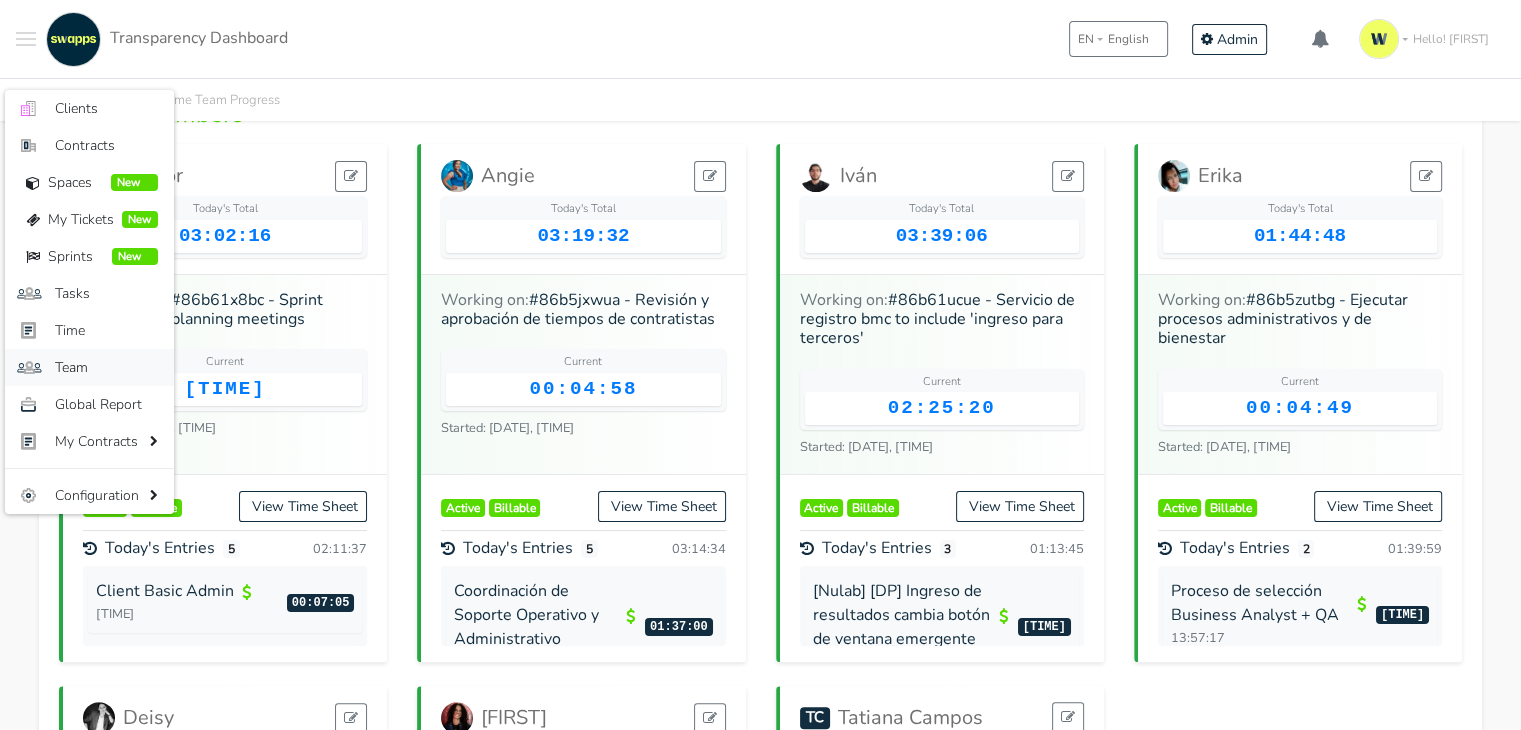 click on "Team" at bounding box center (106, 367) 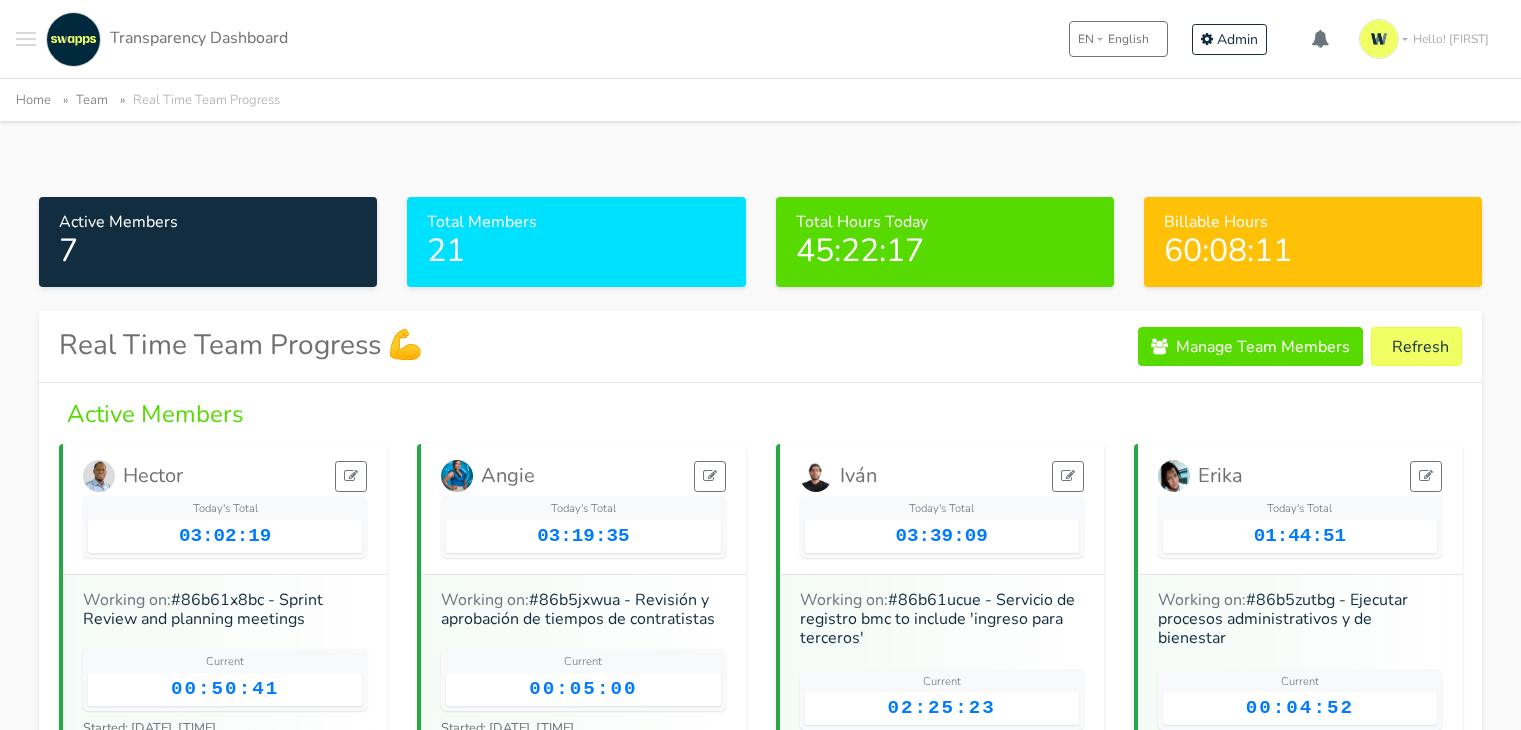 scroll, scrollTop: 0, scrollLeft: 0, axis: both 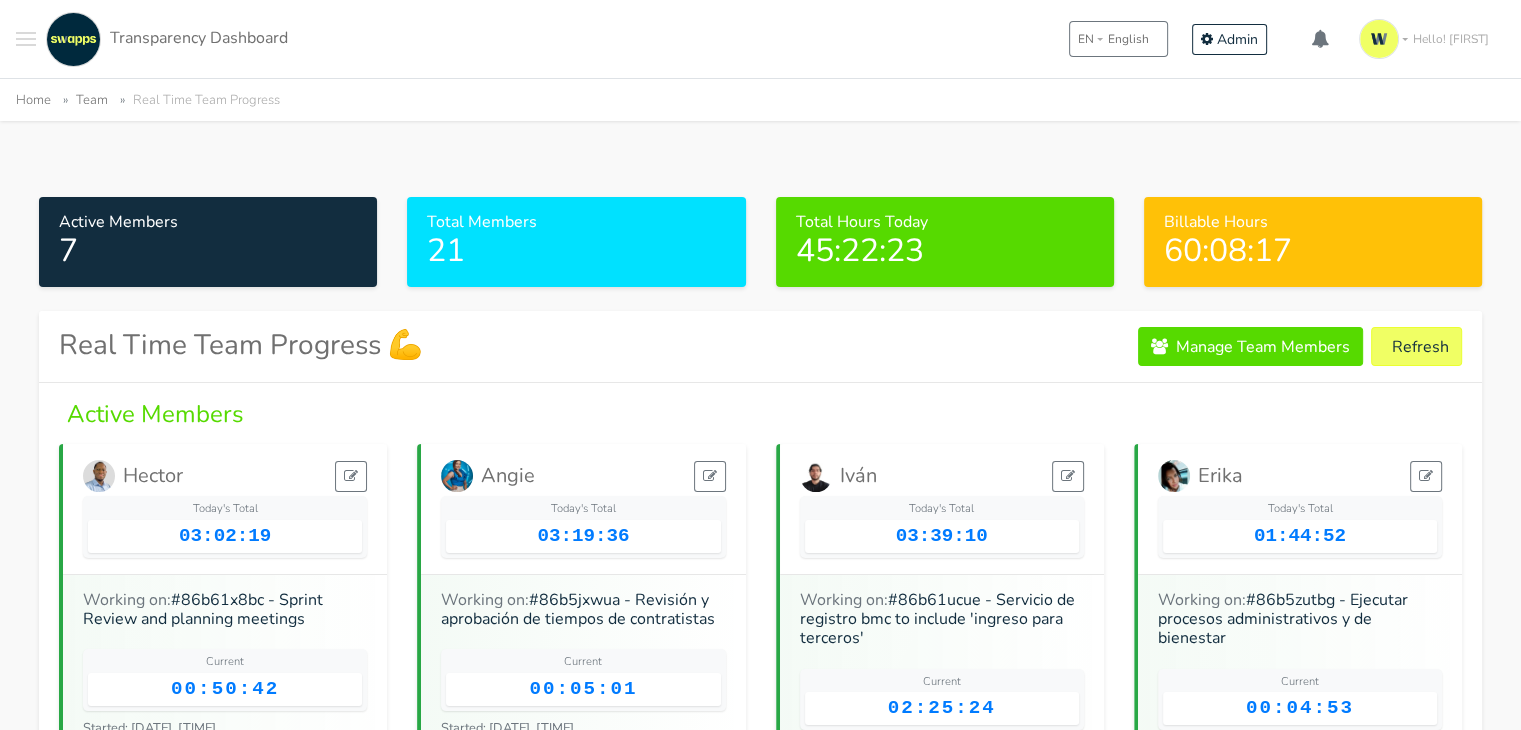click at bounding box center [26, 39] 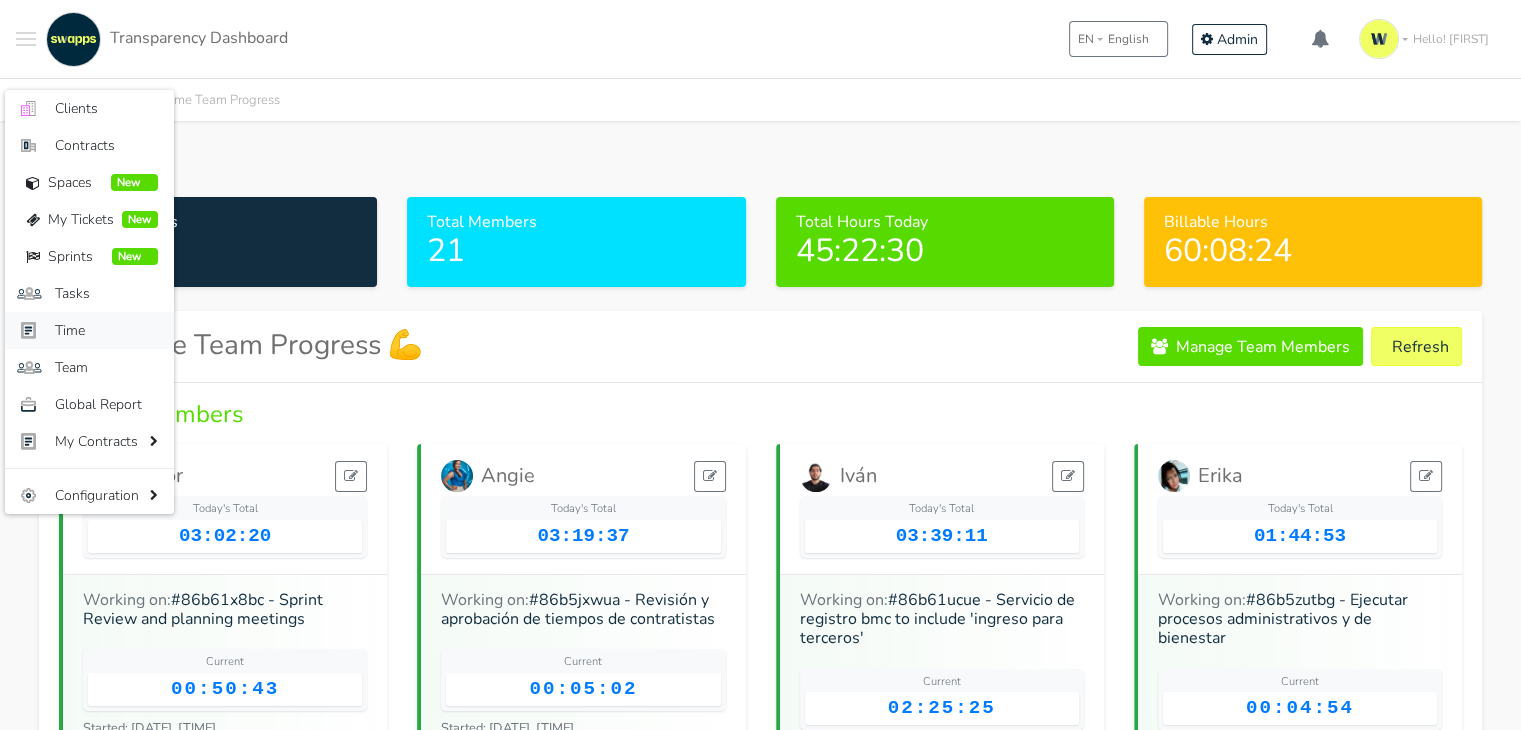 click on "Time" at bounding box center (106, 330) 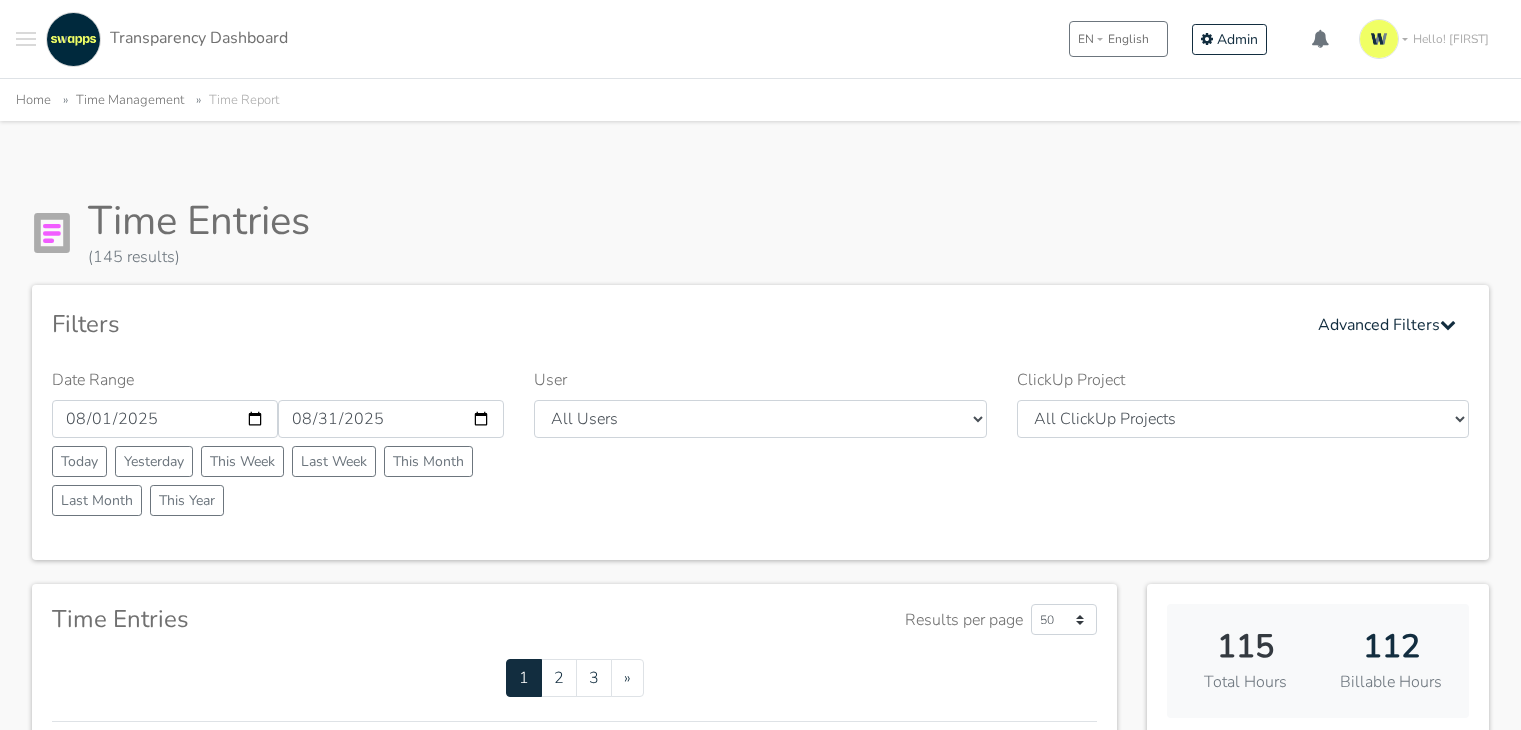 scroll, scrollTop: 0, scrollLeft: 0, axis: both 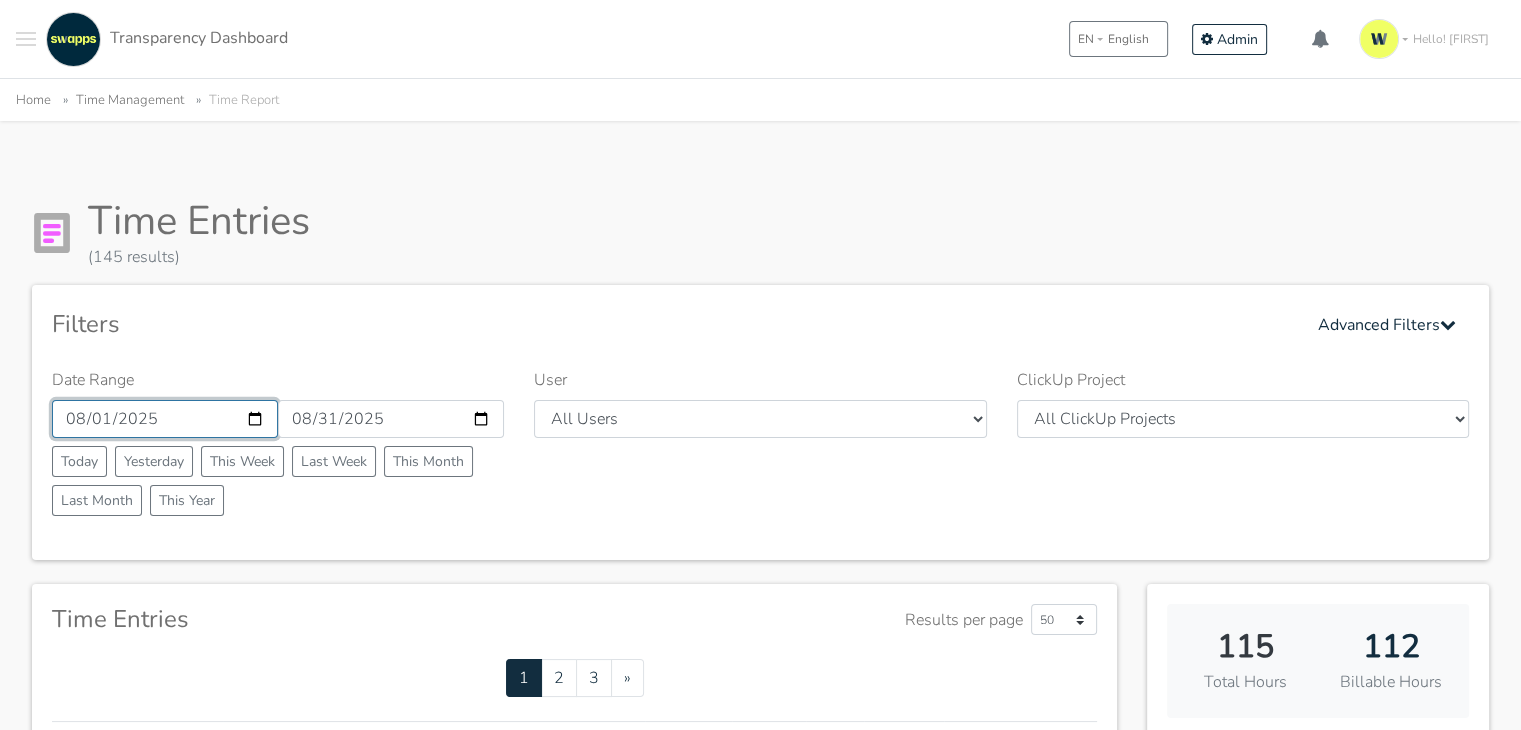click on "2025-08-01" at bounding box center [165, 419] 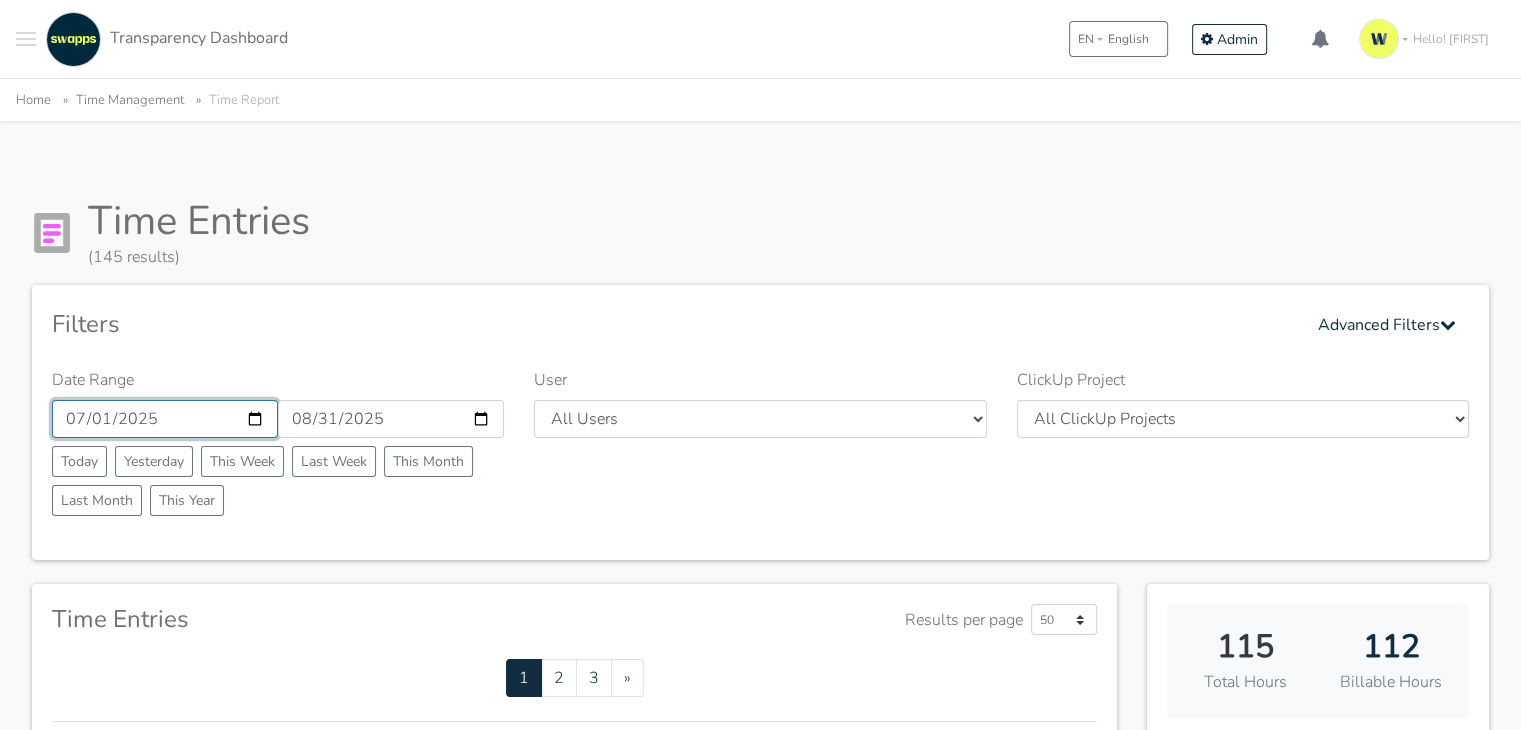 type on "2025-07-01" 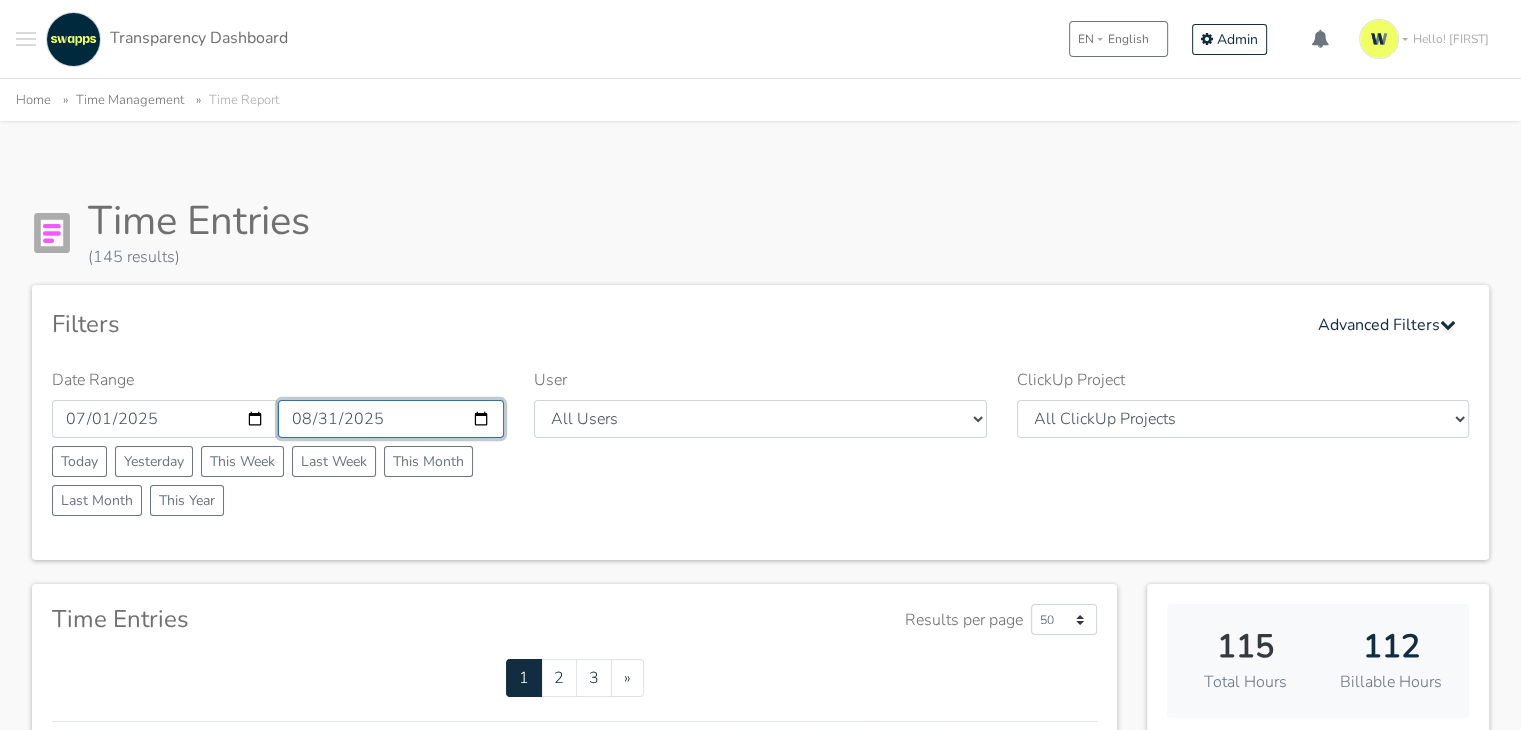 click on "2025-08-31" at bounding box center (391, 419) 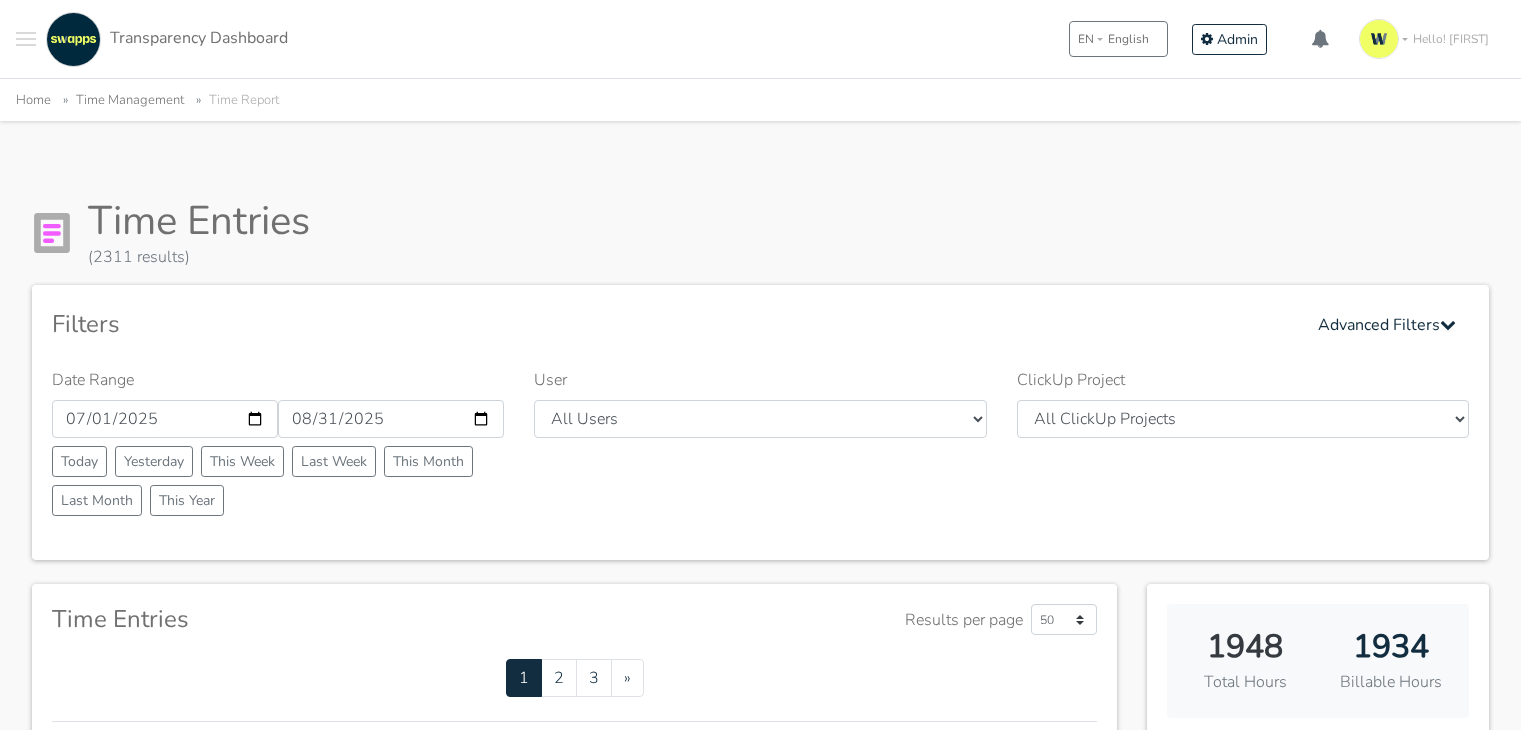scroll, scrollTop: 0, scrollLeft: 0, axis: both 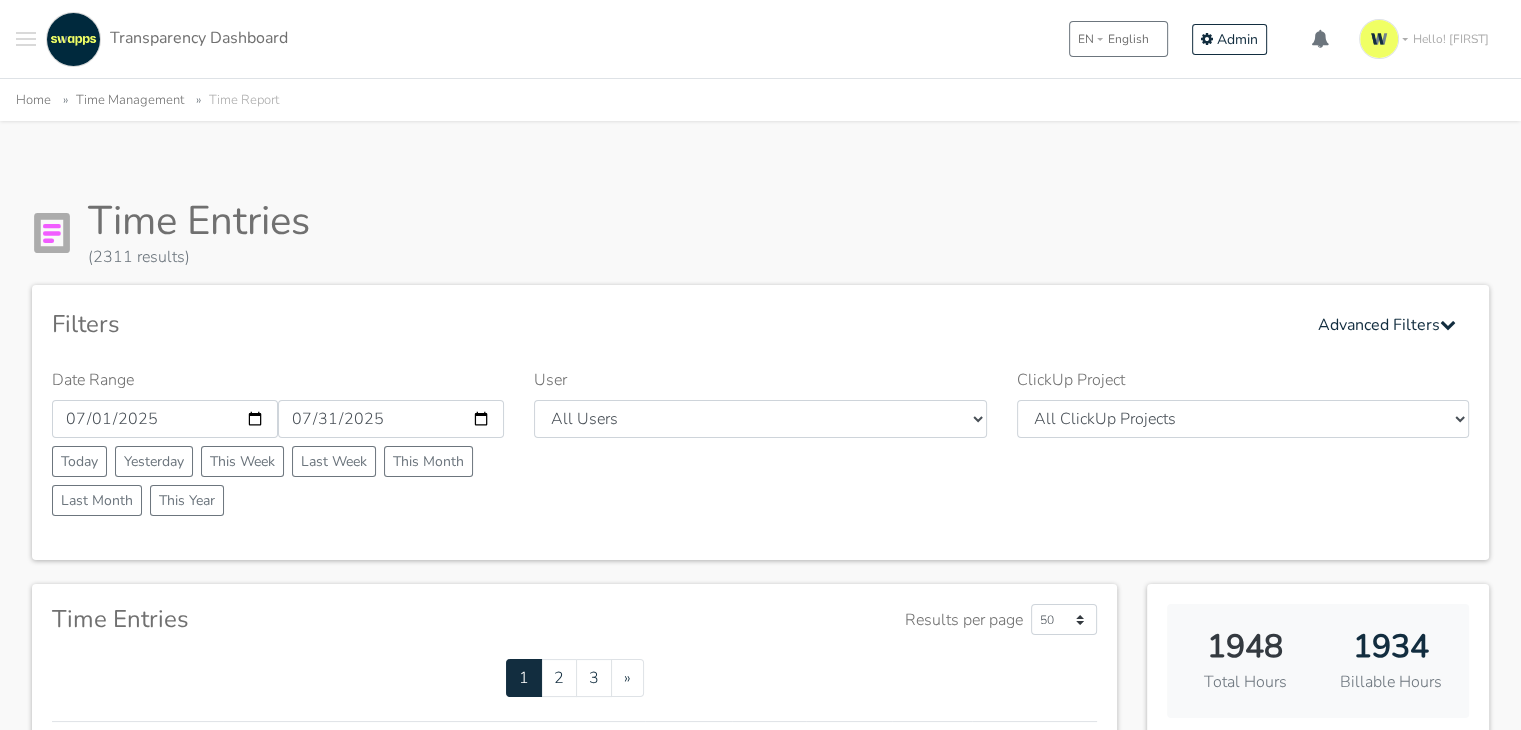 type on "2025-07-31" 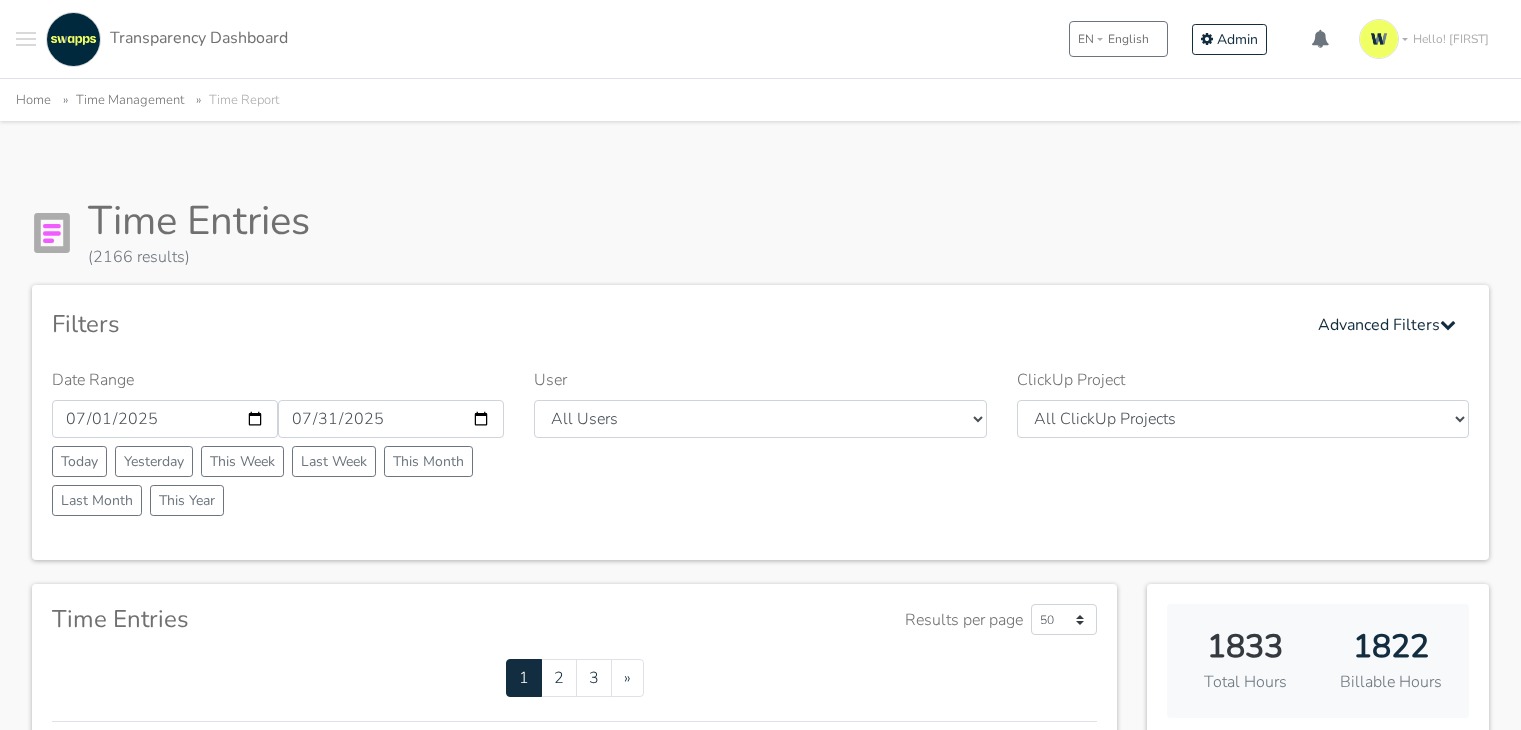scroll, scrollTop: 0, scrollLeft: 0, axis: both 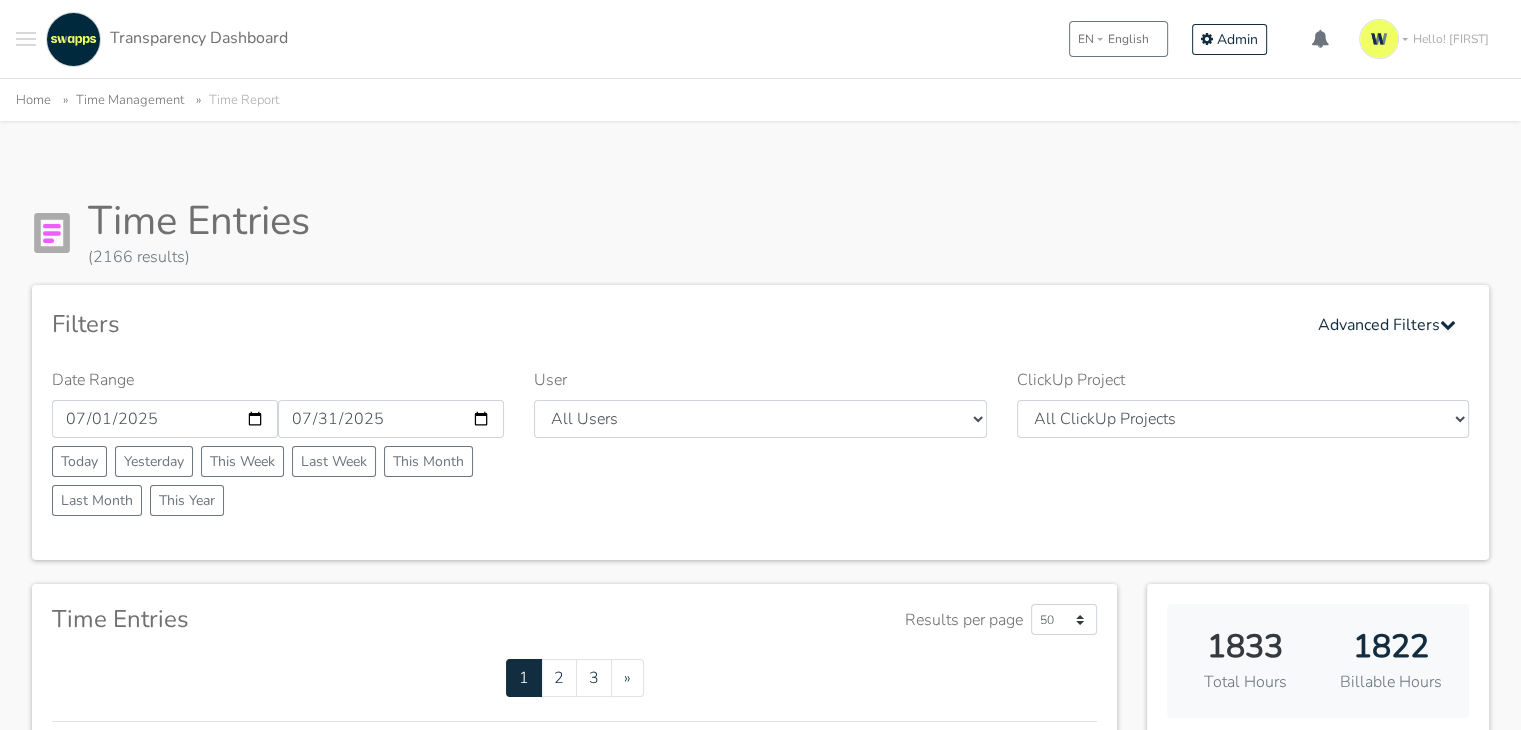 select on "41" 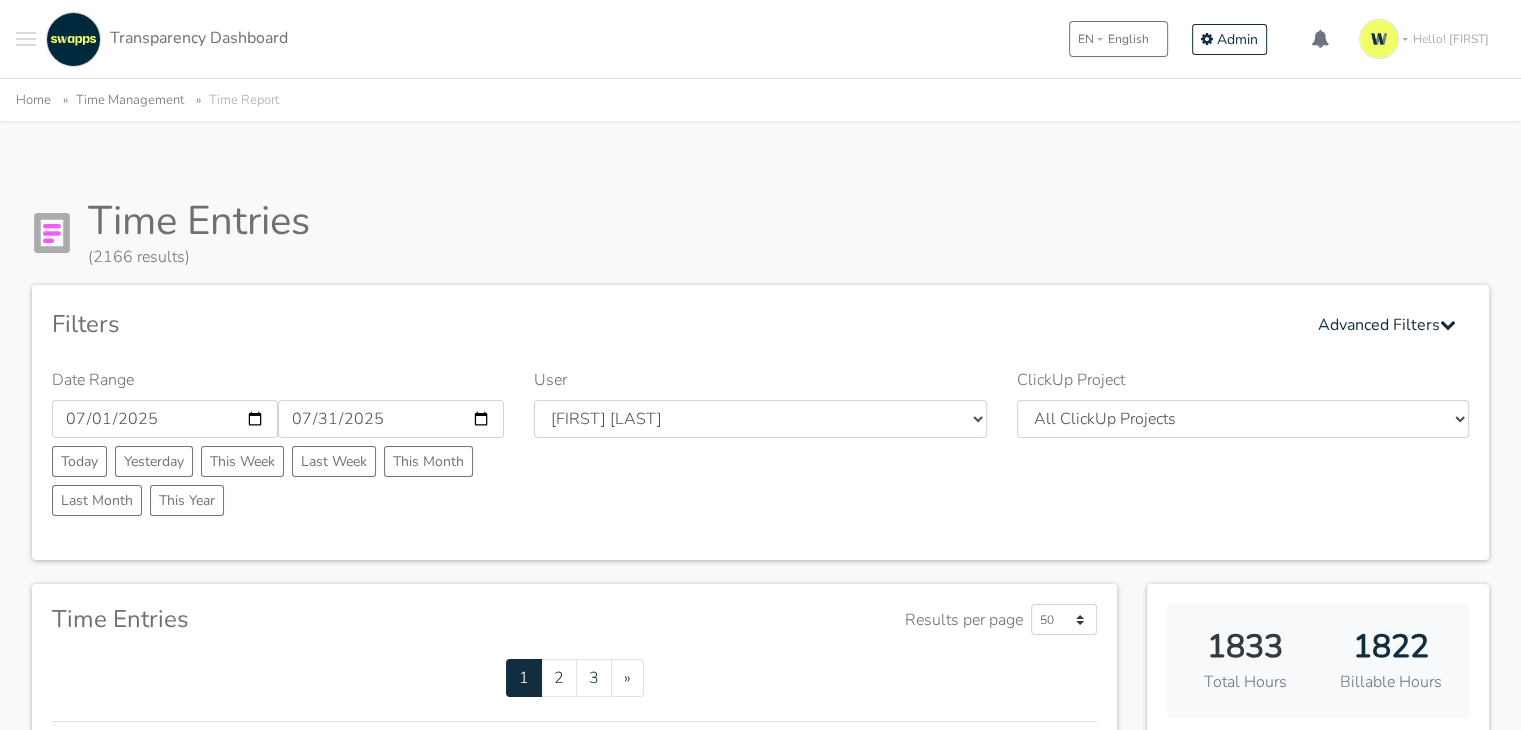 click on "All Users
Andres
Cristian
Mateo
Ruth
Hector
Angie
Iván
José
Erika
Diego
Swapps Tech" at bounding box center [760, 419] 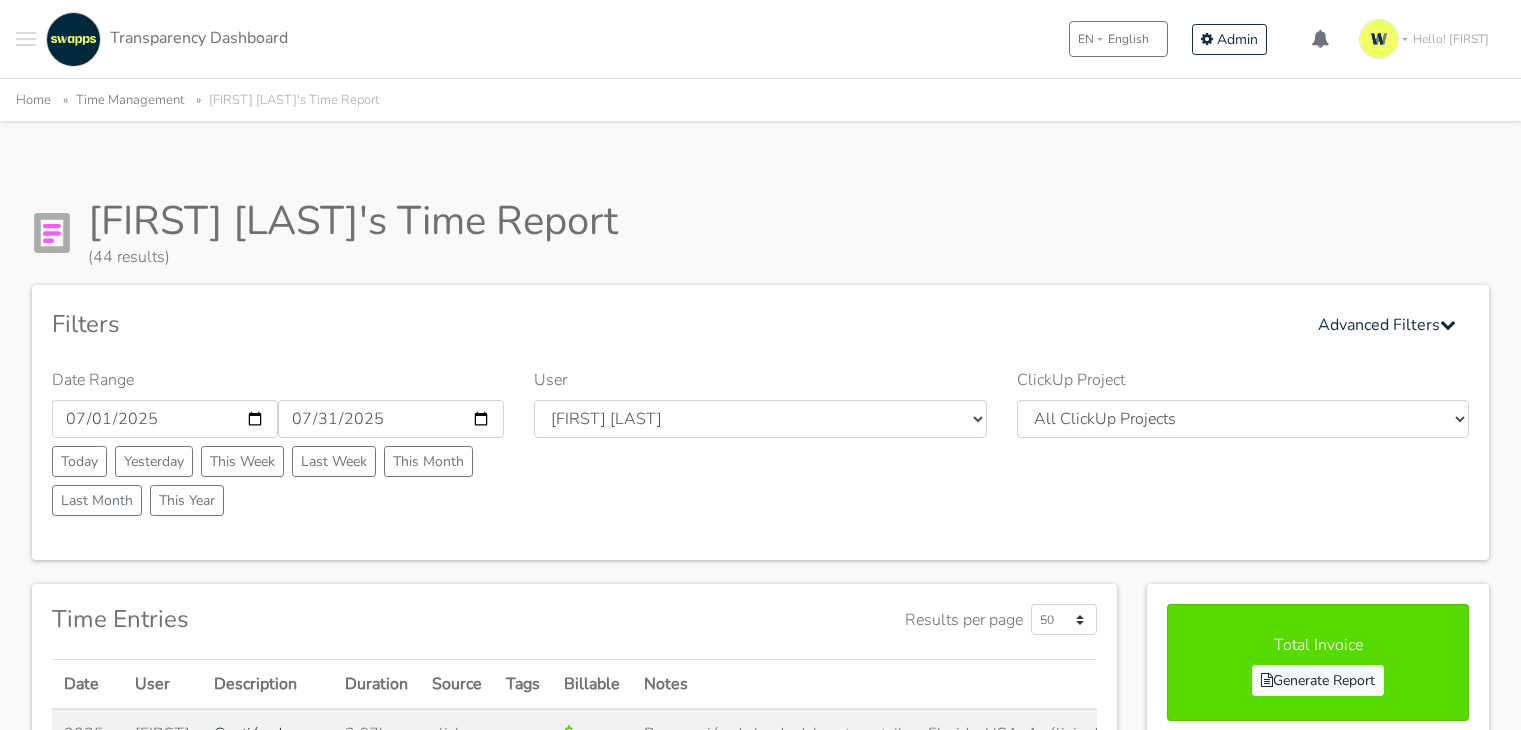 scroll, scrollTop: 0, scrollLeft: 0, axis: both 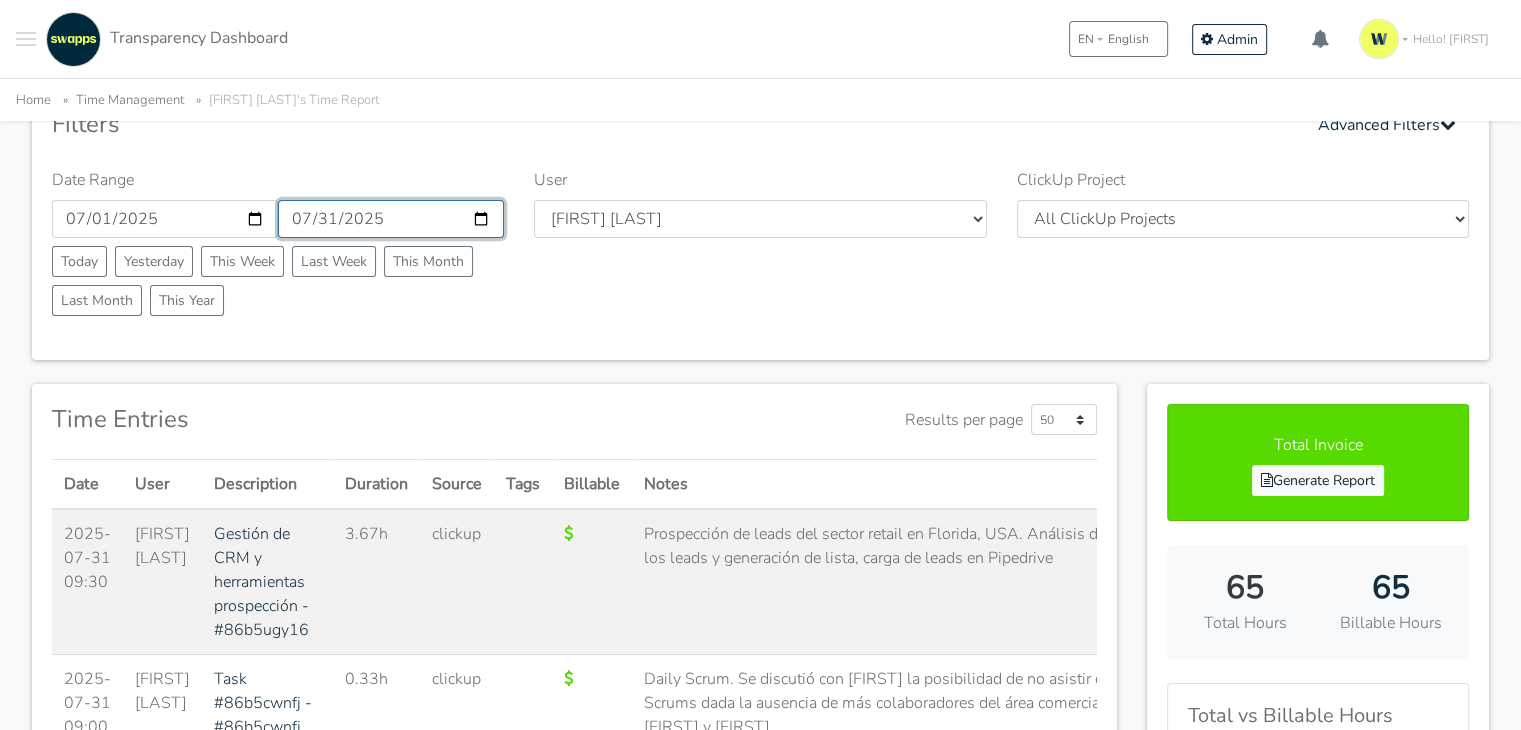 click on "2025-07-31" at bounding box center [391, 219] 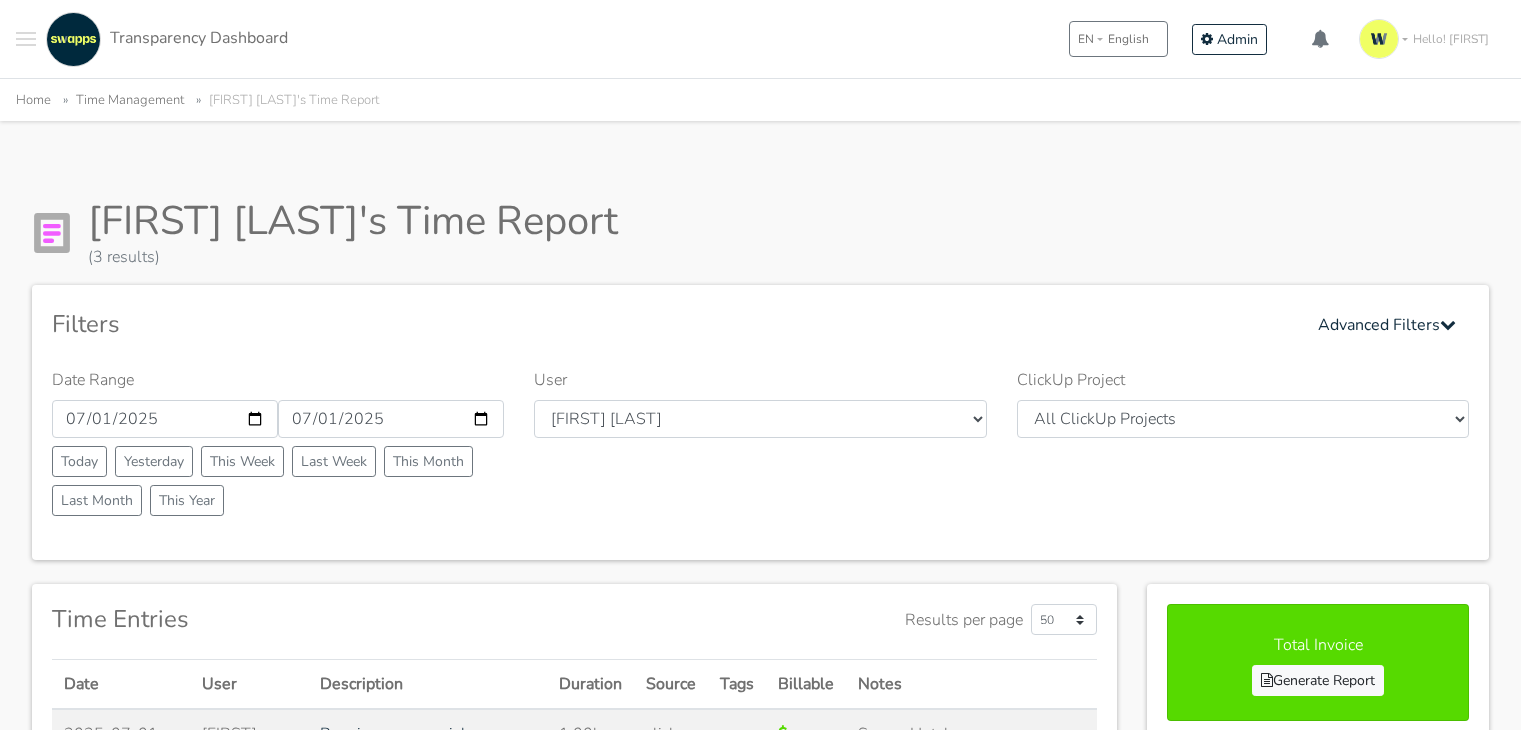 scroll, scrollTop: 200, scrollLeft: 0, axis: vertical 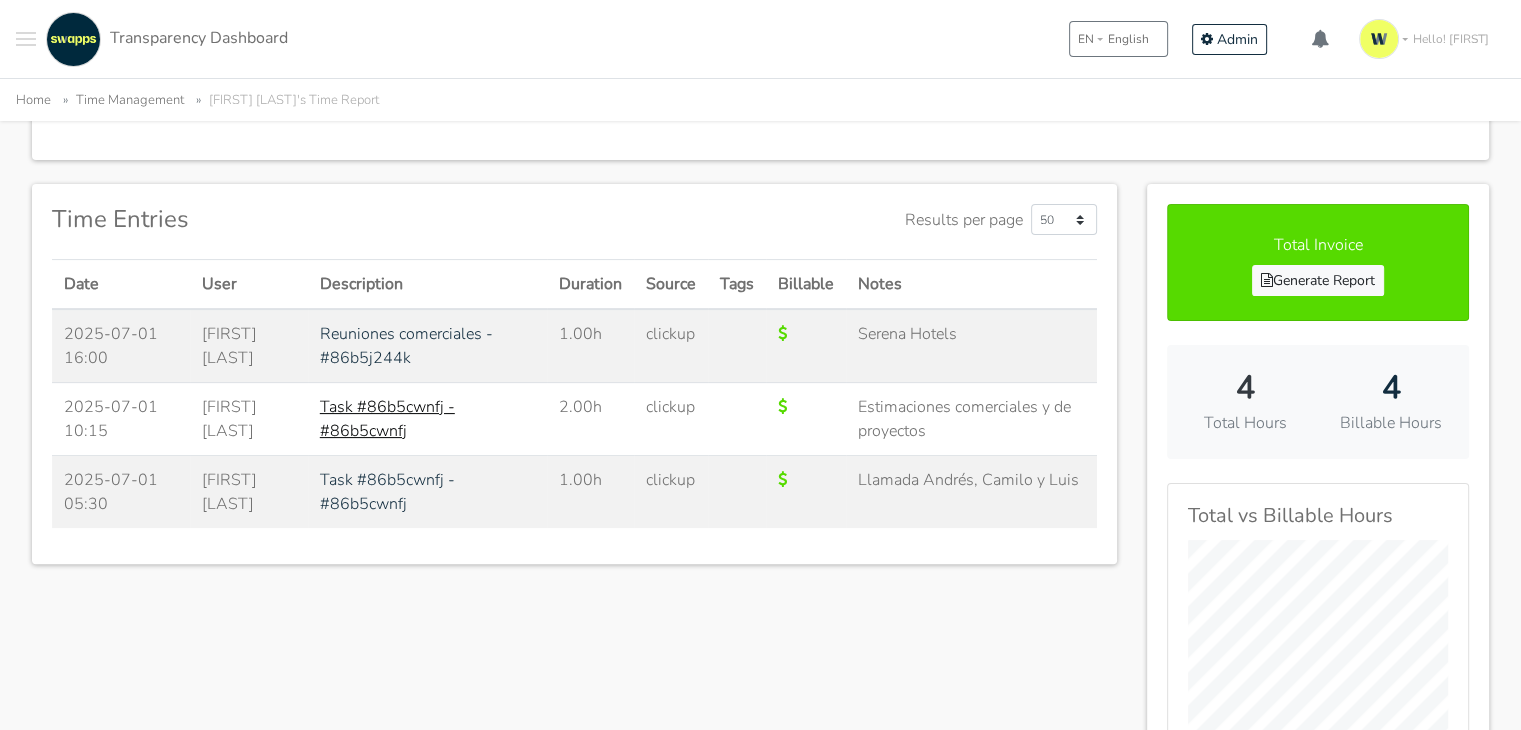 click on "Task #86b5cwnfj - #86b5cwnfj" at bounding box center (387, 419) 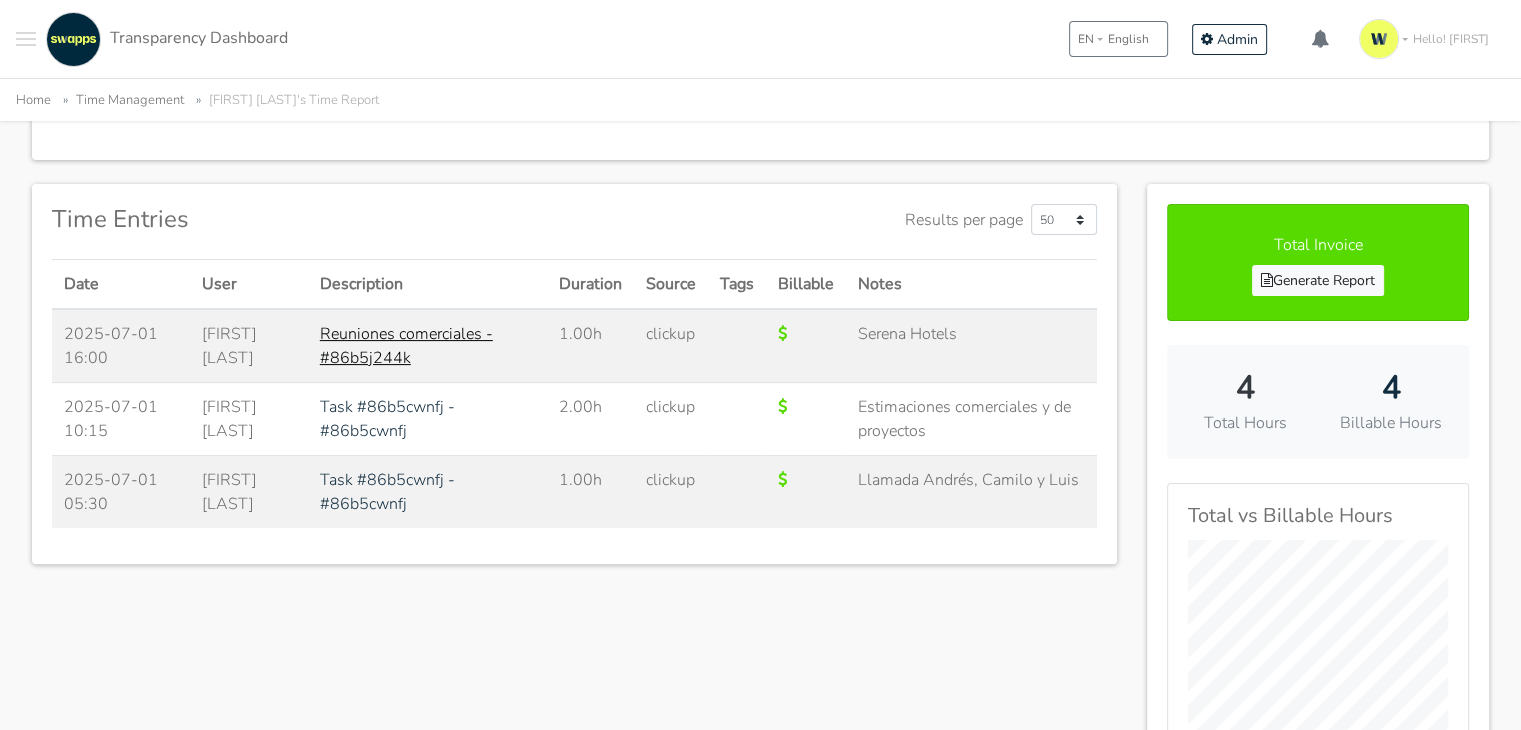 click on "Reuniones comerciales - #86b5j244k" at bounding box center [406, 346] 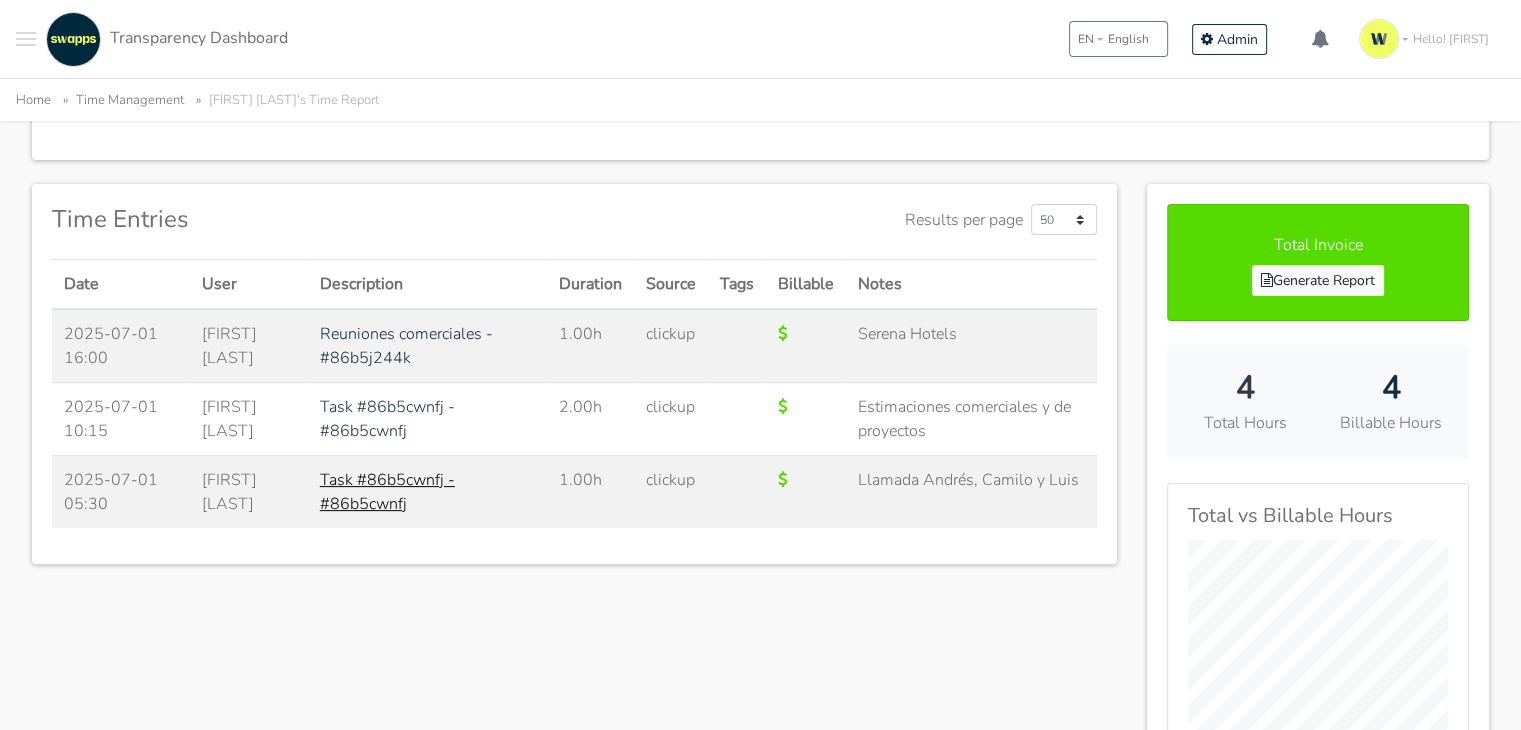click on "Task #86b5cwnfj - #86b5cwnfj" at bounding box center [387, 492] 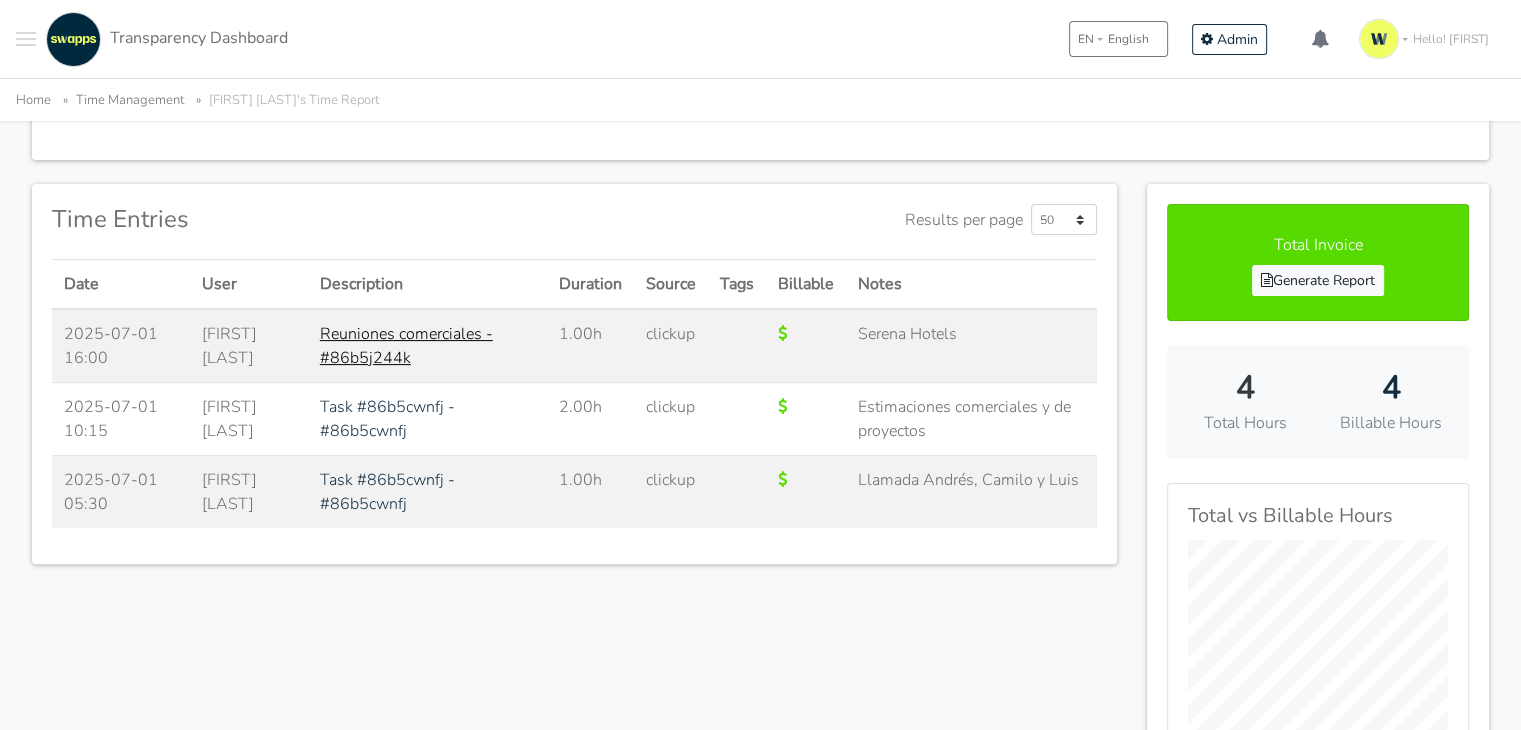 click on "Reuniones comerciales - #86b5j244k" at bounding box center [406, 346] 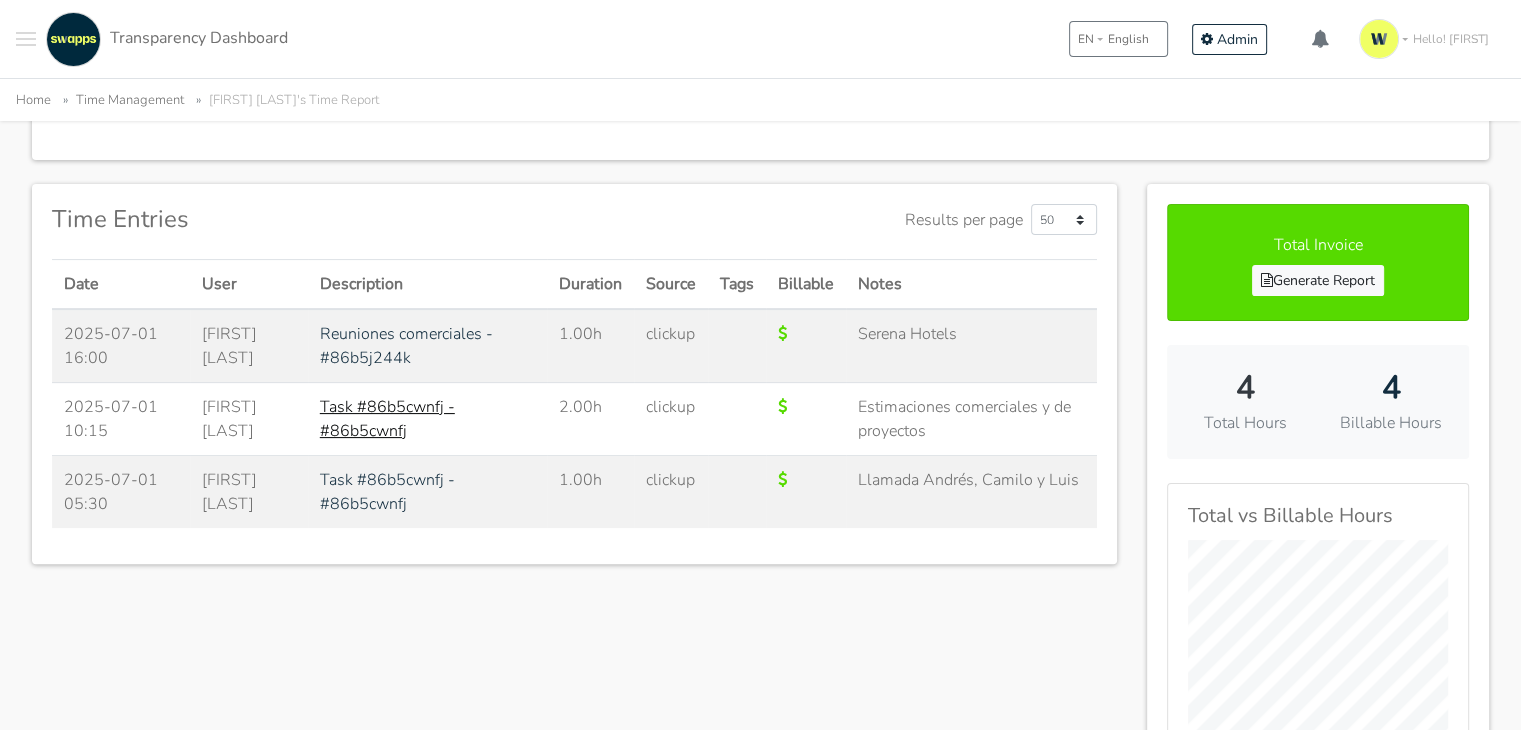 click on "Task #86b5cwnfj - #86b5cwnfj" at bounding box center [387, 419] 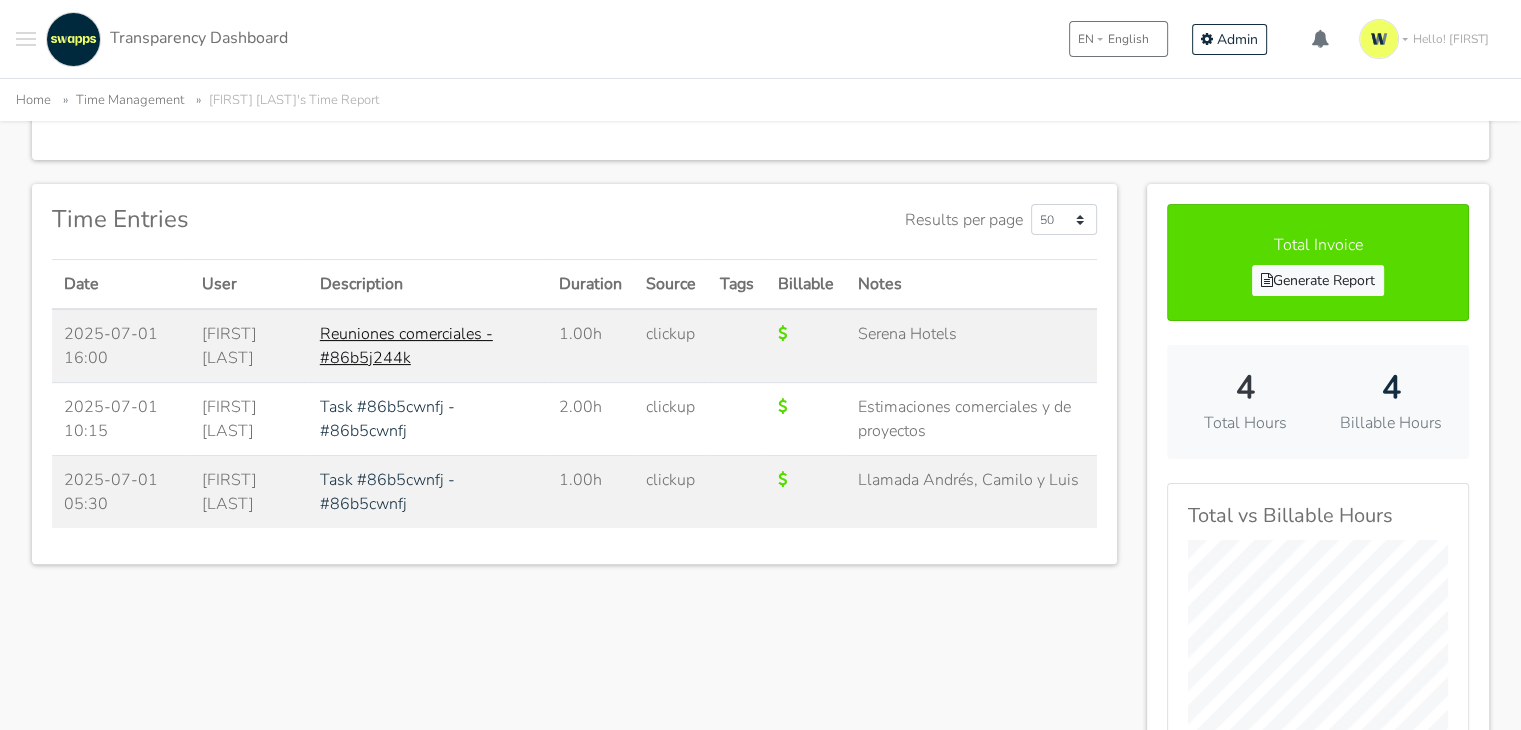 click on "Reuniones comerciales - #86b5j244k" at bounding box center [406, 346] 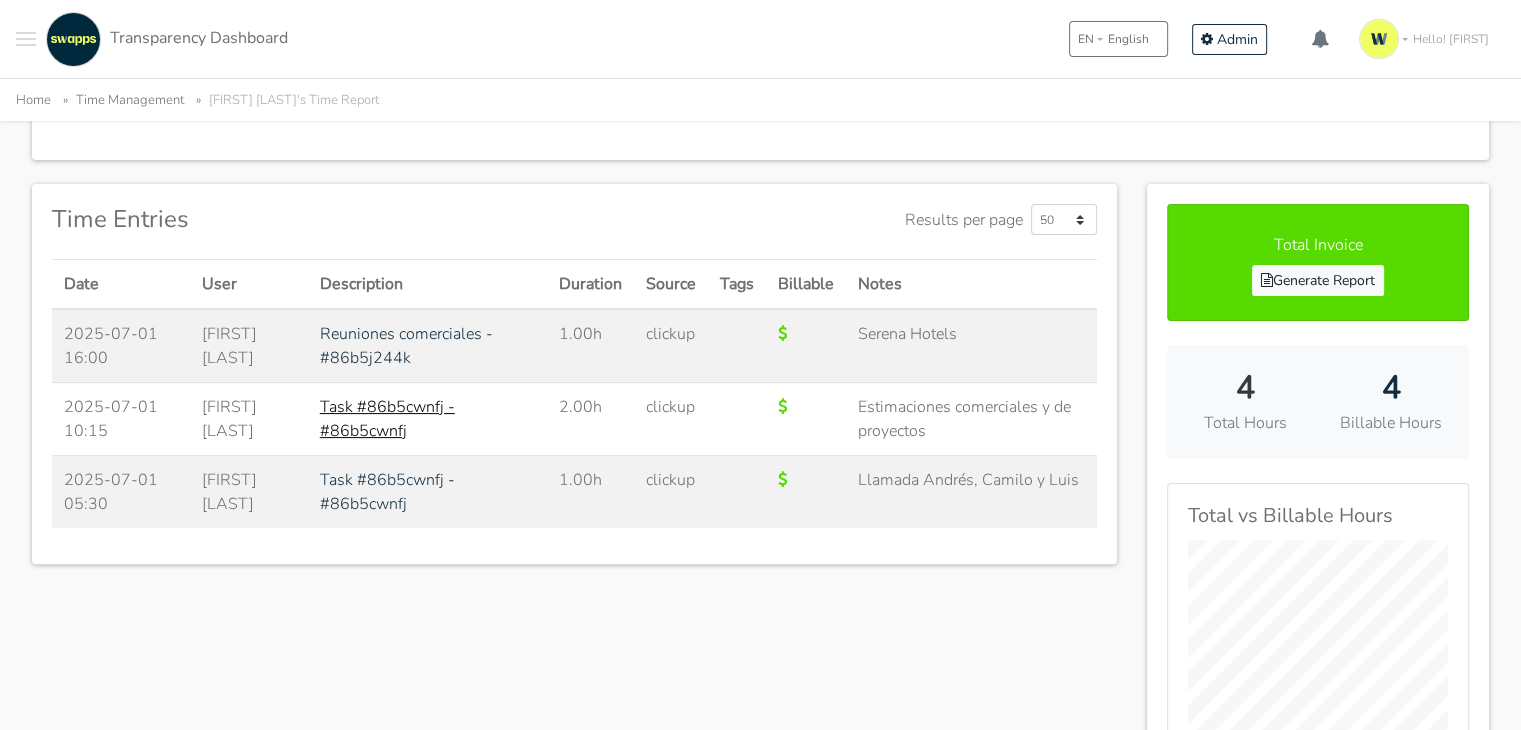 click on "Task #86b5cwnfj - #86b5cwnfj" at bounding box center (387, 419) 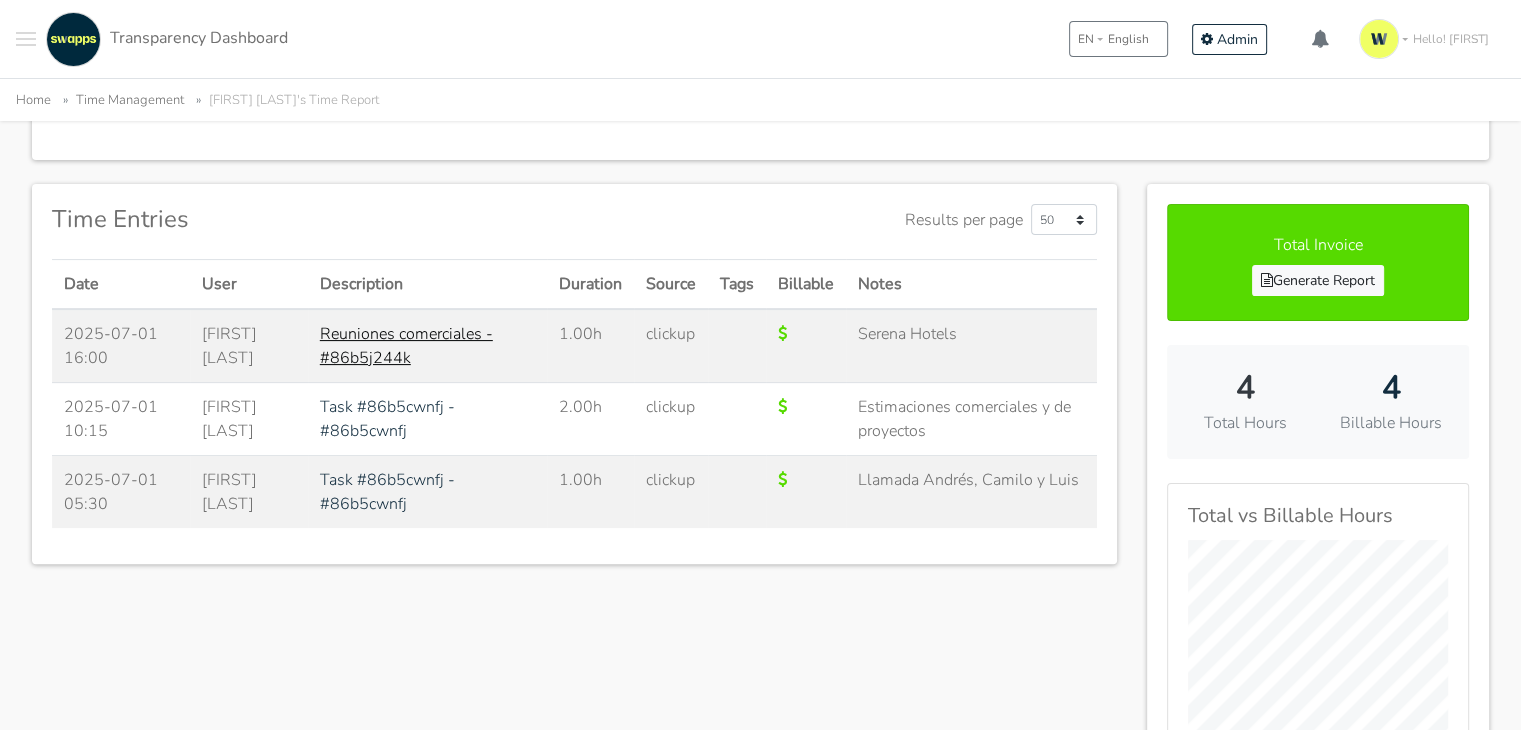 click on "Reuniones comerciales - #86b5j244k" at bounding box center [406, 346] 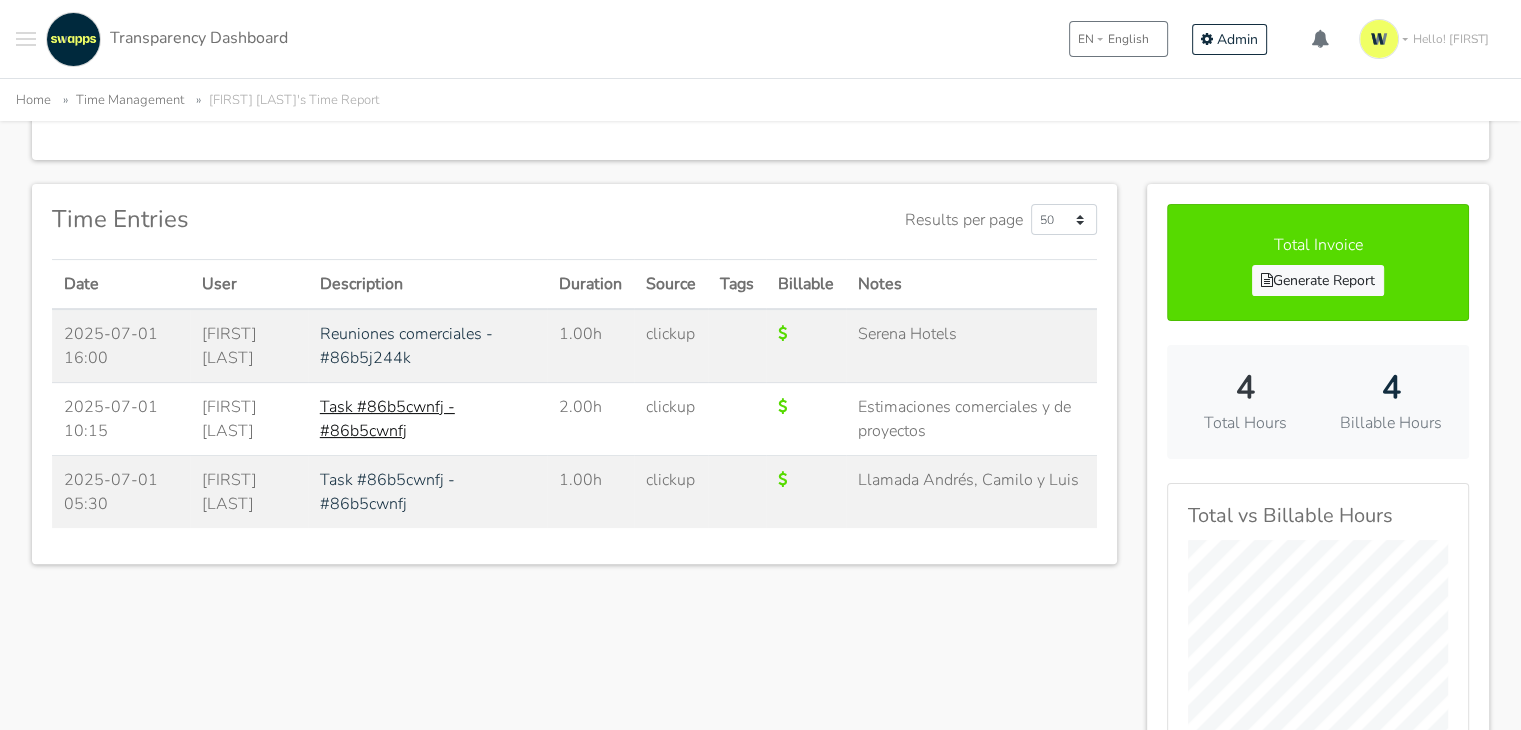 click on "Task #86b5cwnfj - #86b5cwnfj" at bounding box center (387, 419) 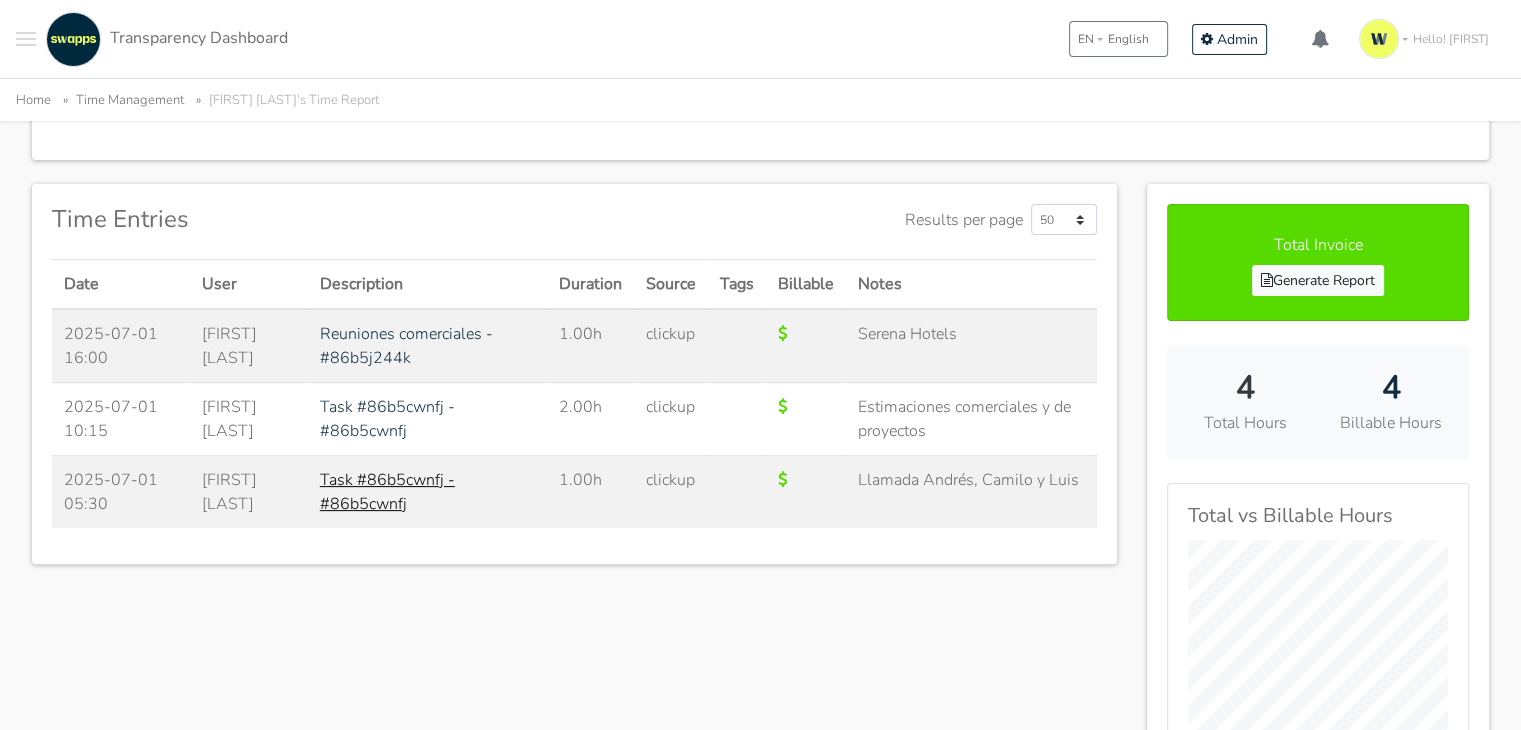 click on "Task #86b5cwnfj - #86b5cwnfj" at bounding box center [387, 492] 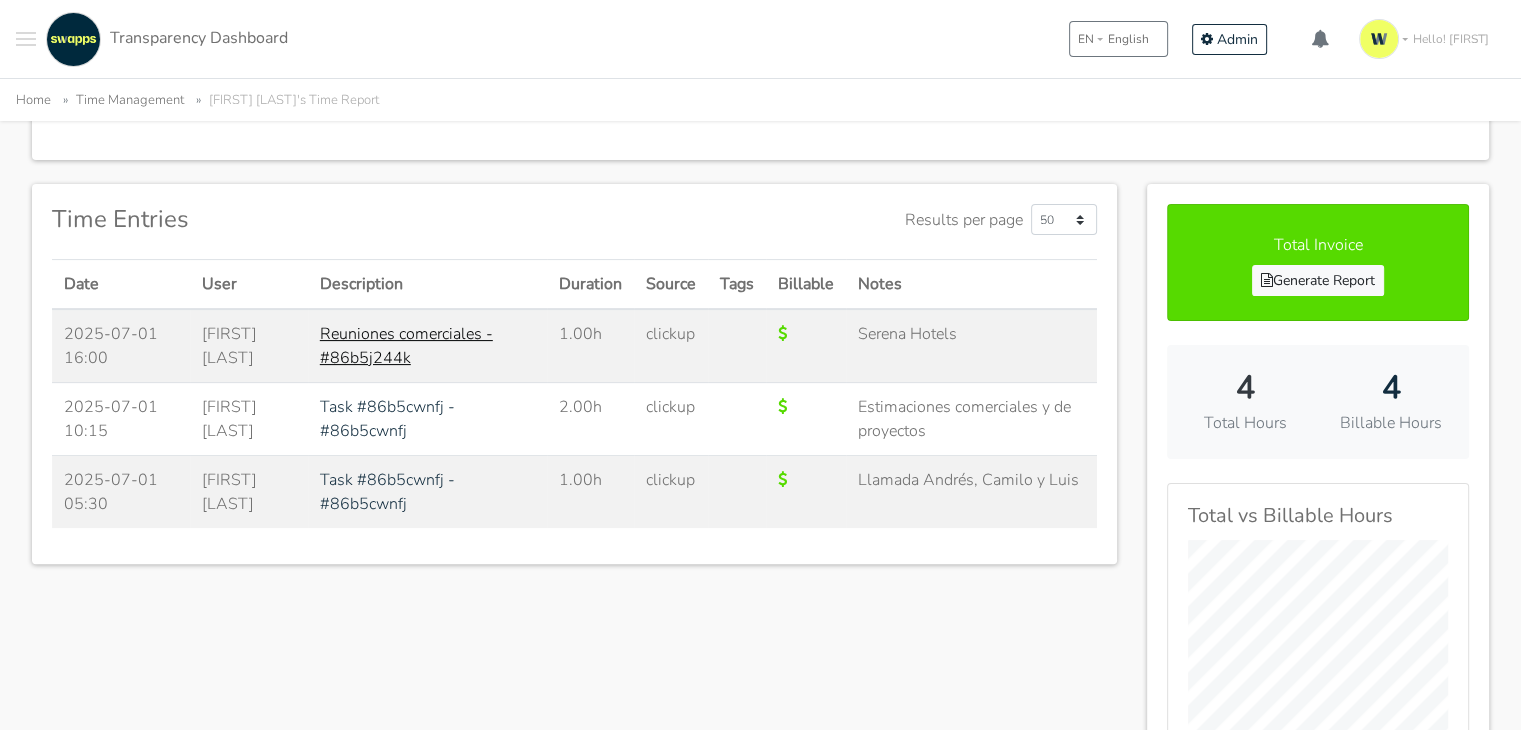 click on "Reuniones comerciales - #86b5j244k" at bounding box center [406, 346] 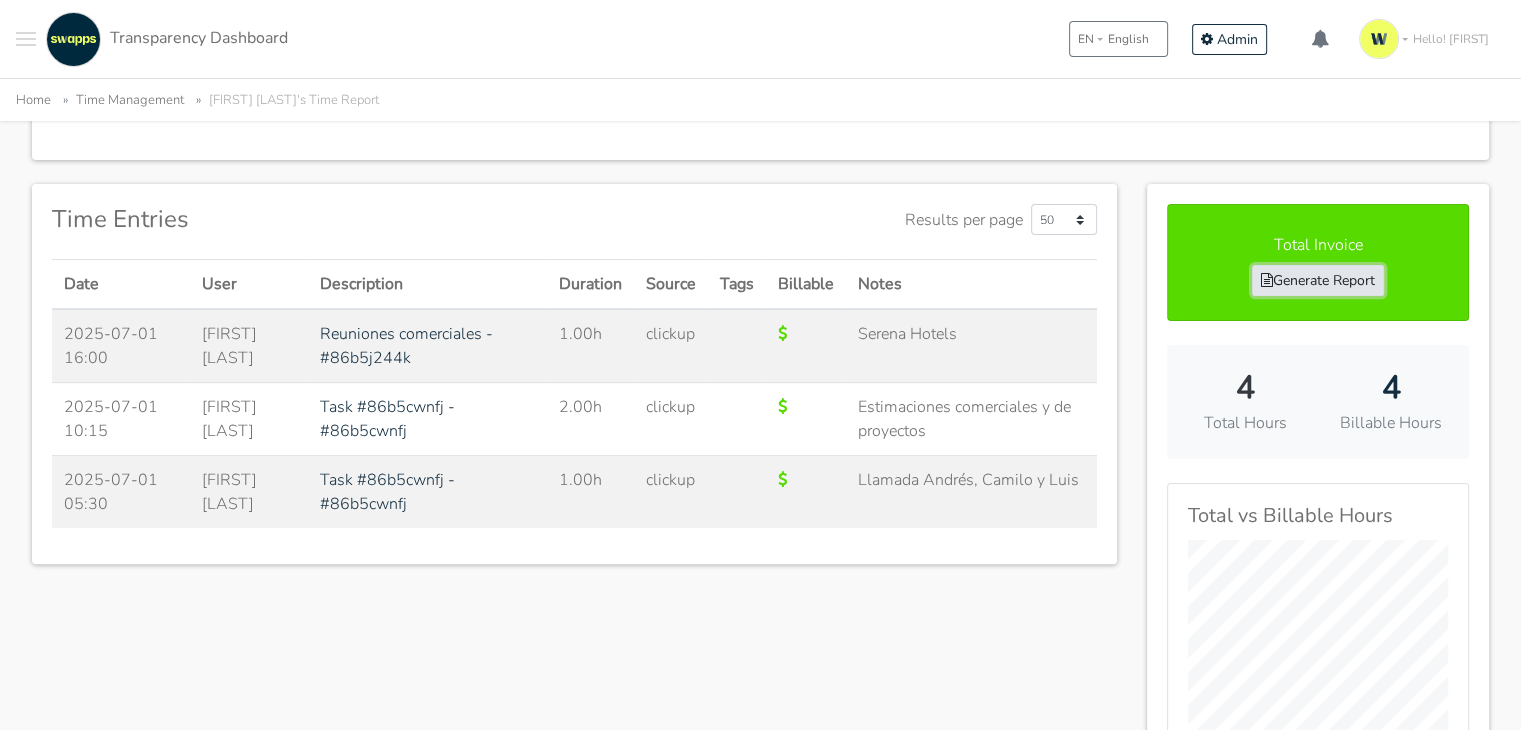 click on "Generate Report" at bounding box center (1318, 280) 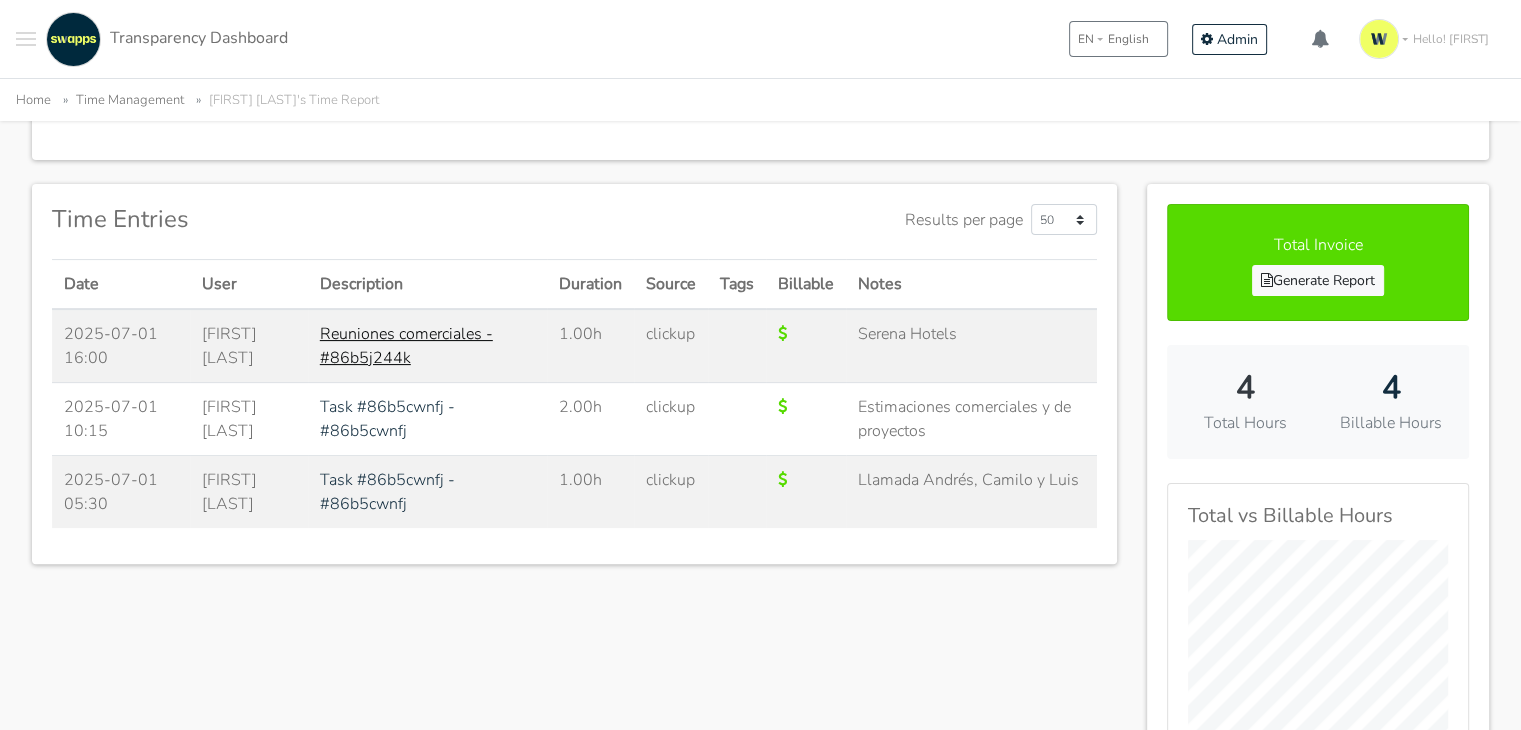 click on "Reuniones comerciales - #86b5j244k" at bounding box center (406, 346) 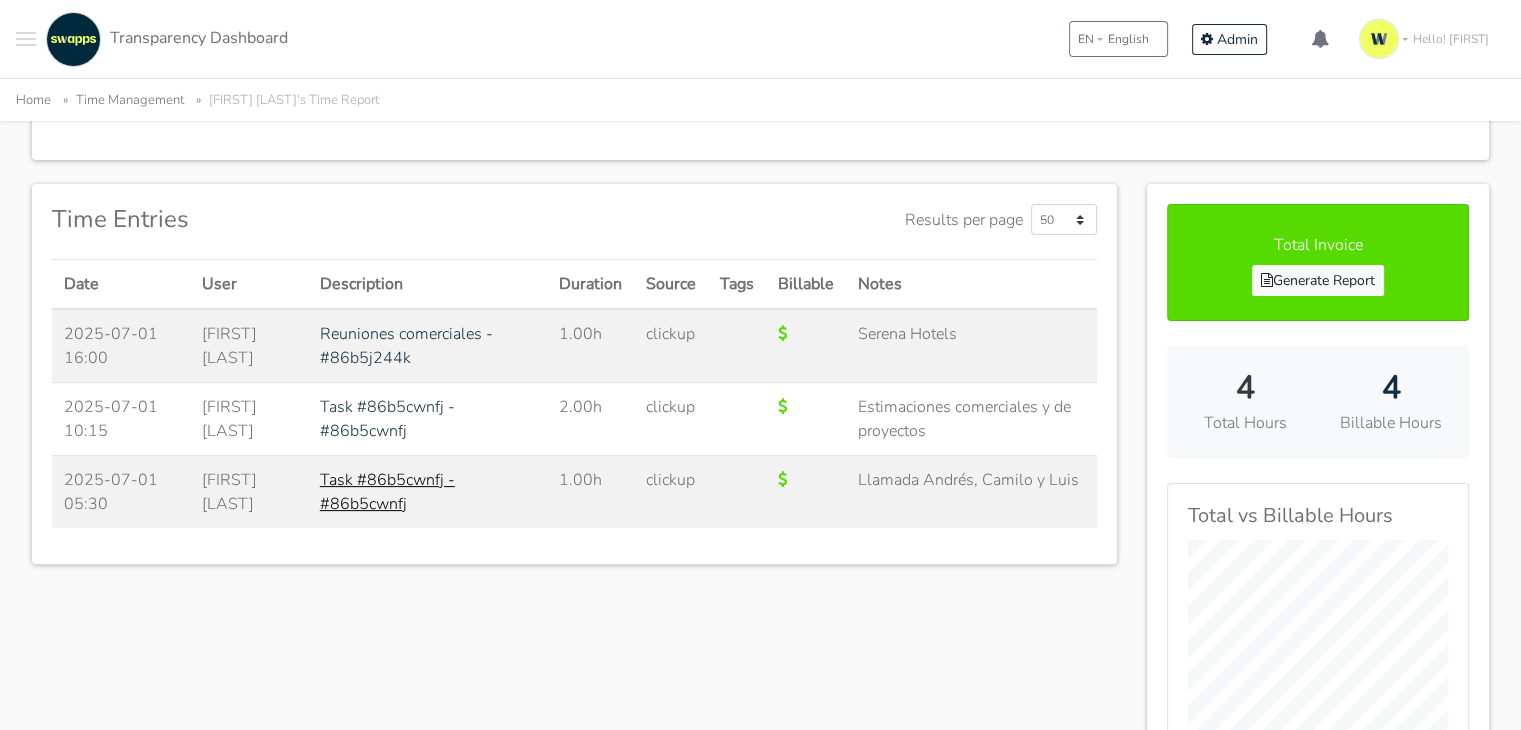 click on "Task #86b5cwnfj - #86b5cwnfj" at bounding box center [387, 492] 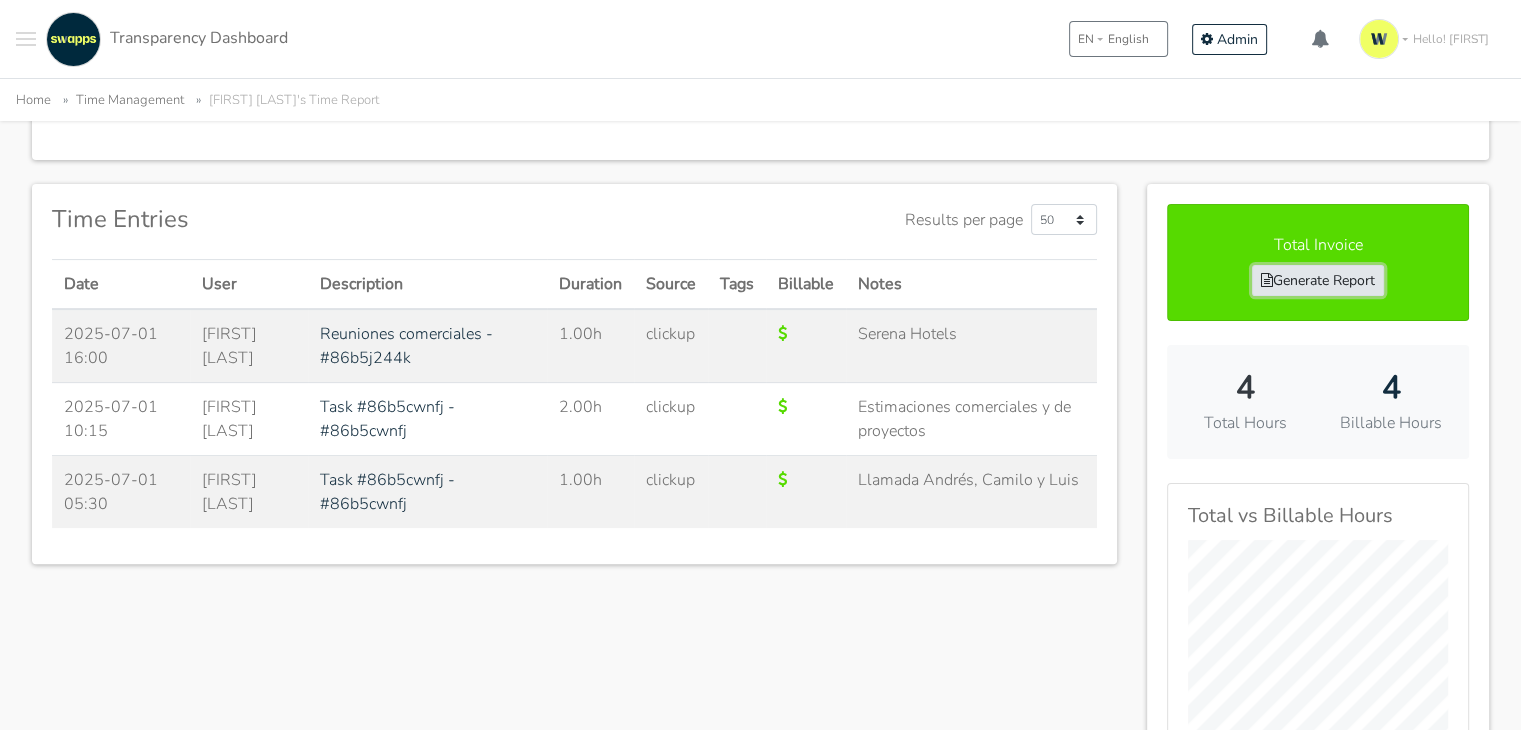 click on "Generate Report" at bounding box center [1318, 280] 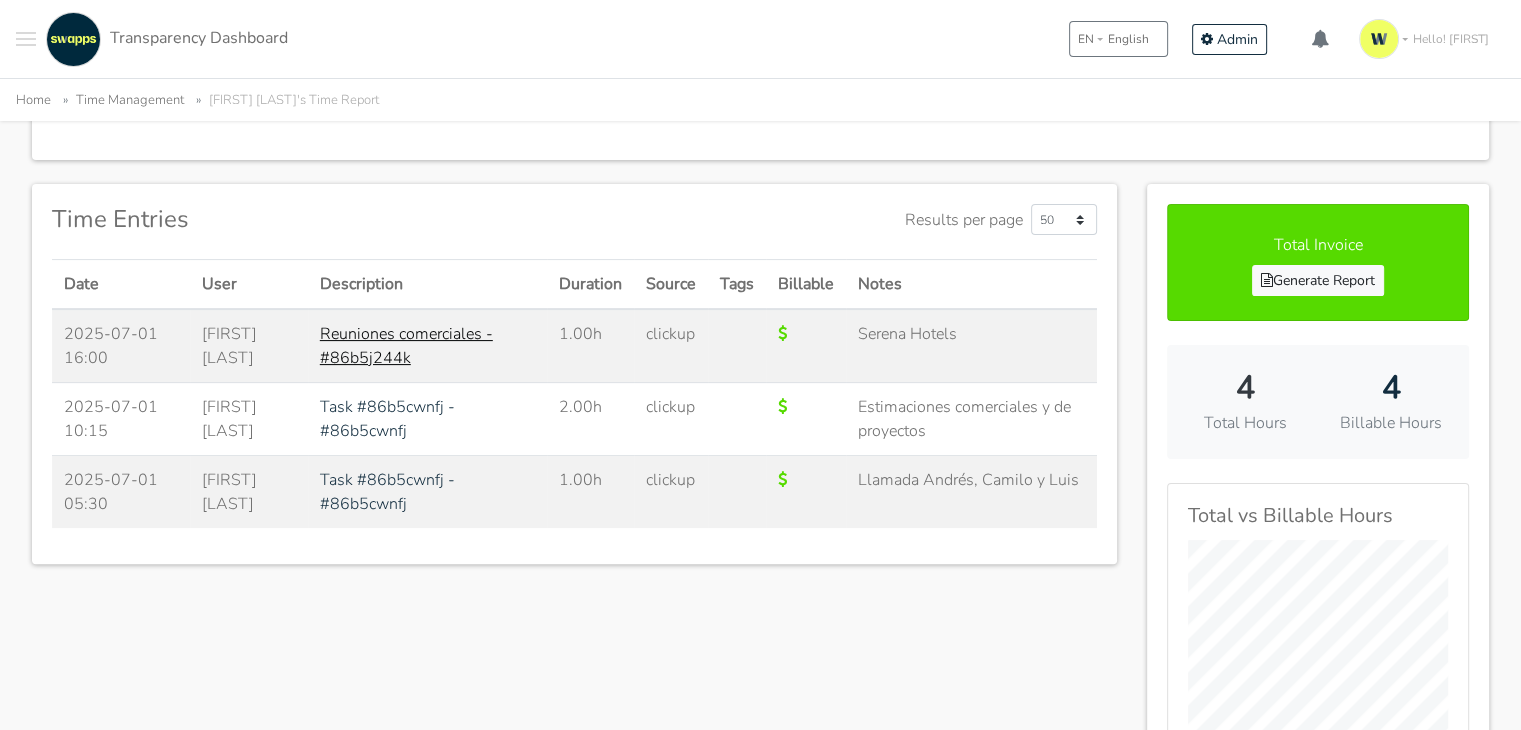 click on "Reuniones comerciales - #86b5j244k" at bounding box center (406, 346) 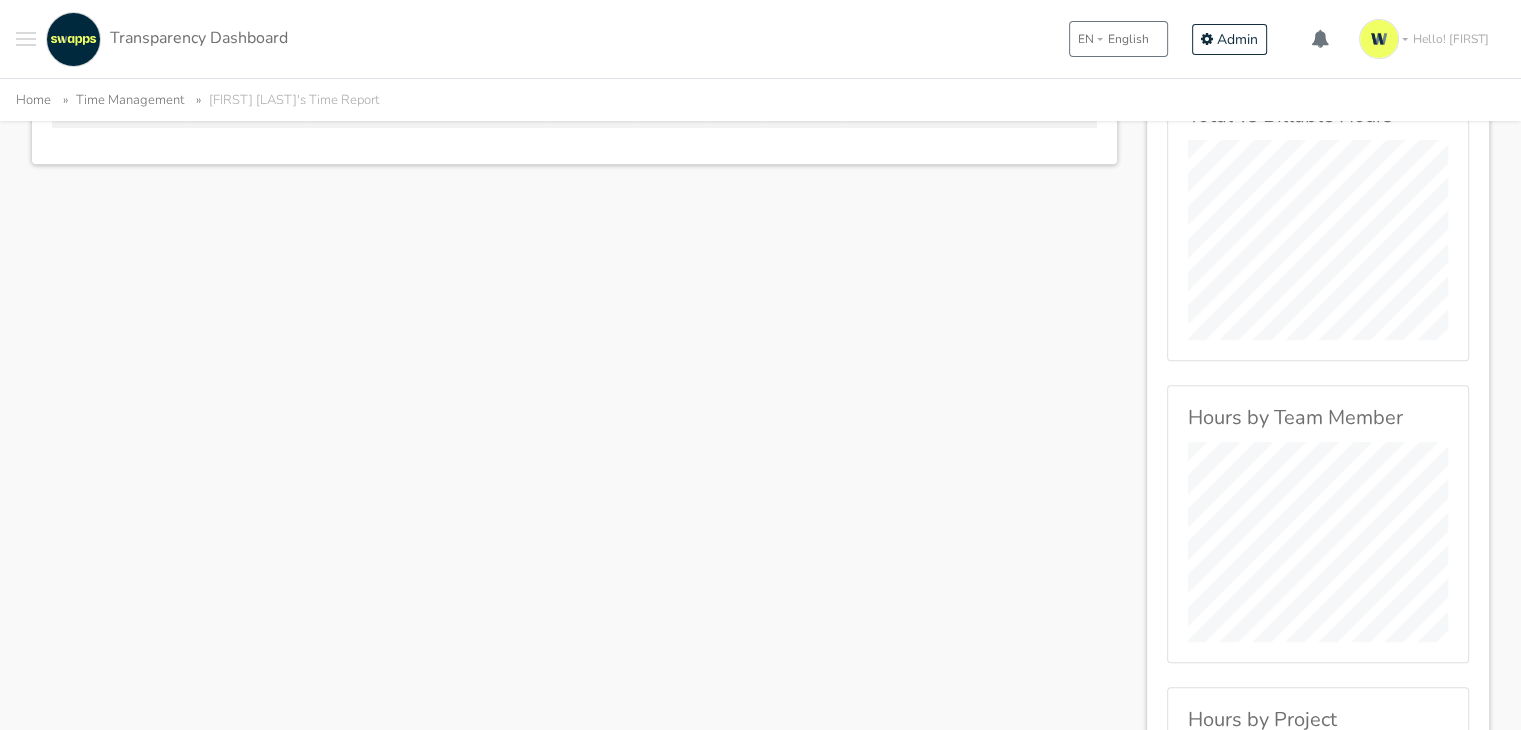 scroll, scrollTop: 500, scrollLeft: 0, axis: vertical 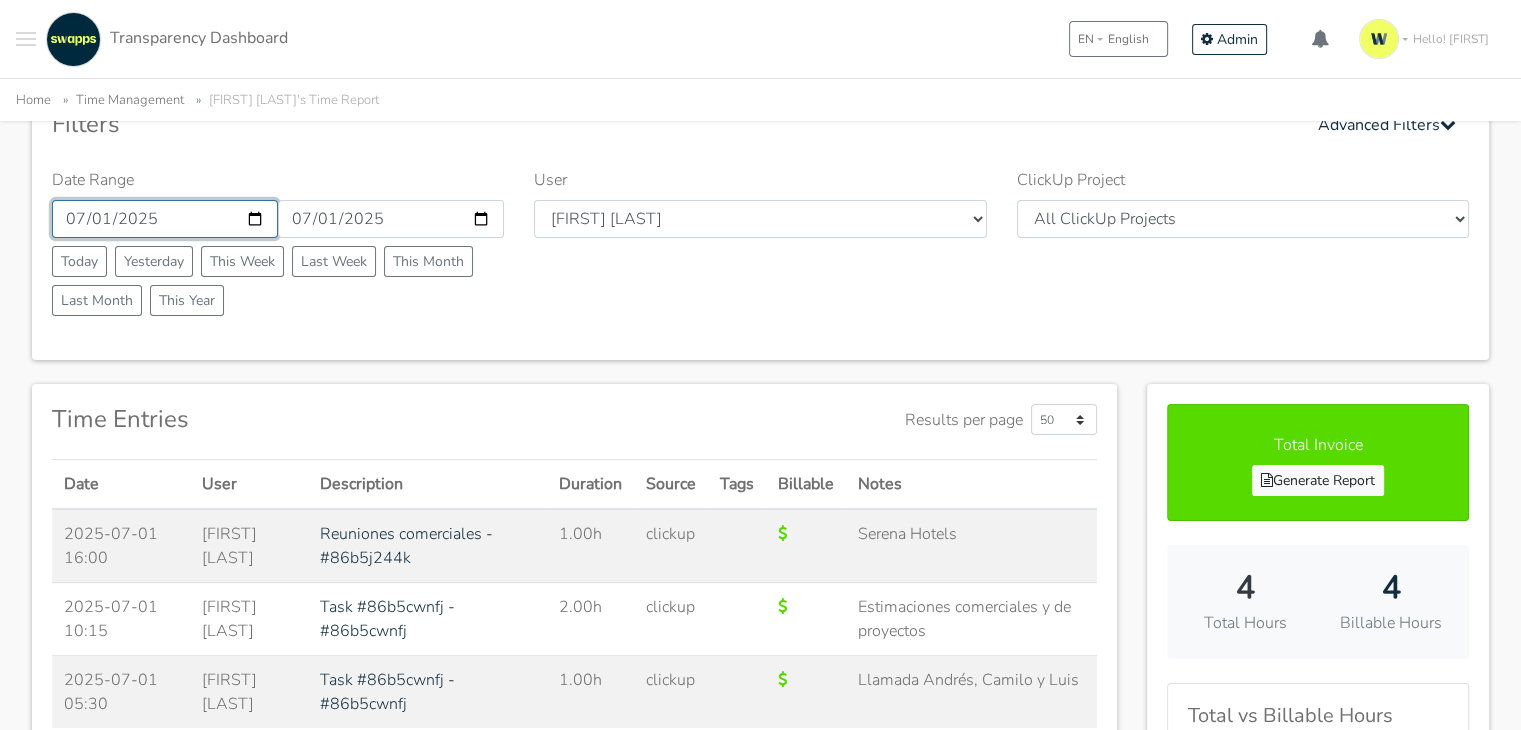 click on "2025-07-01" at bounding box center [165, 219] 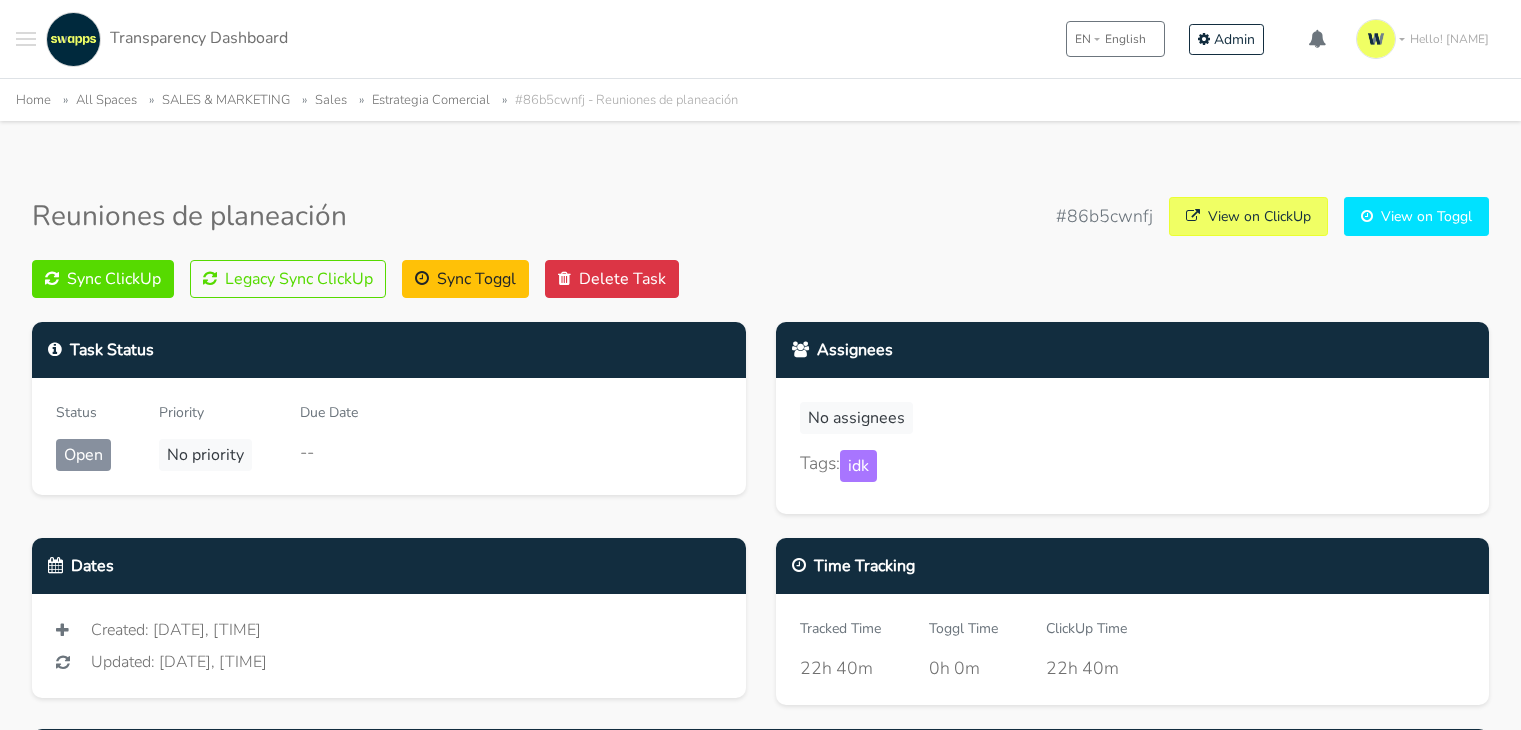 scroll, scrollTop: 0, scrollLeft: 0, axis: both 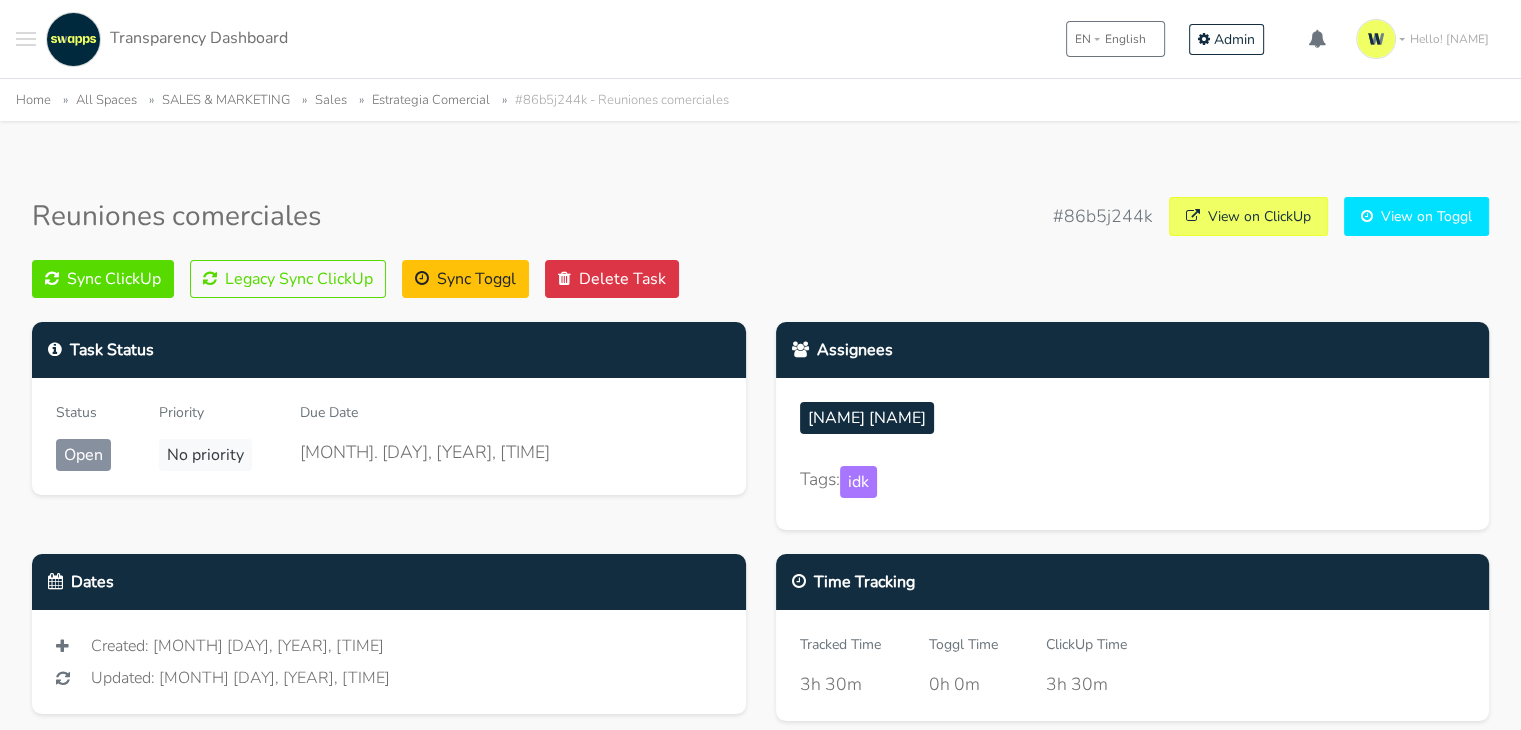 click on "Task Status
Status
Open
Priority
No priority
Due Date
[MONTH]. [DAY], [YEAR], [TIME]
Assignees
[NAME] [NAME]
Client" at bounding box center [760, 670] 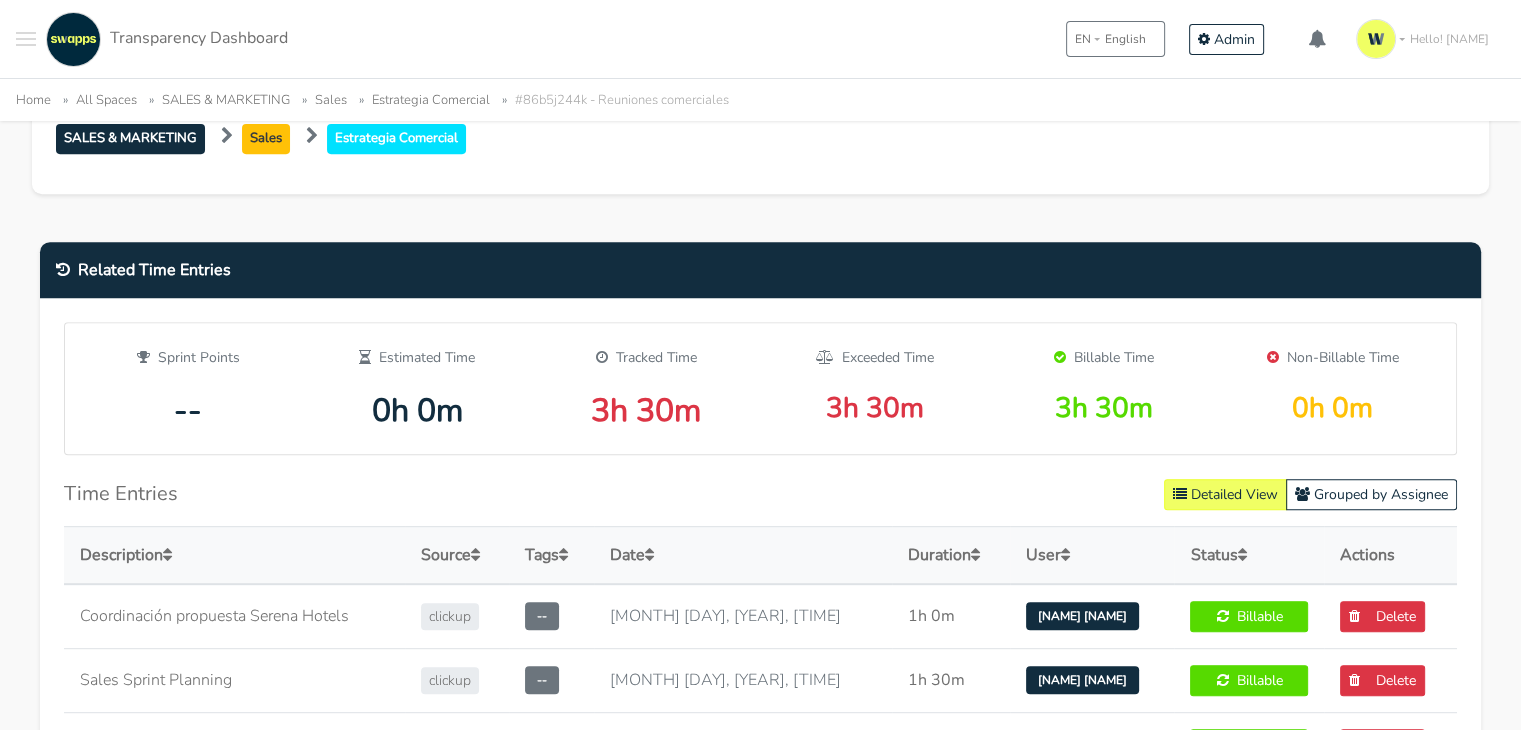 scroll, scrollTop: 1000, scrollLeft: 0, axis: vertical 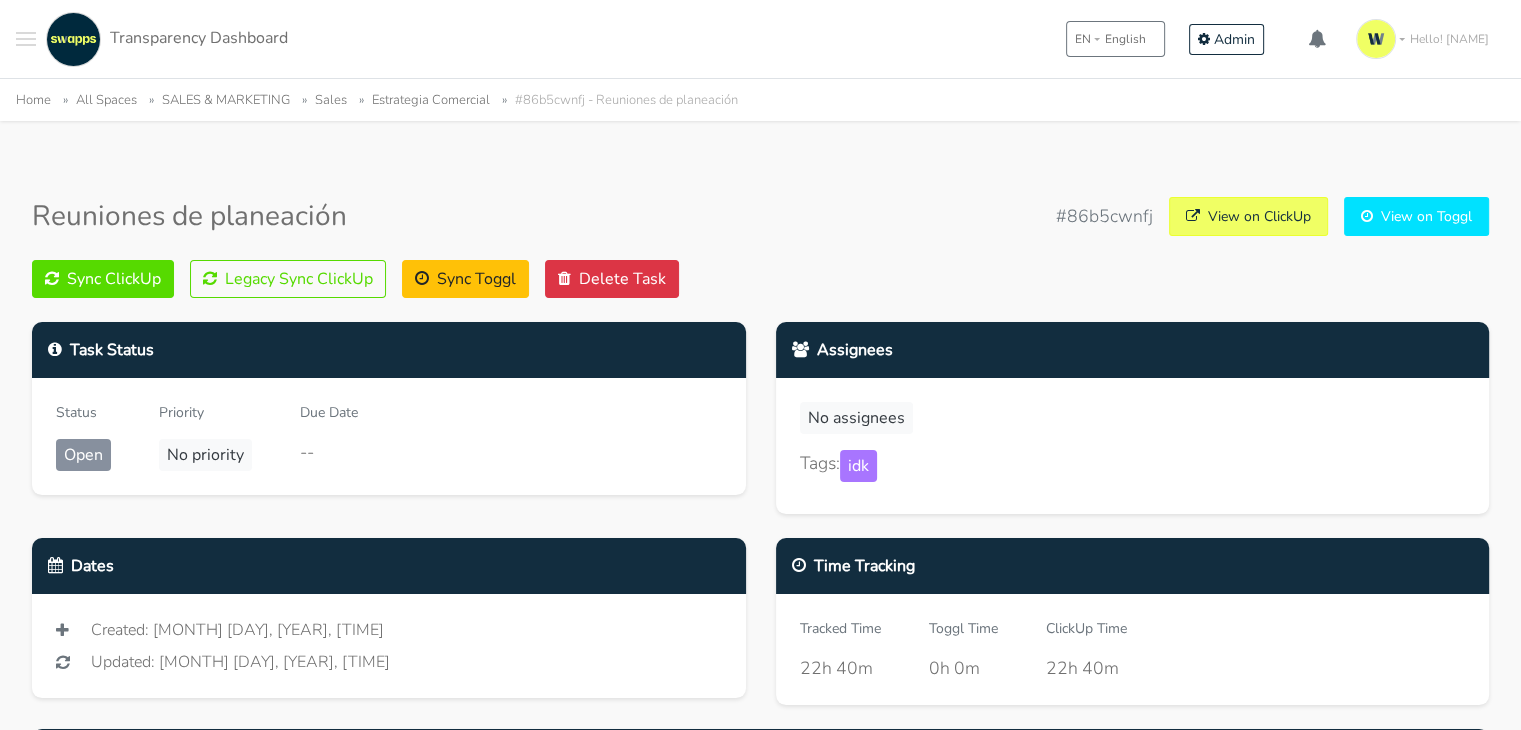 click on ".cls-1 {
fill: #F15CFF;
}
.cls-2 {
fill: #9a9a9a;
}
Clients
Contracts
Spaces
New
My Tickets
New
Sprints
New
.st0{fill:#6C6B86;}
.st1{fill:#FFFFFF;}
Tasks
Time
.st0{fill:#6C6B86;}
.st1{fill:#FFFFFF;}
Team
Global Report" at bounding box center [760, 1684] 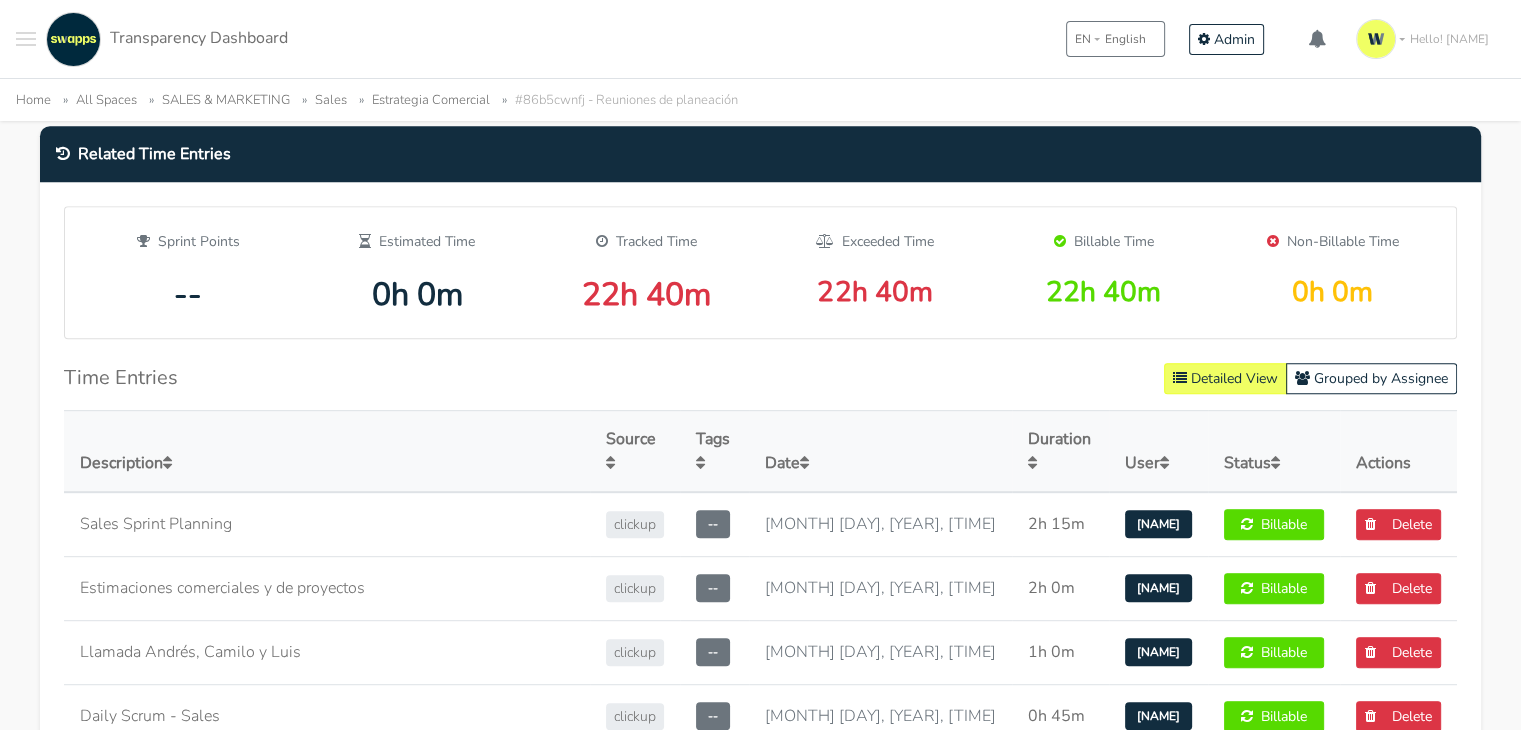 scroll, scrollTop: 1200, scrollLeft: 0, axis: vertical 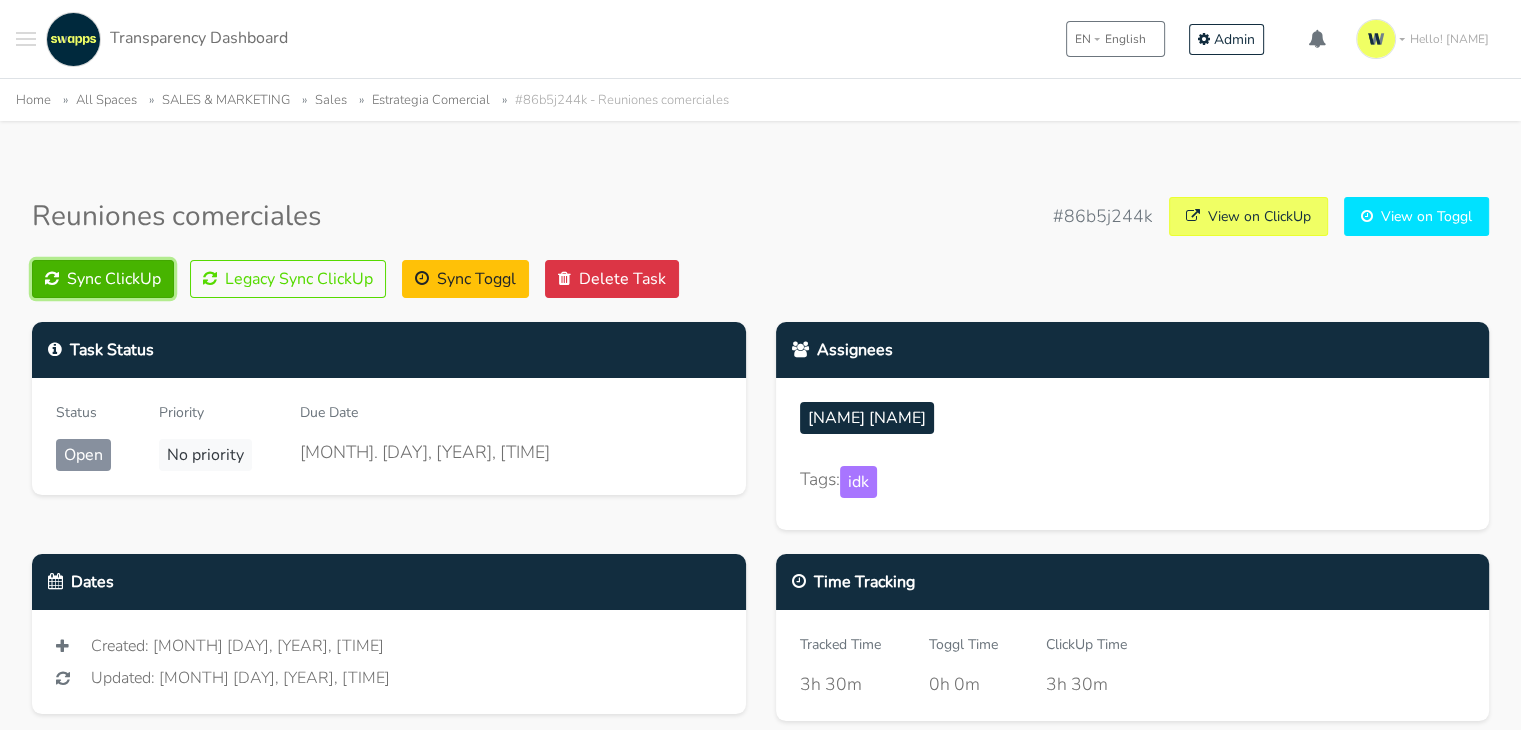click on "Sync ClickUp" at bounding box center [103, 279] 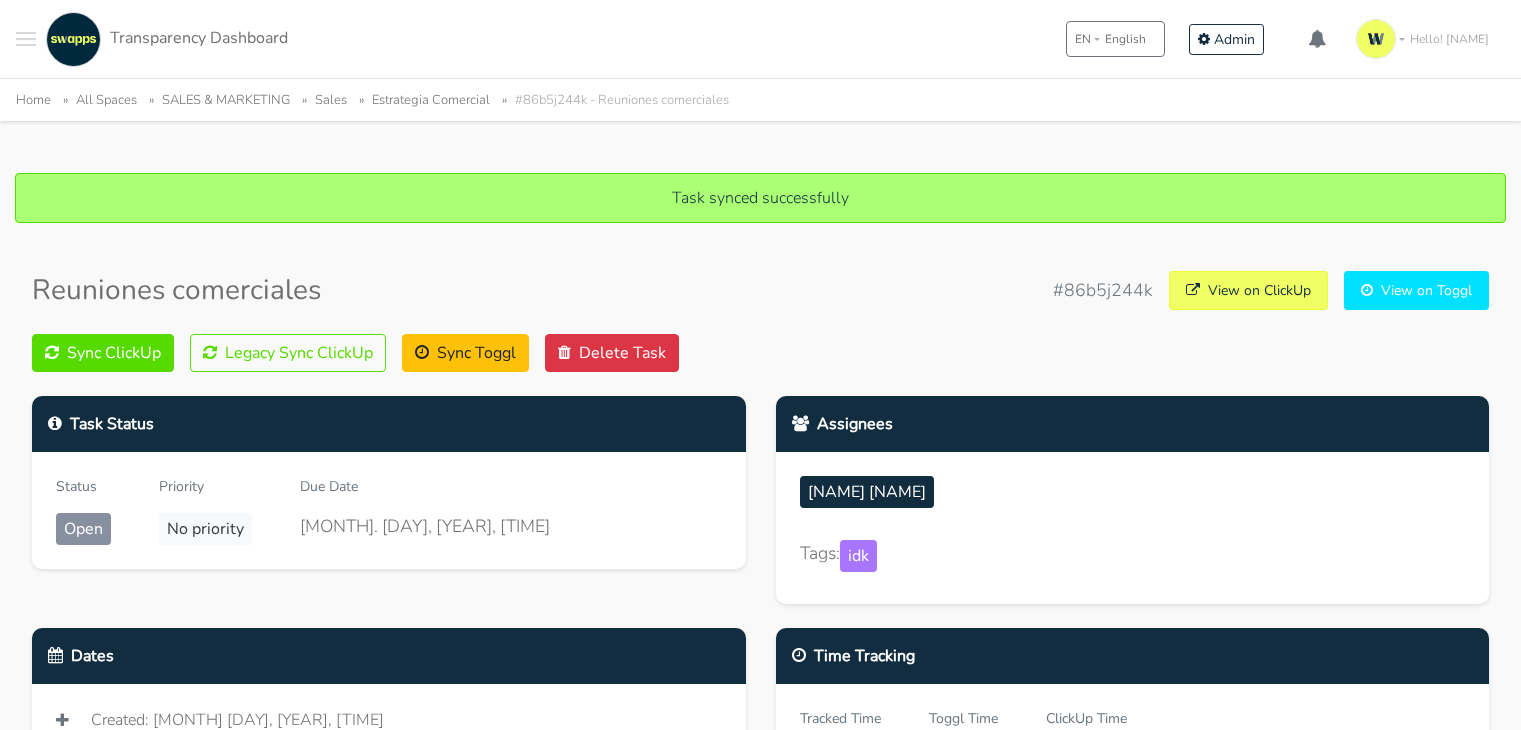 scroll, scrollTop: 0, scrollLeft: 0, axis: both 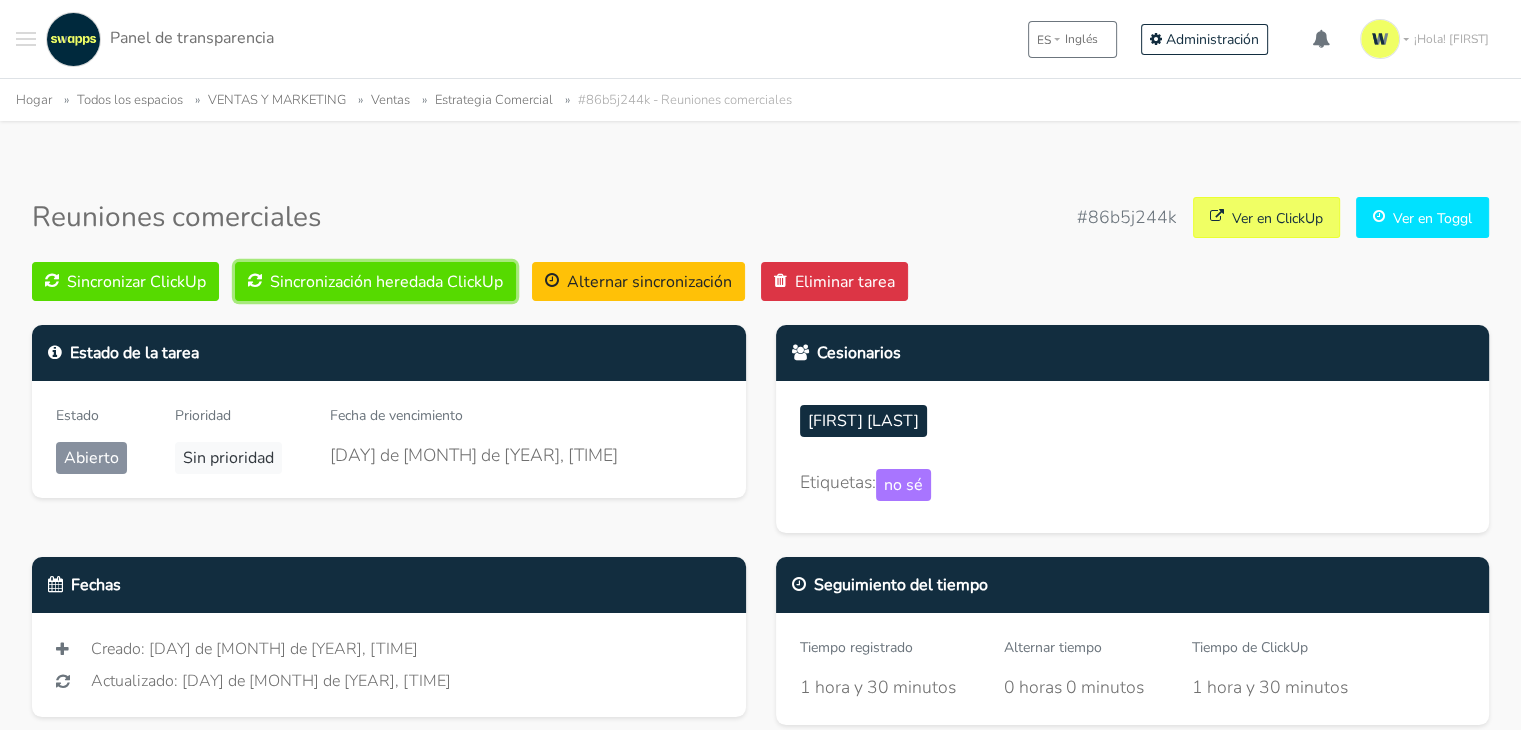click on "Sincronización heredada ClickUp" at bounding box center (375, 282) 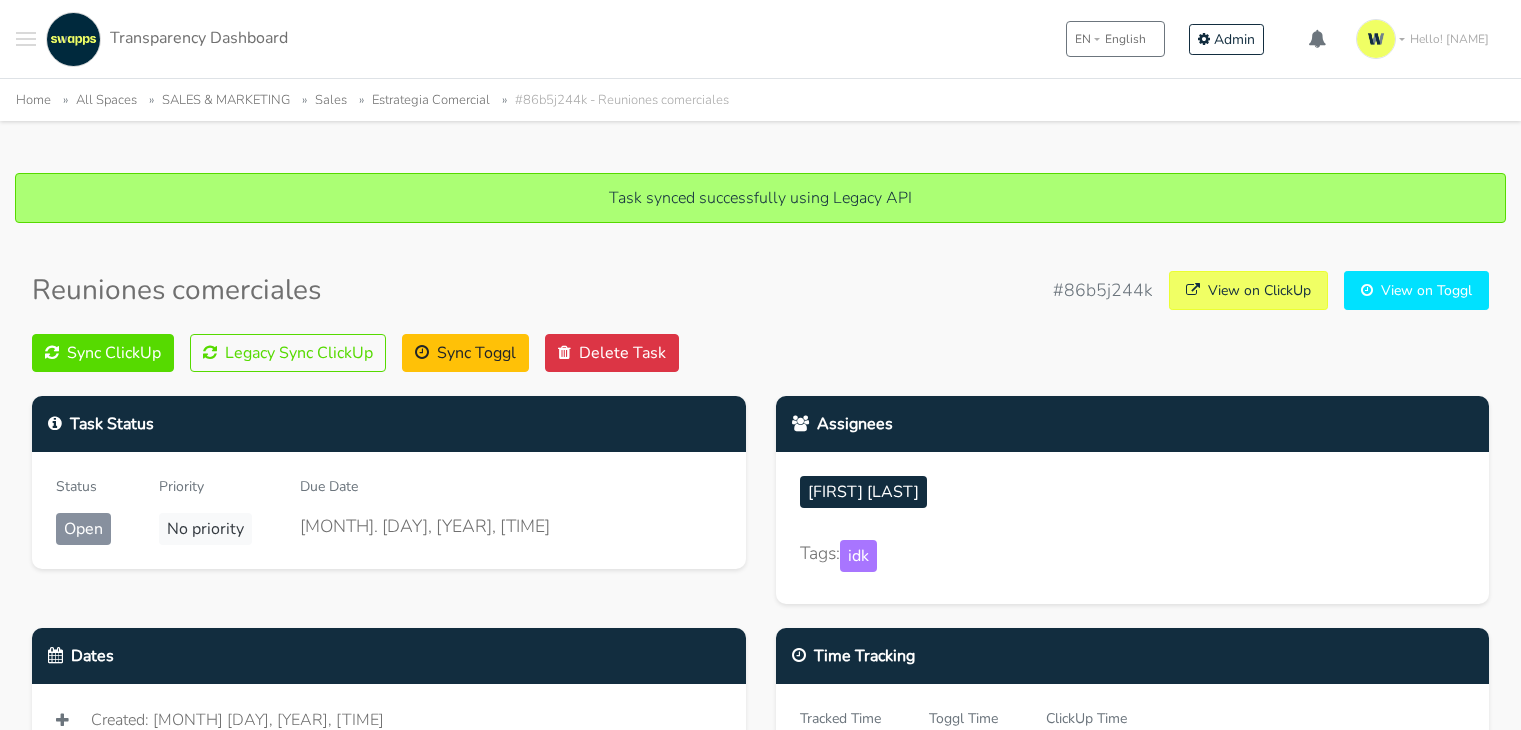 scroll, scrollTop: 0, scrollLeft: 0, axis: both 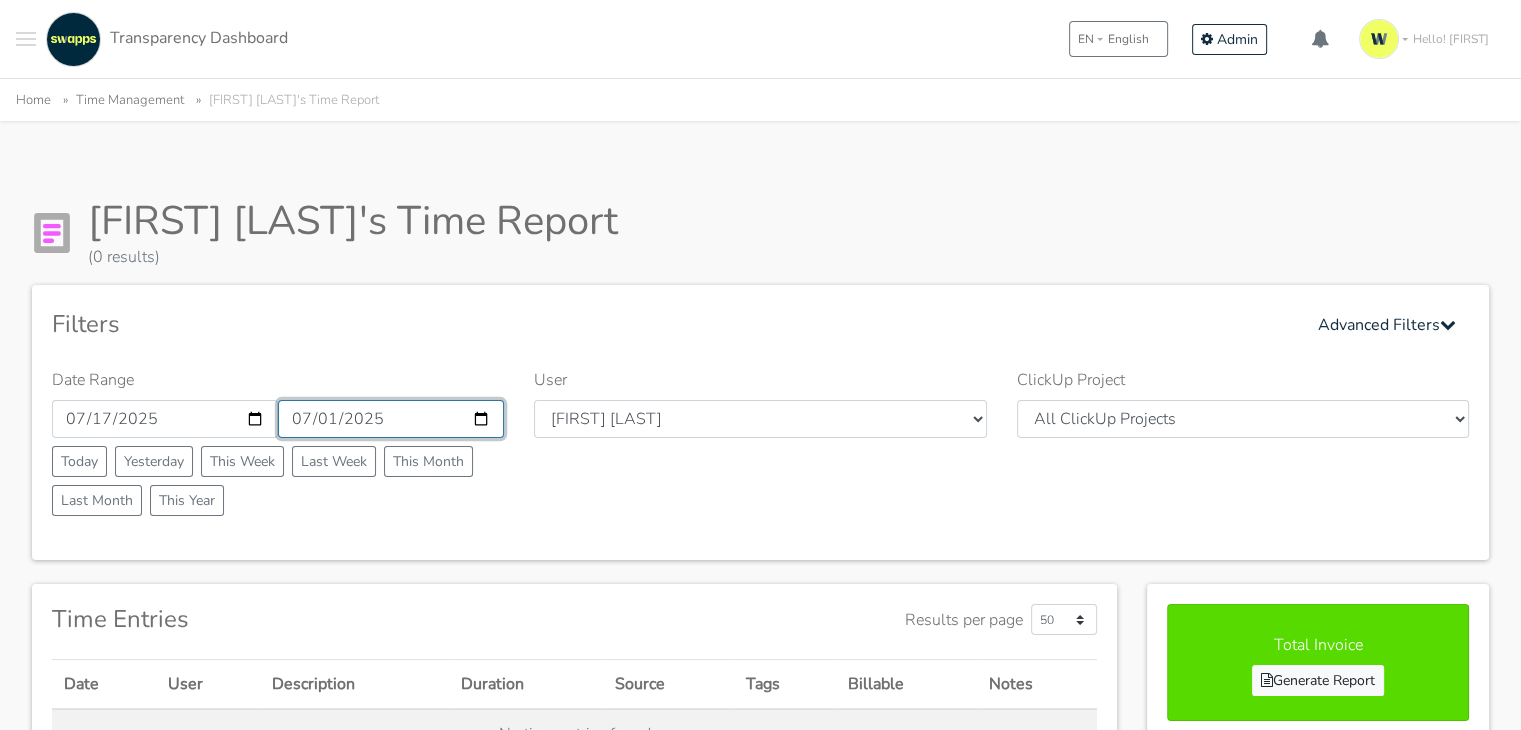 click on "2025-07-01" at bounding box center [391, 419] 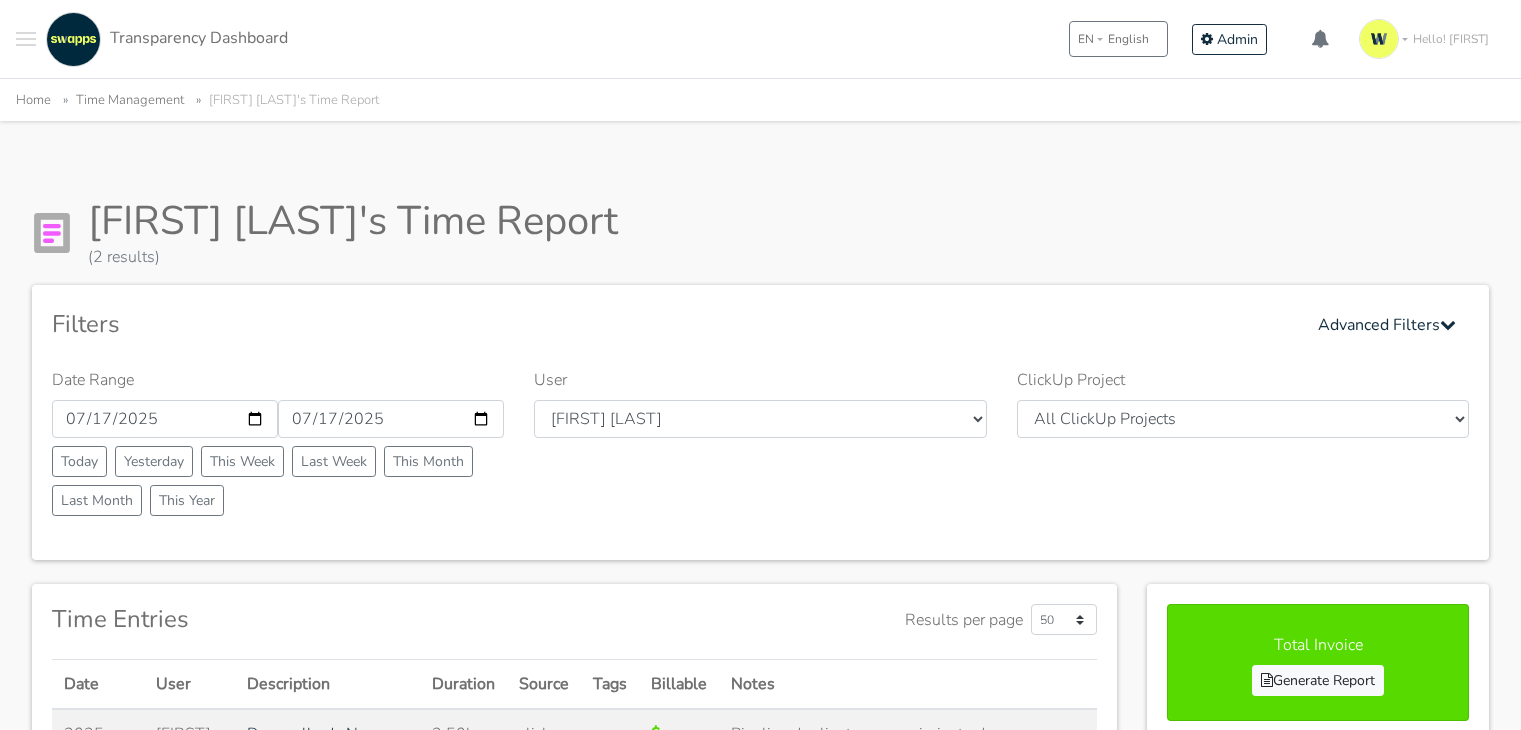 scroll, scrollTop: 0, scrollLeft: 0, axis: both 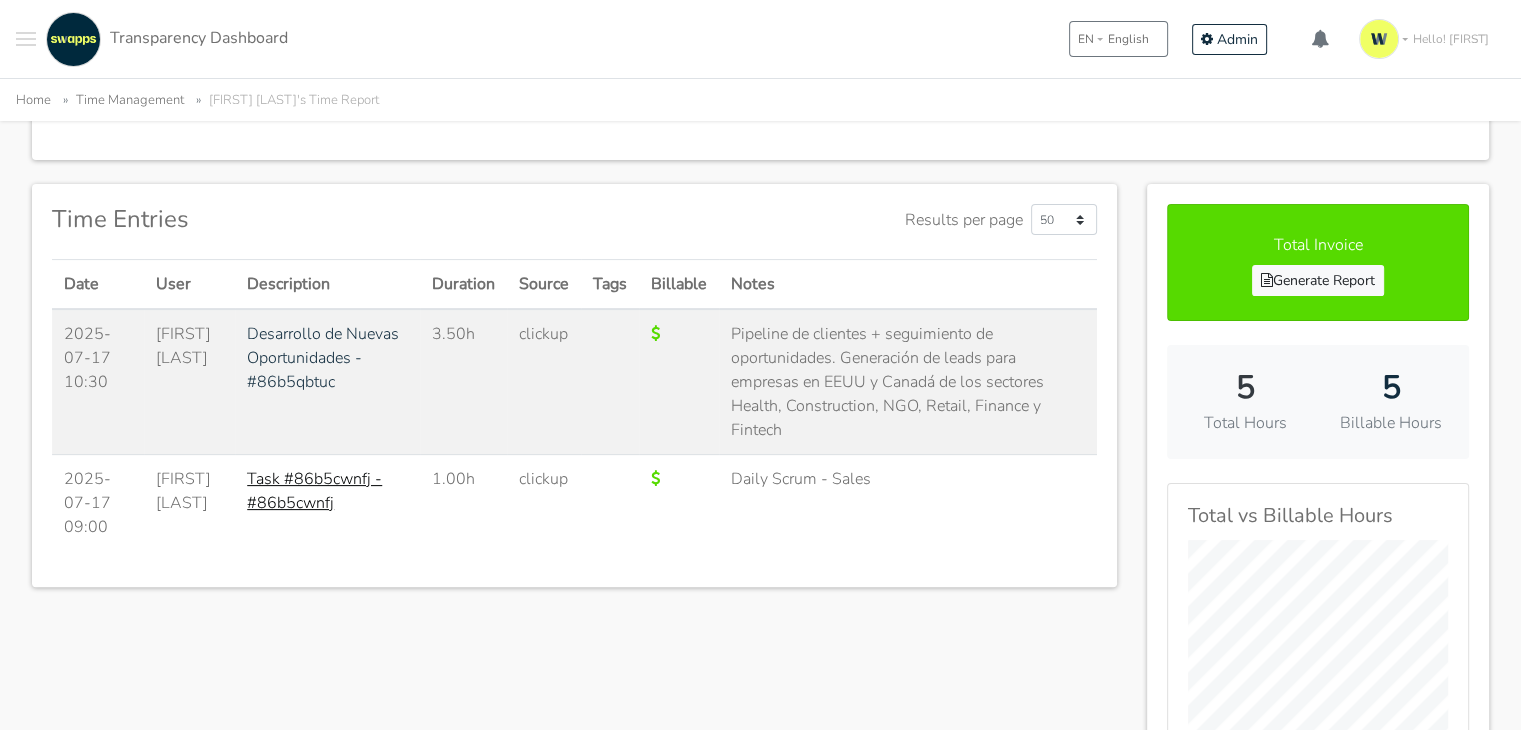 click on "Task #86b5cwnfj - #86b5cwnfj" at bounding box center (314, 491) 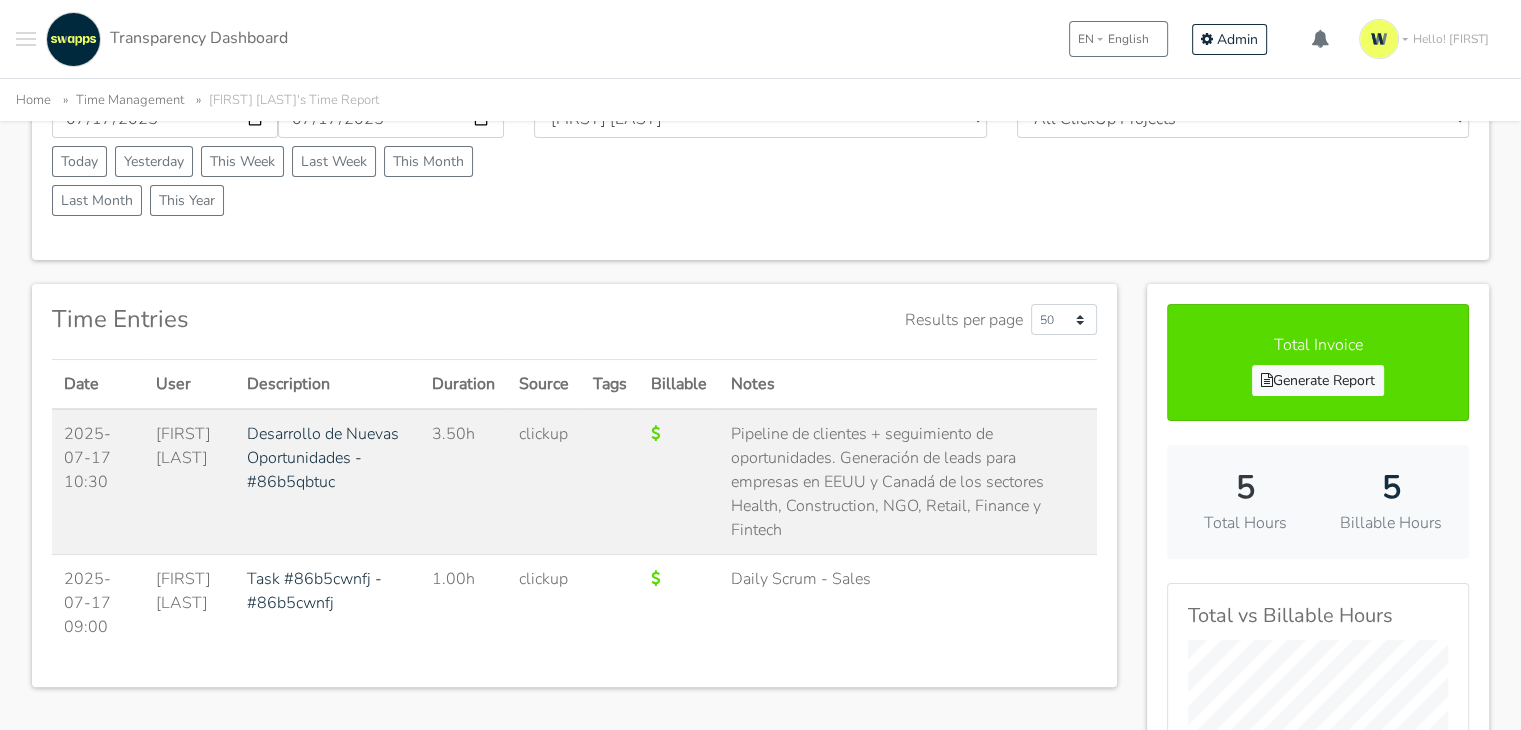 scroll, scrollTop: 400, scrollLeft: 0, axis: vertical 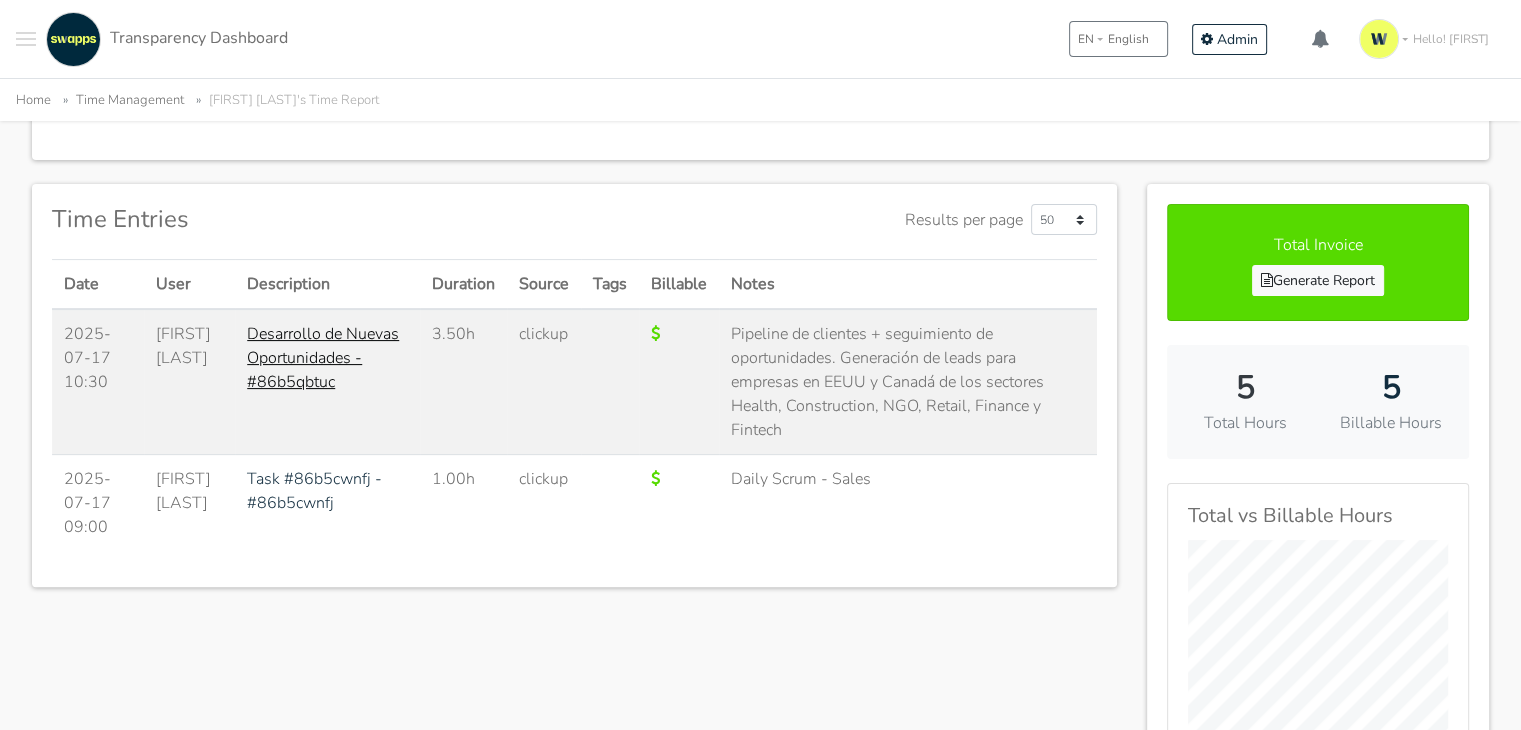 click on "Desarrollo de Nuevas Oportunidades - #86b5qbtuc" at bounding box center [323, 358] 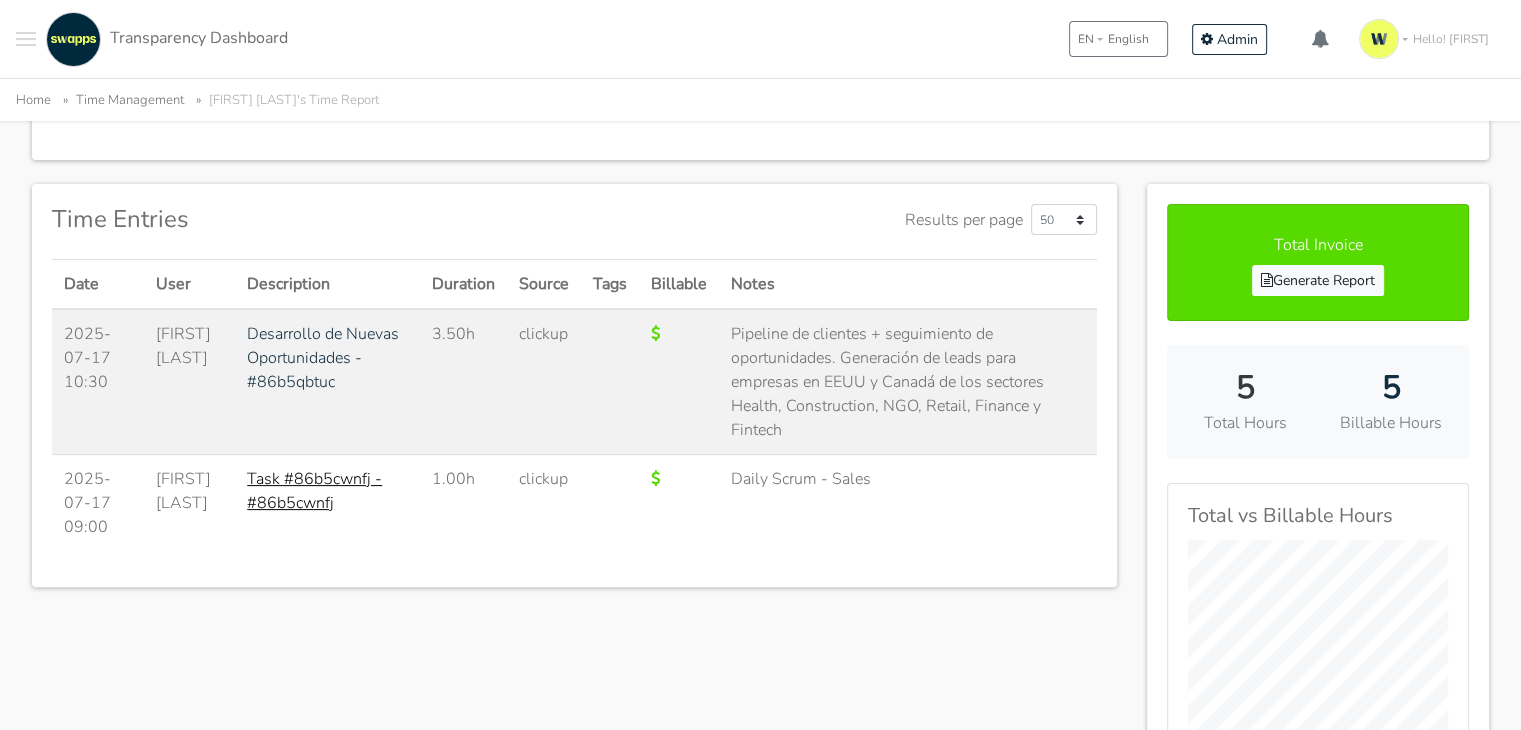 click on "Task #86b5cwnfj - #86b5cwnfj" at bounding box center (314, 491) 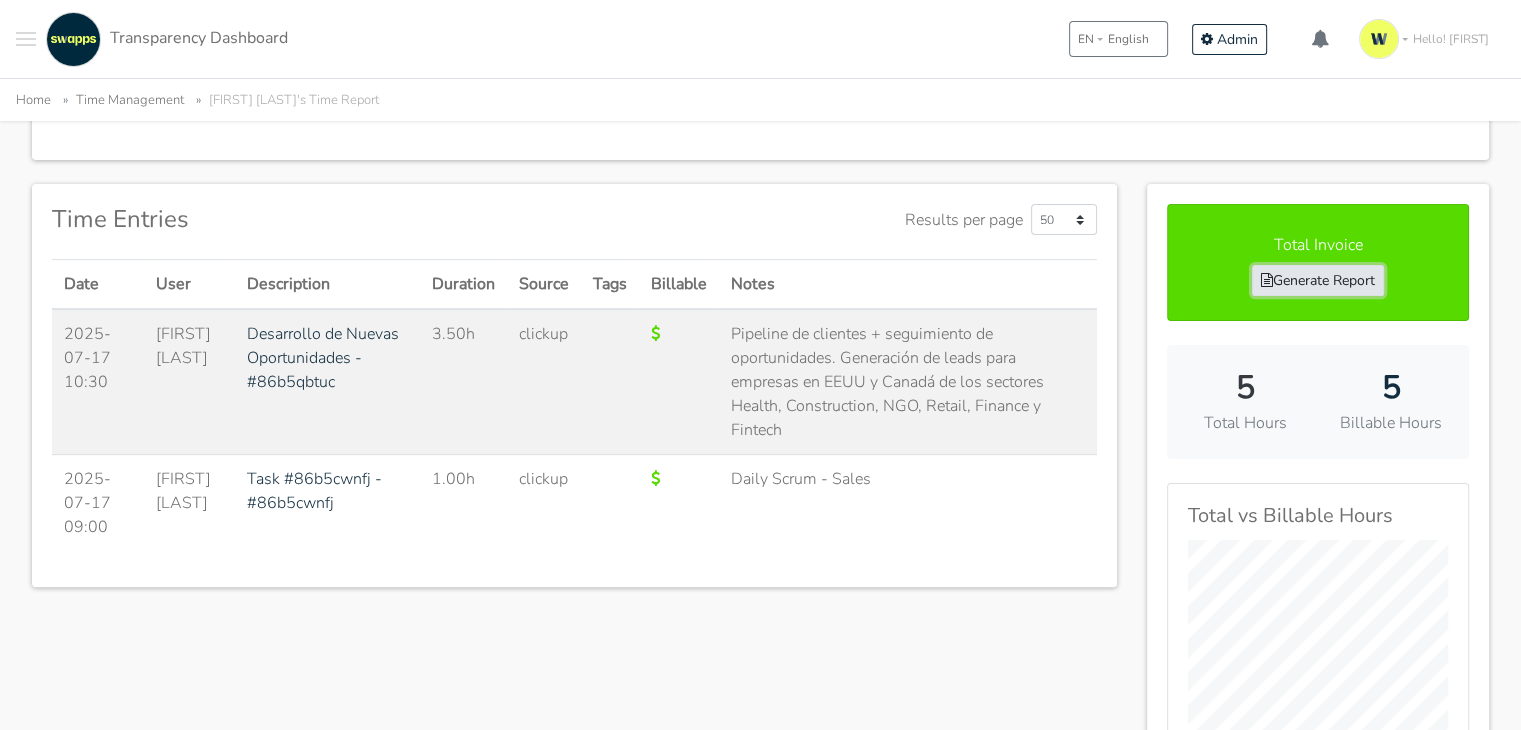 click on "Generate Report" at bounding box center (1318, 280) 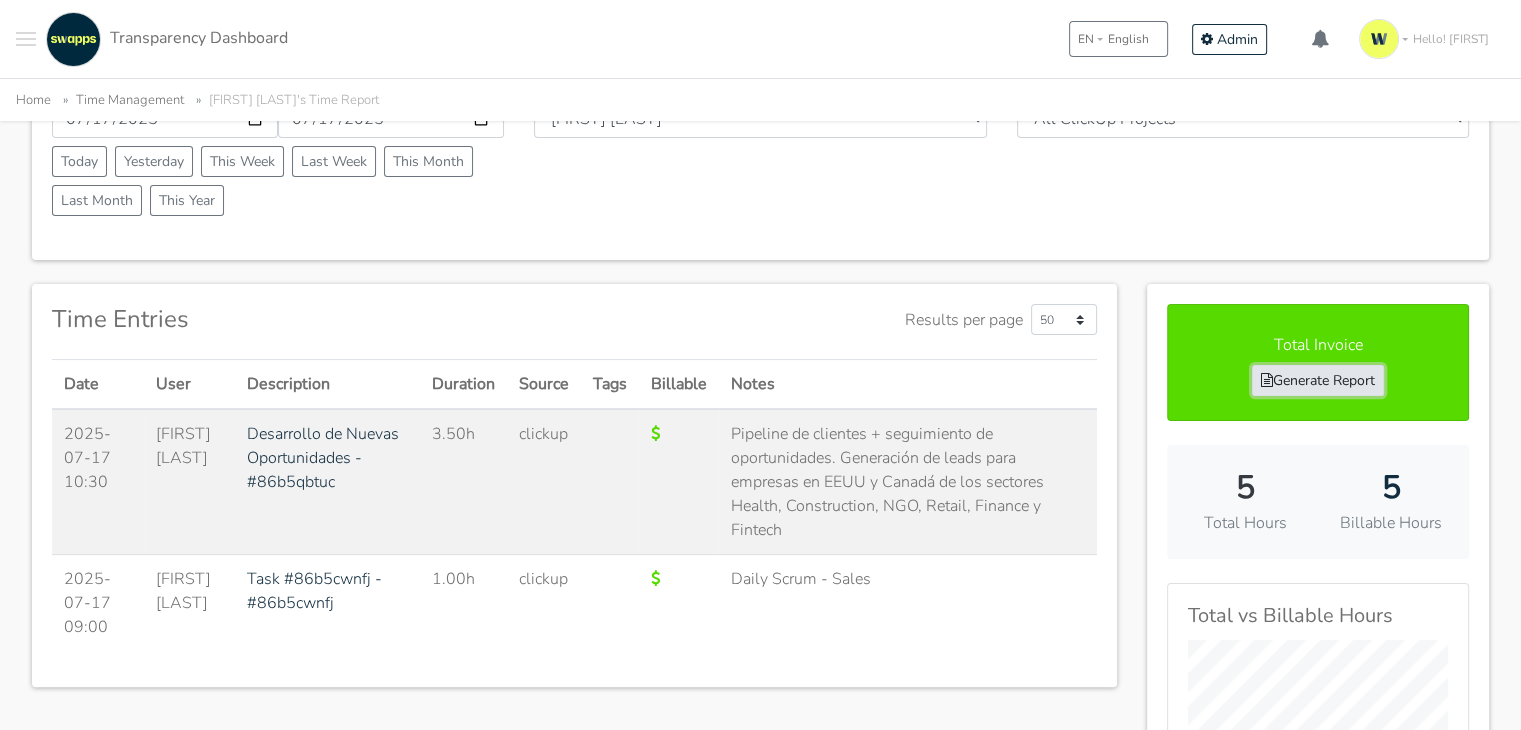 scroll, scrollTop: 200, scrollLeft: 0, axis: vertical 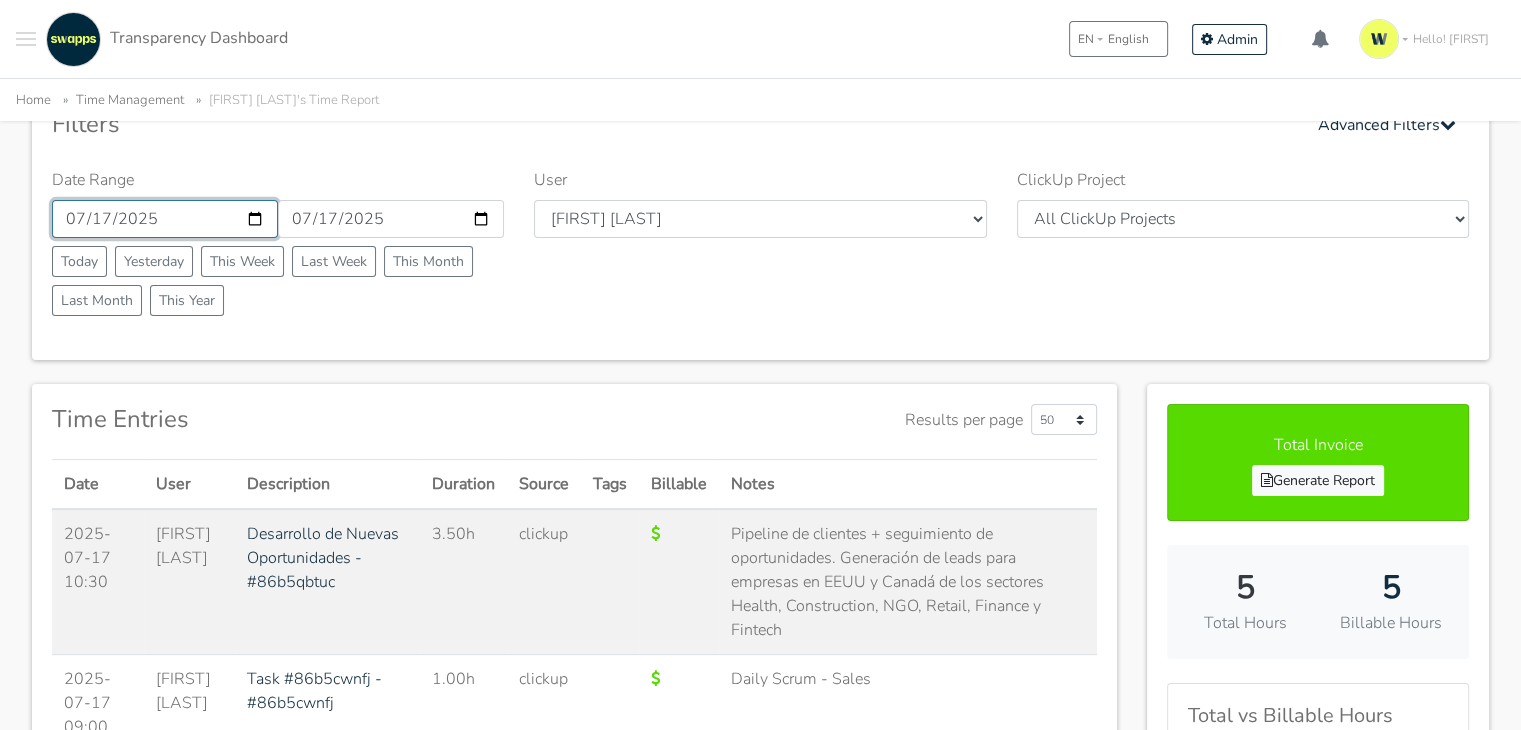 click on "2025-07-17" at bounding box center [165, 219] 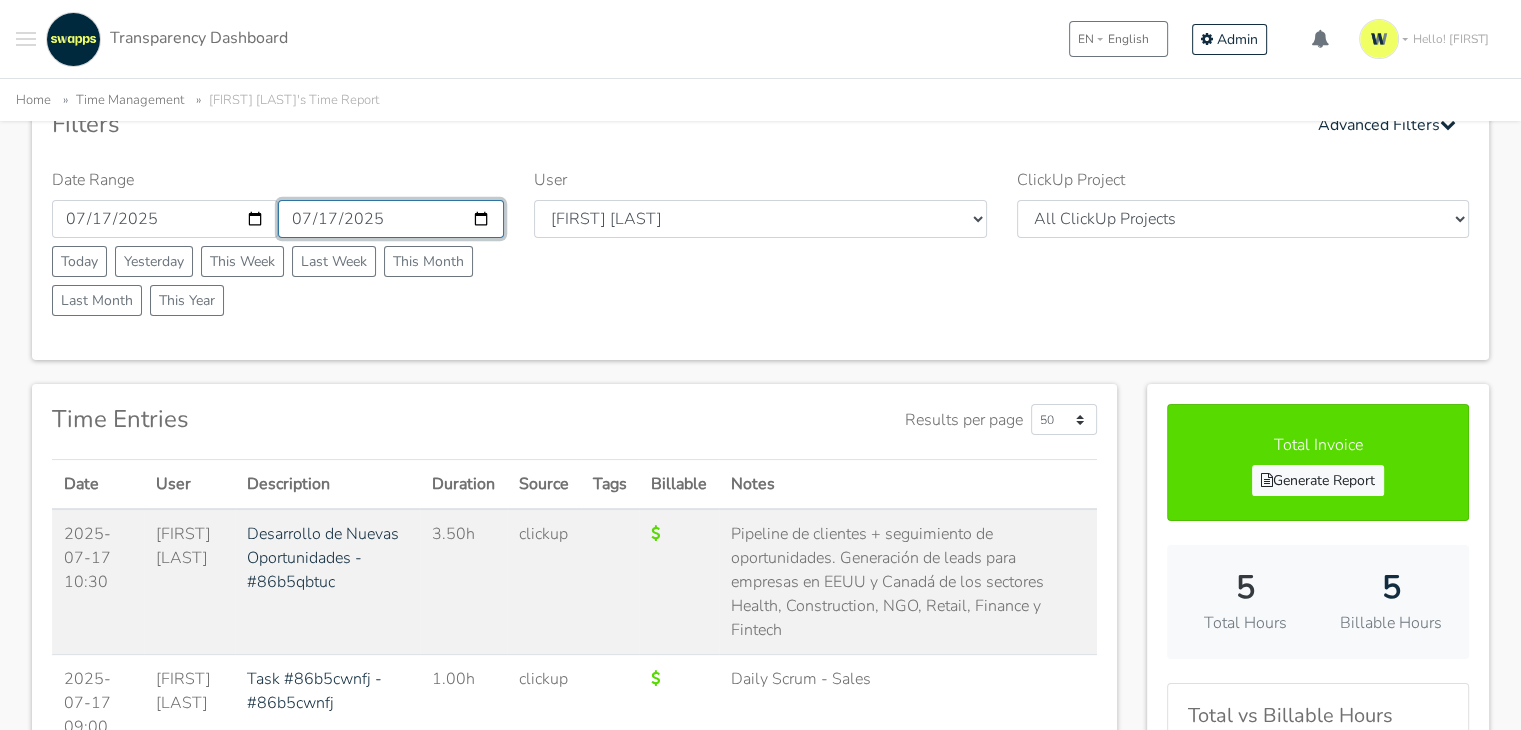 click on "2025-07-17" at bounding box center [391, 219] 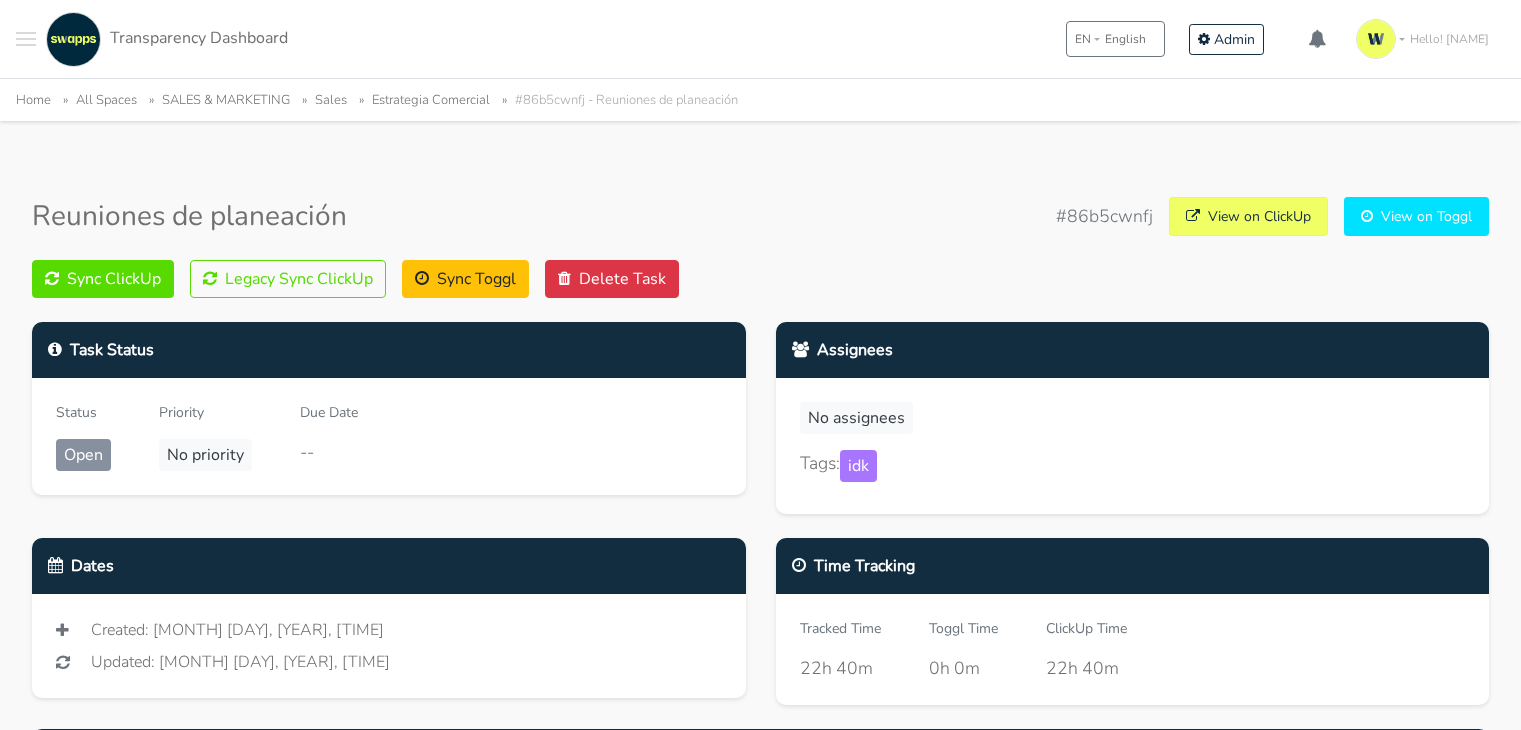 scroll, scrollTop: 0, scrollLeft: 0, axis: both 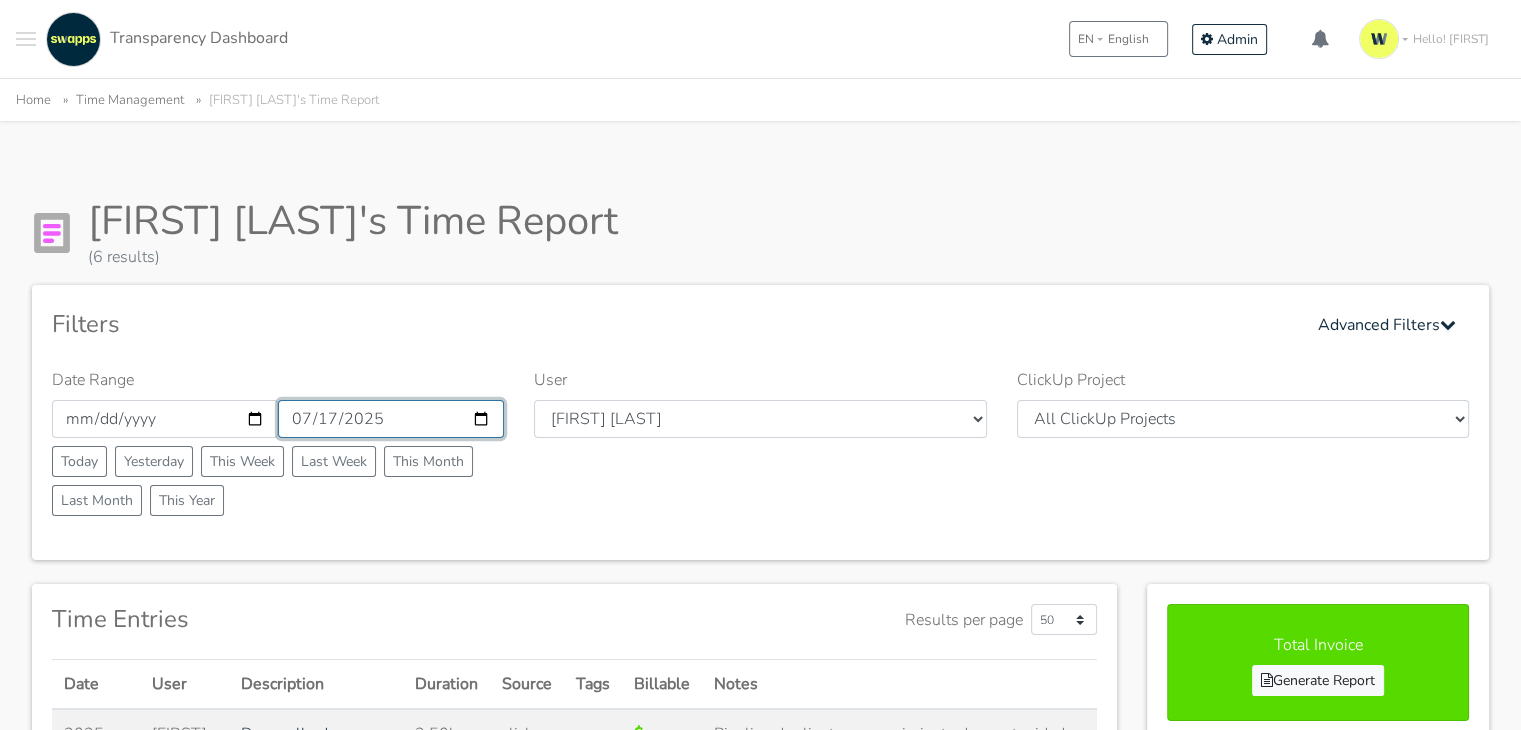 click on "2025-07-17" at bounding box center (391, 419) 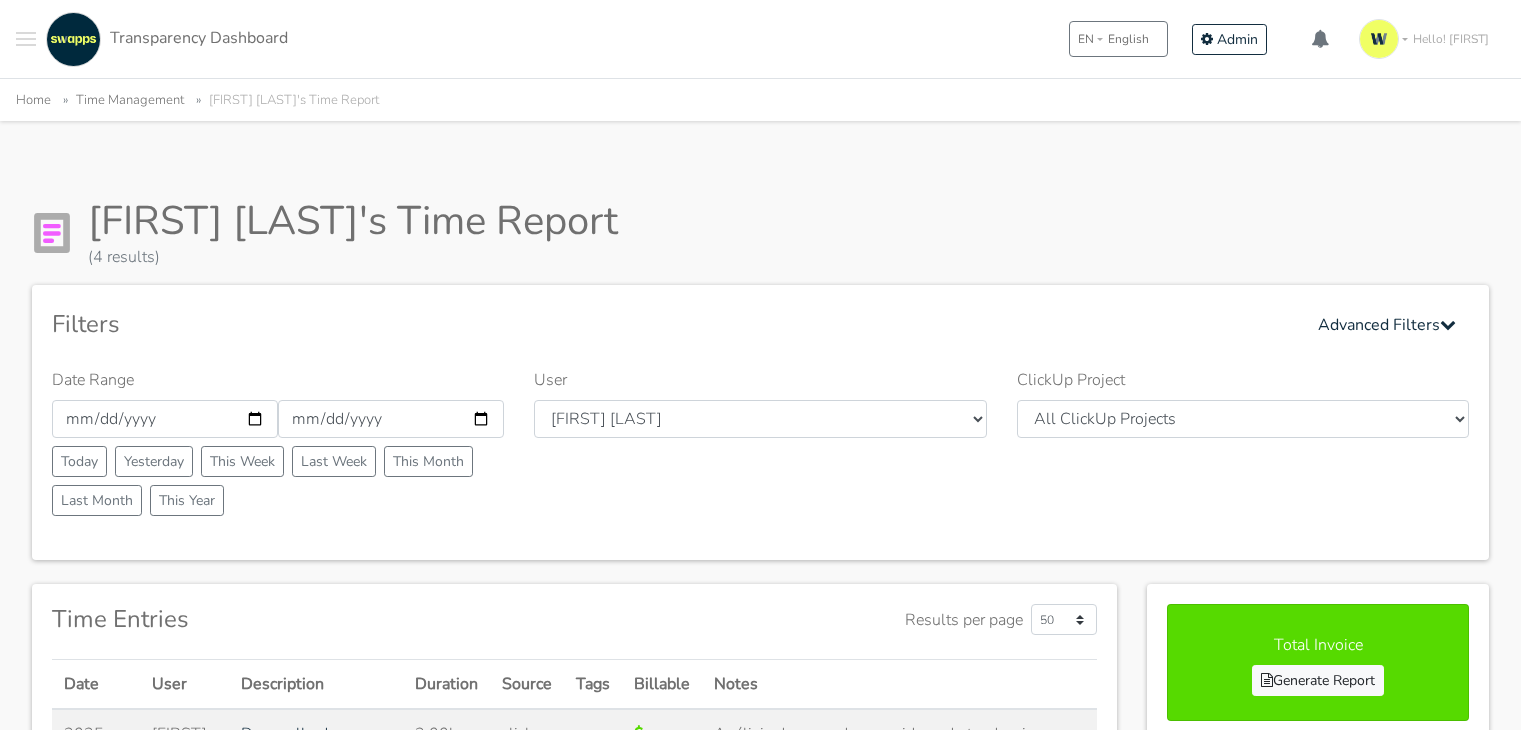 scroll, scrollTop: 0, scrollLeft: 0, axis: both 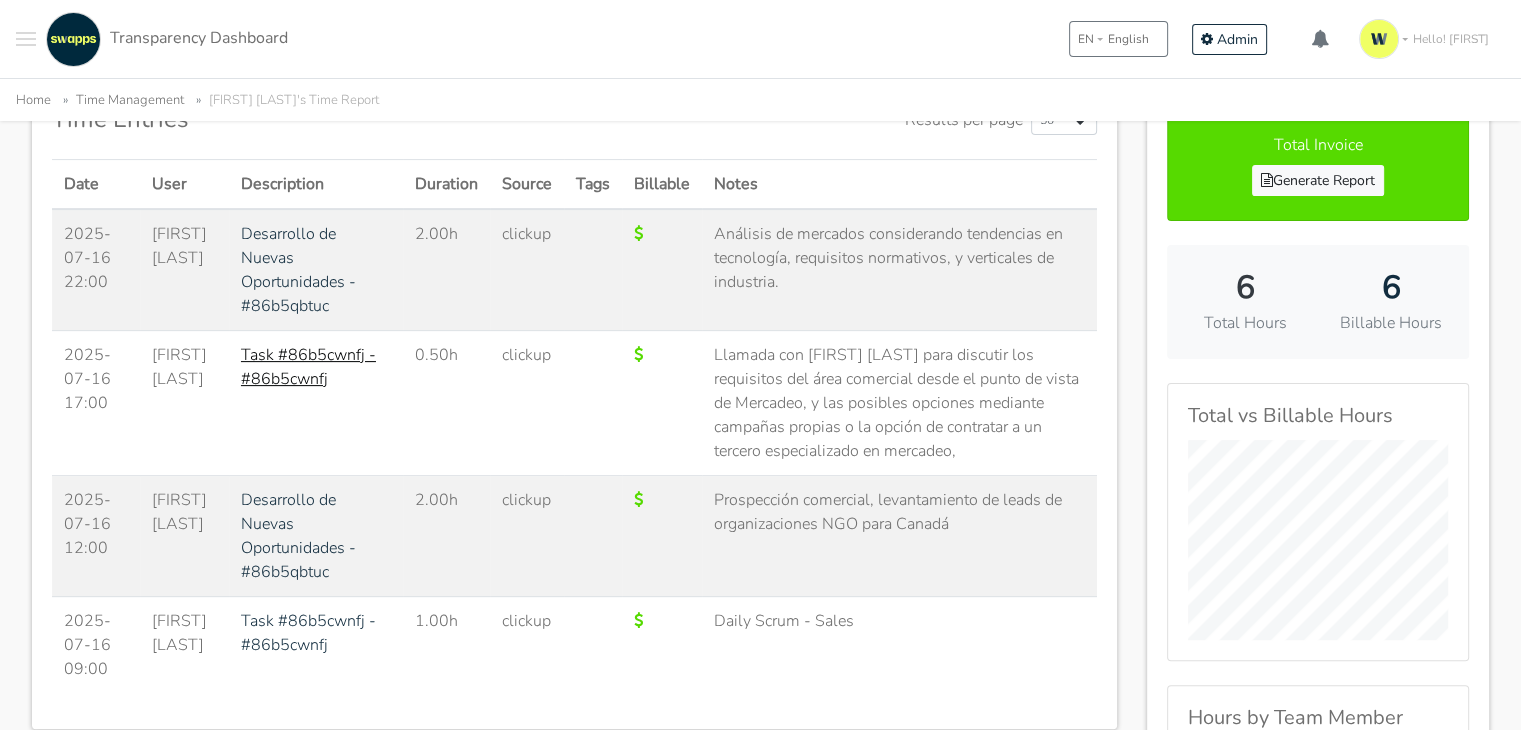 click on "Task #86b5cwnfj - #86b5cwnfj" at bounding box center [308, 367] 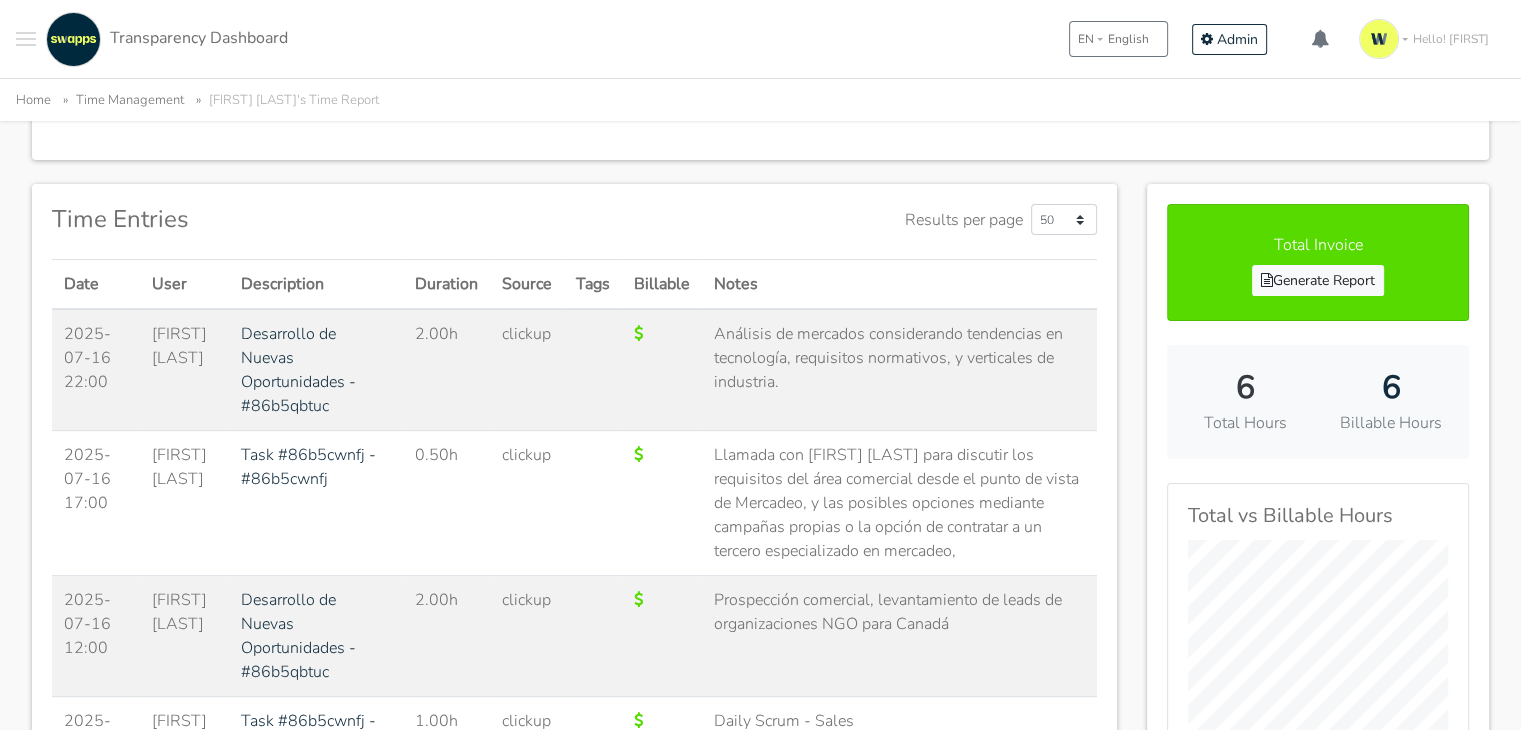 scroll, scrollTop: 600, scrollLeft: 0, axis: vertical 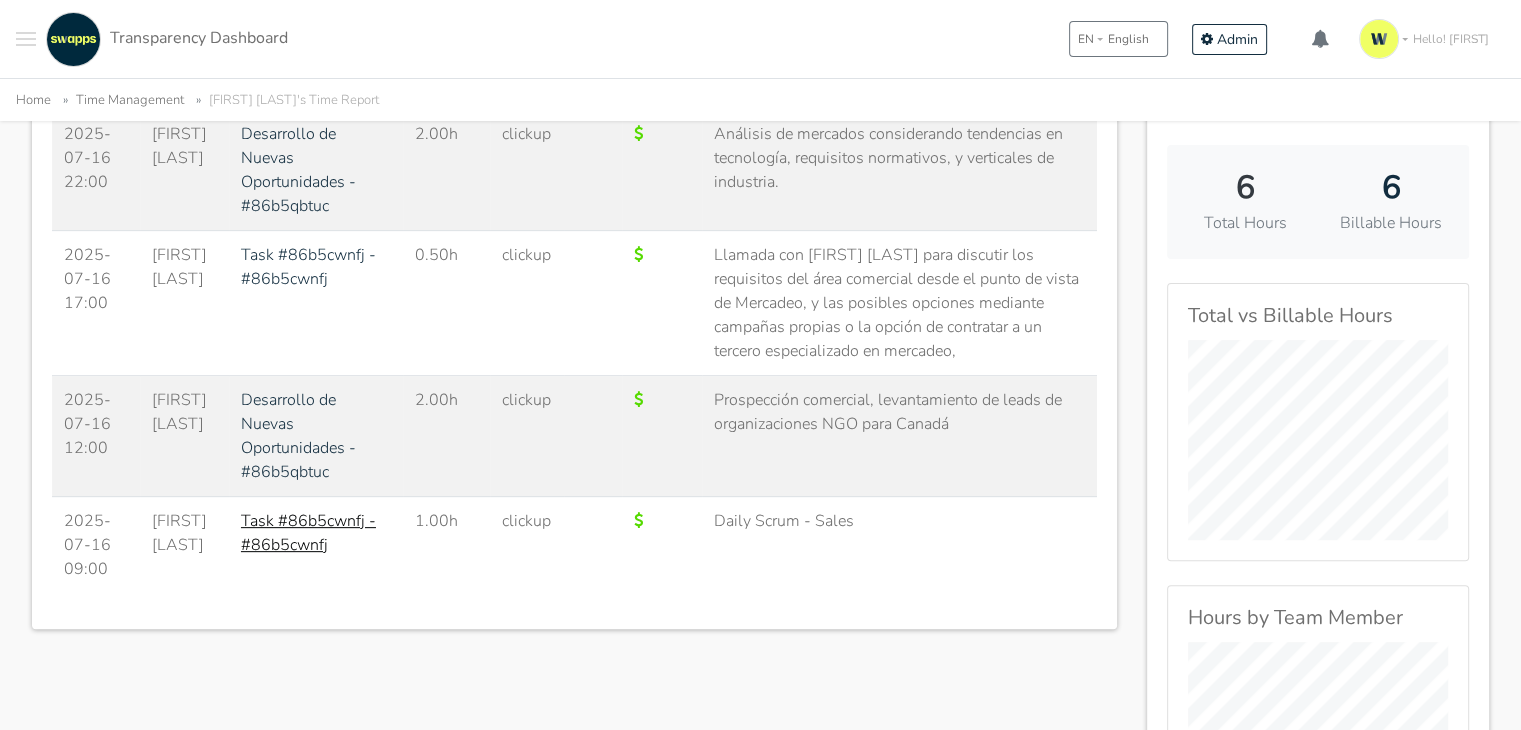 click on "Task #86b5cwnfj - #86b5cwnfj" at bounding box center [308, 533] 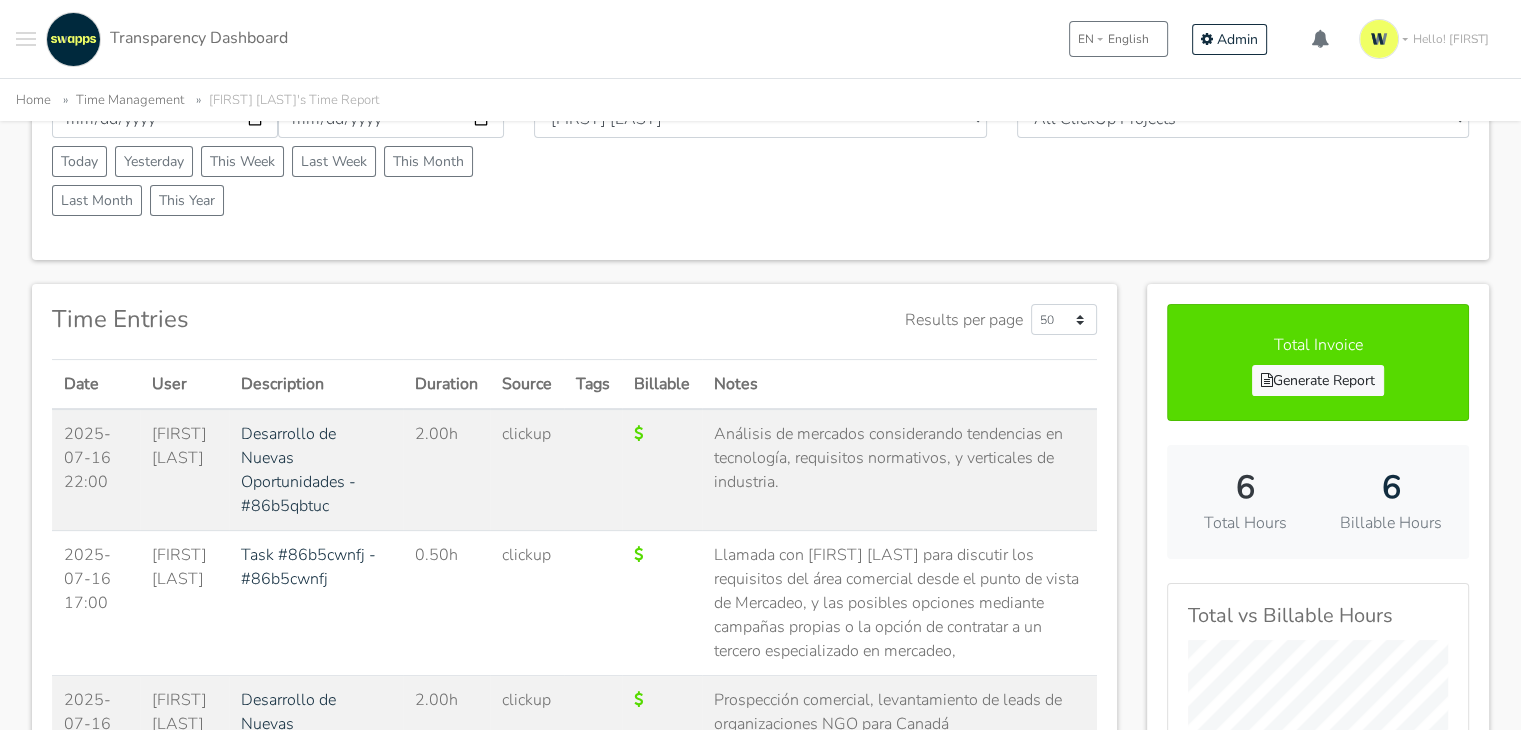 scroll, scrollTop: 200, scrollLeft: 0, axis: vertical 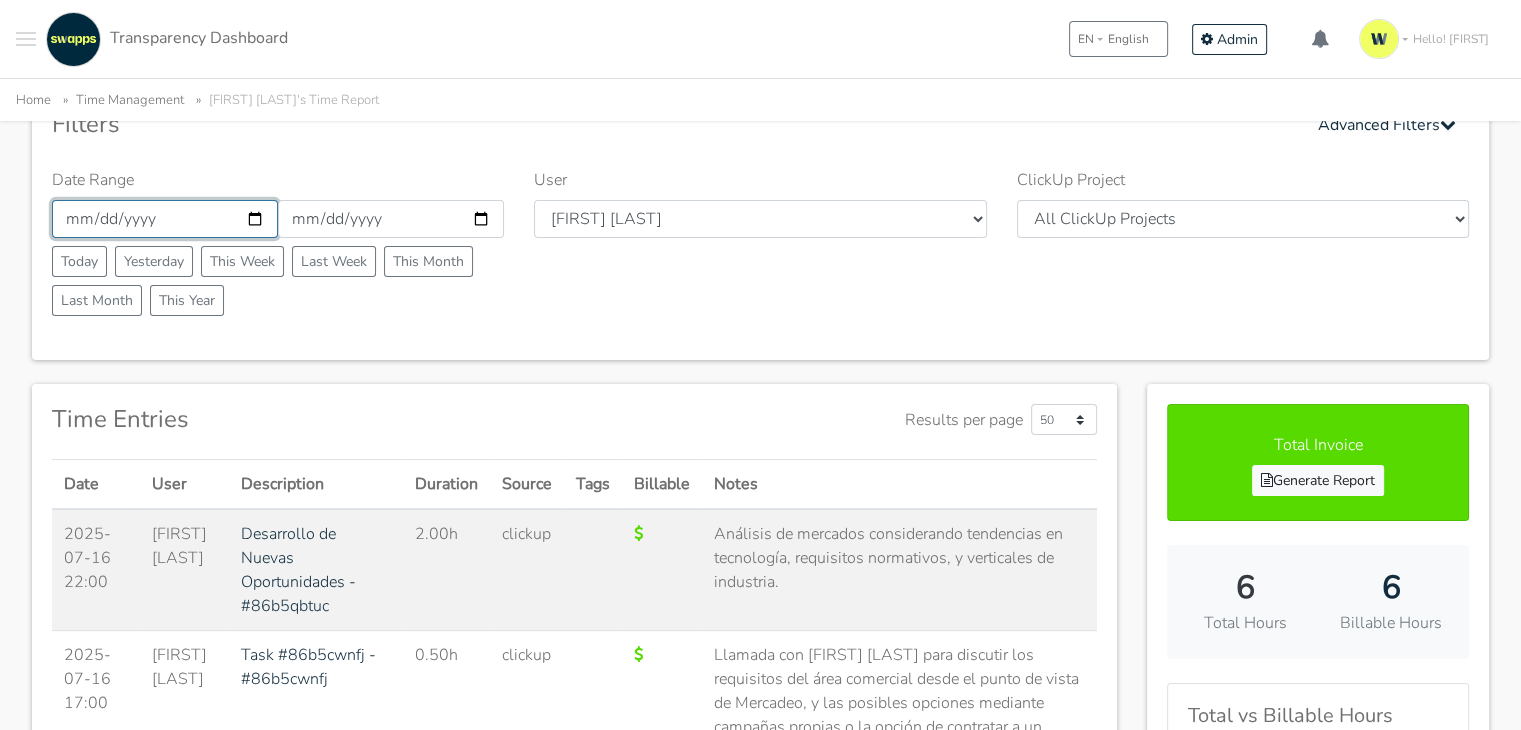 click on "2025-07-16" at bounding box center [165, 219] 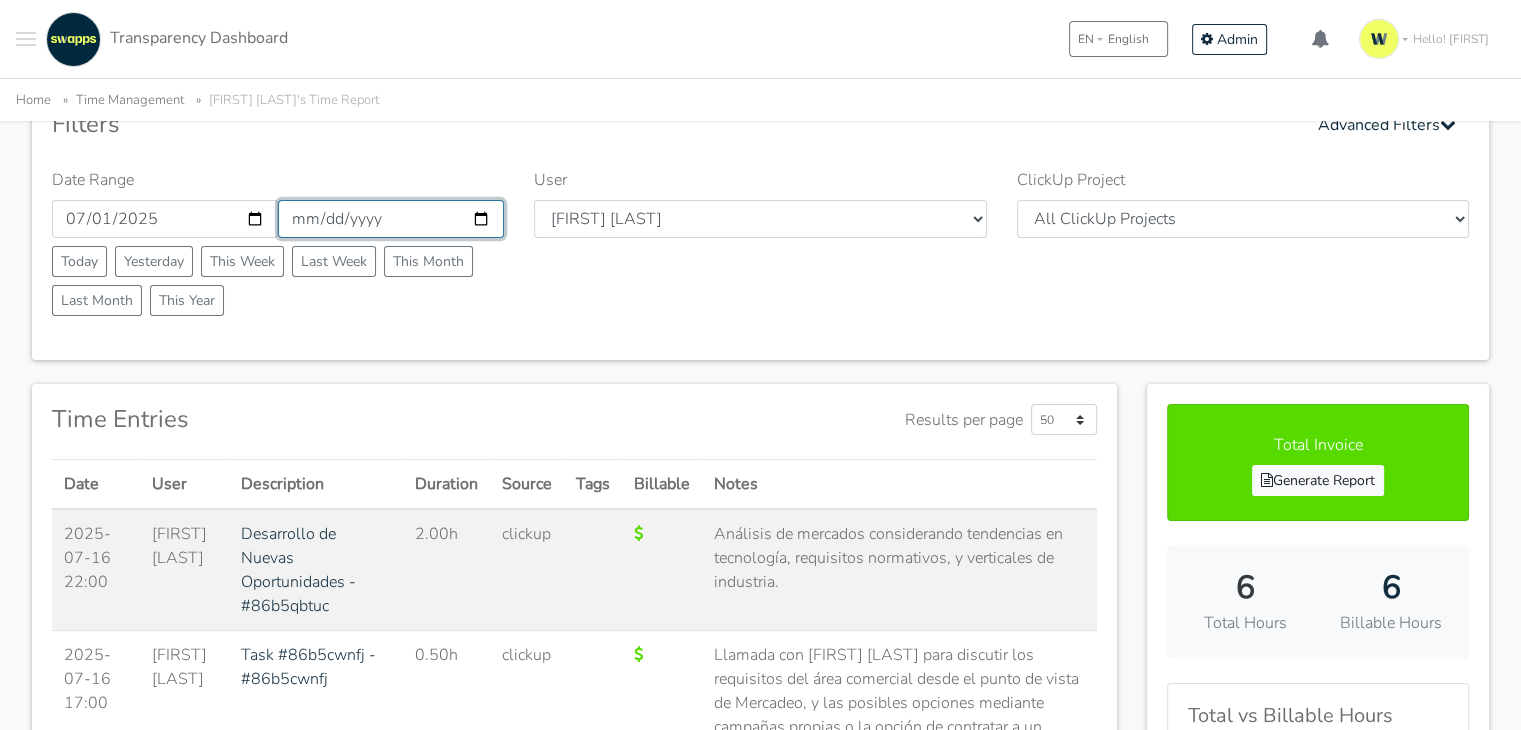 click on "[DATE]" at bounding box center (391, 219) 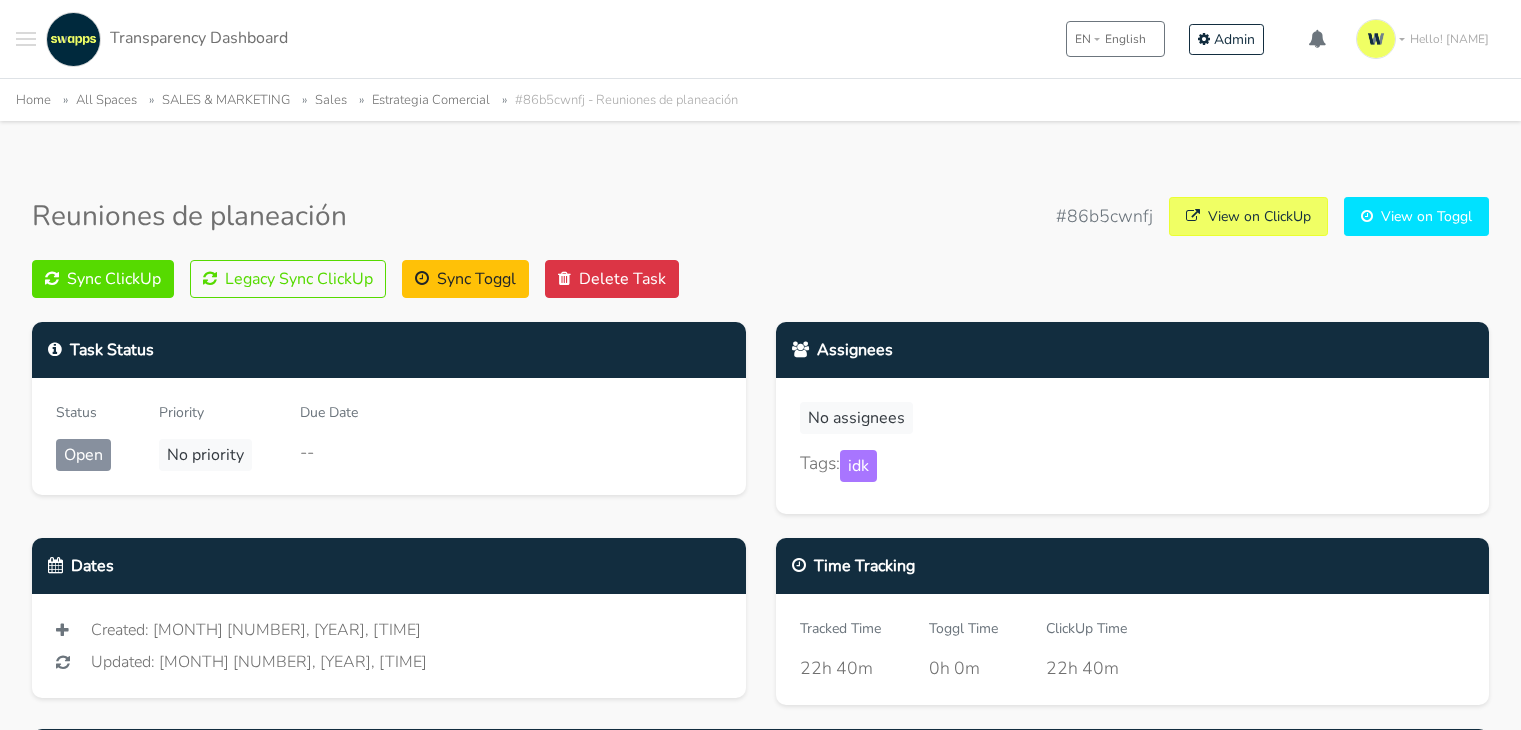 scroll, scrollTop: 0, scrollLeft: 0, axis: both 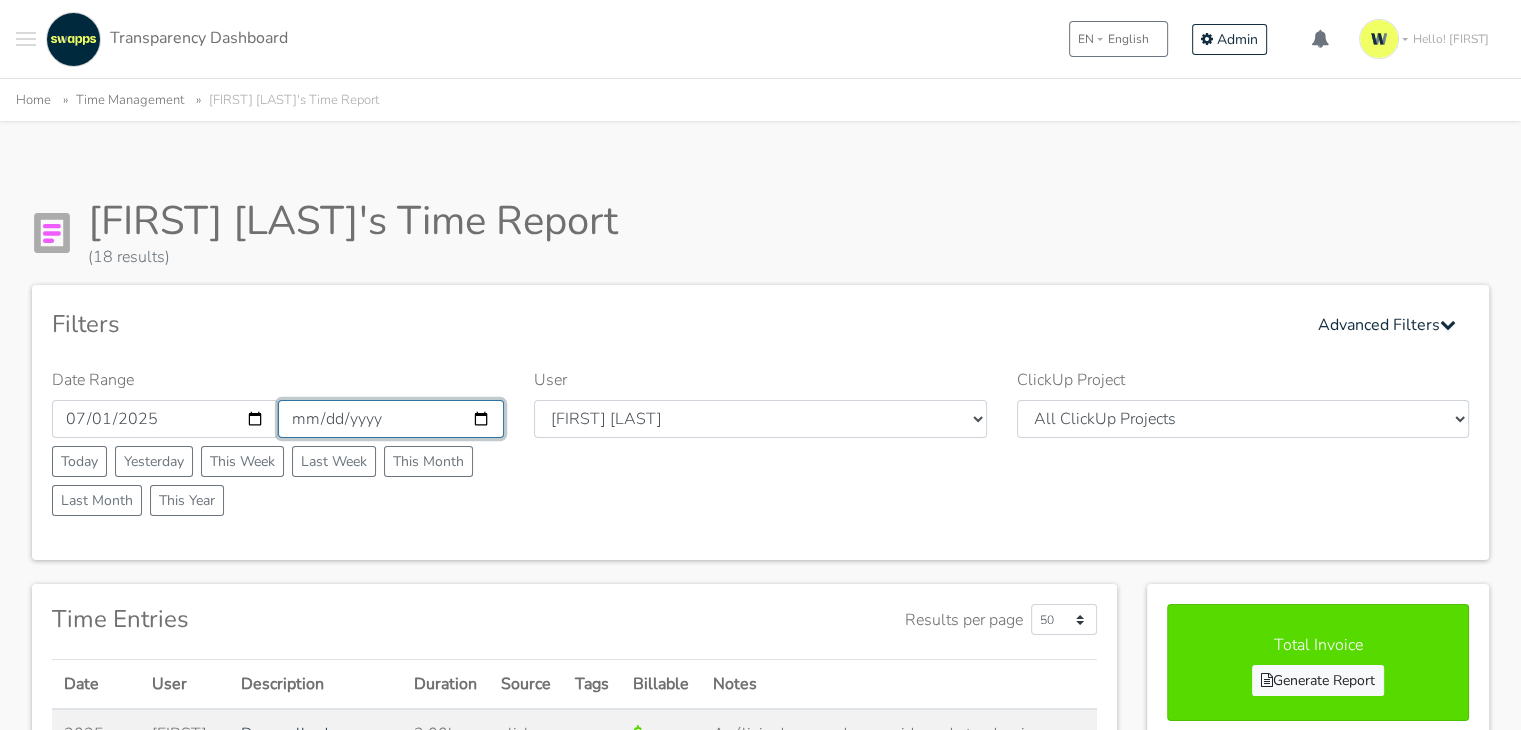 click on "2025-07-16" at bounding box center [391, 419] 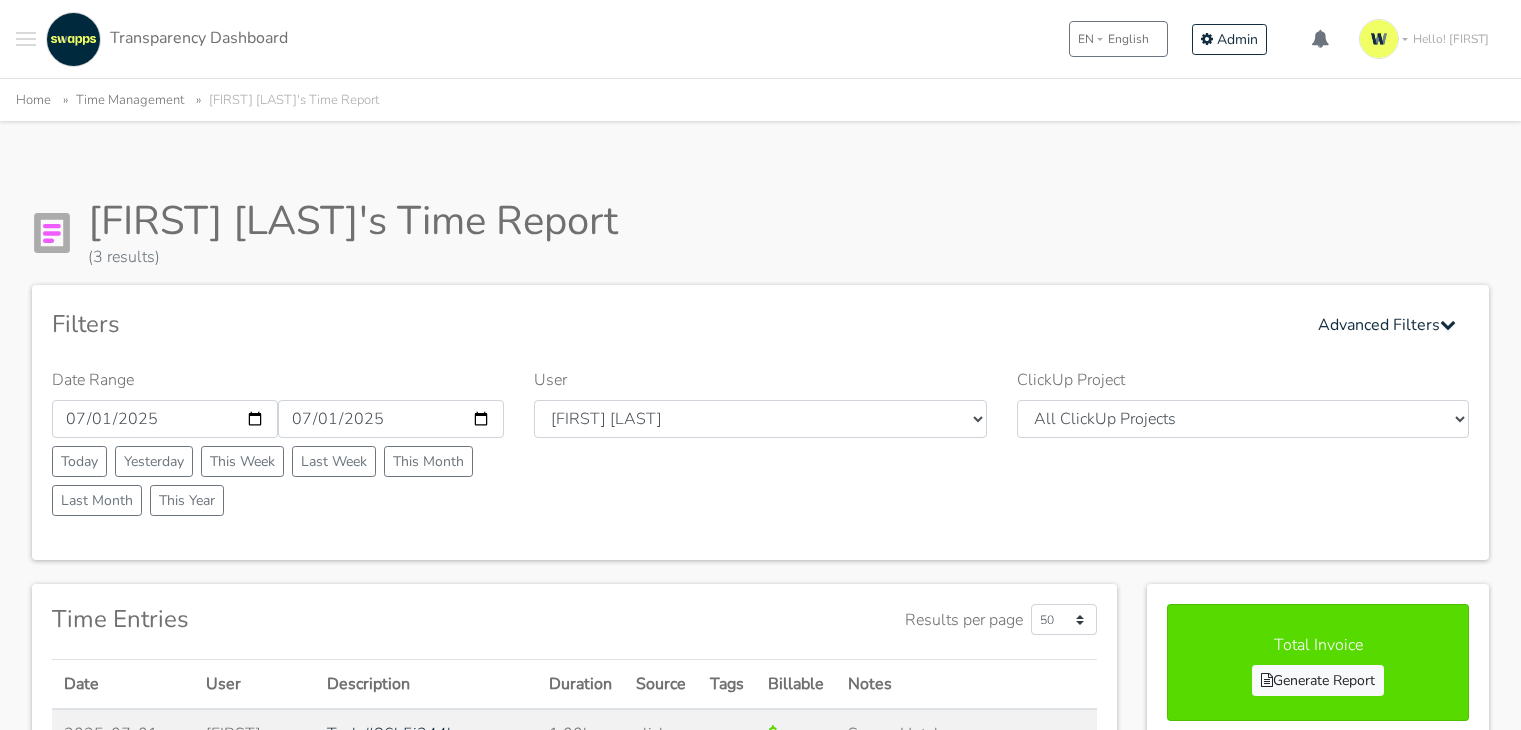 scroll, scrollTop: 0, scrollLeft: 0, axis: both 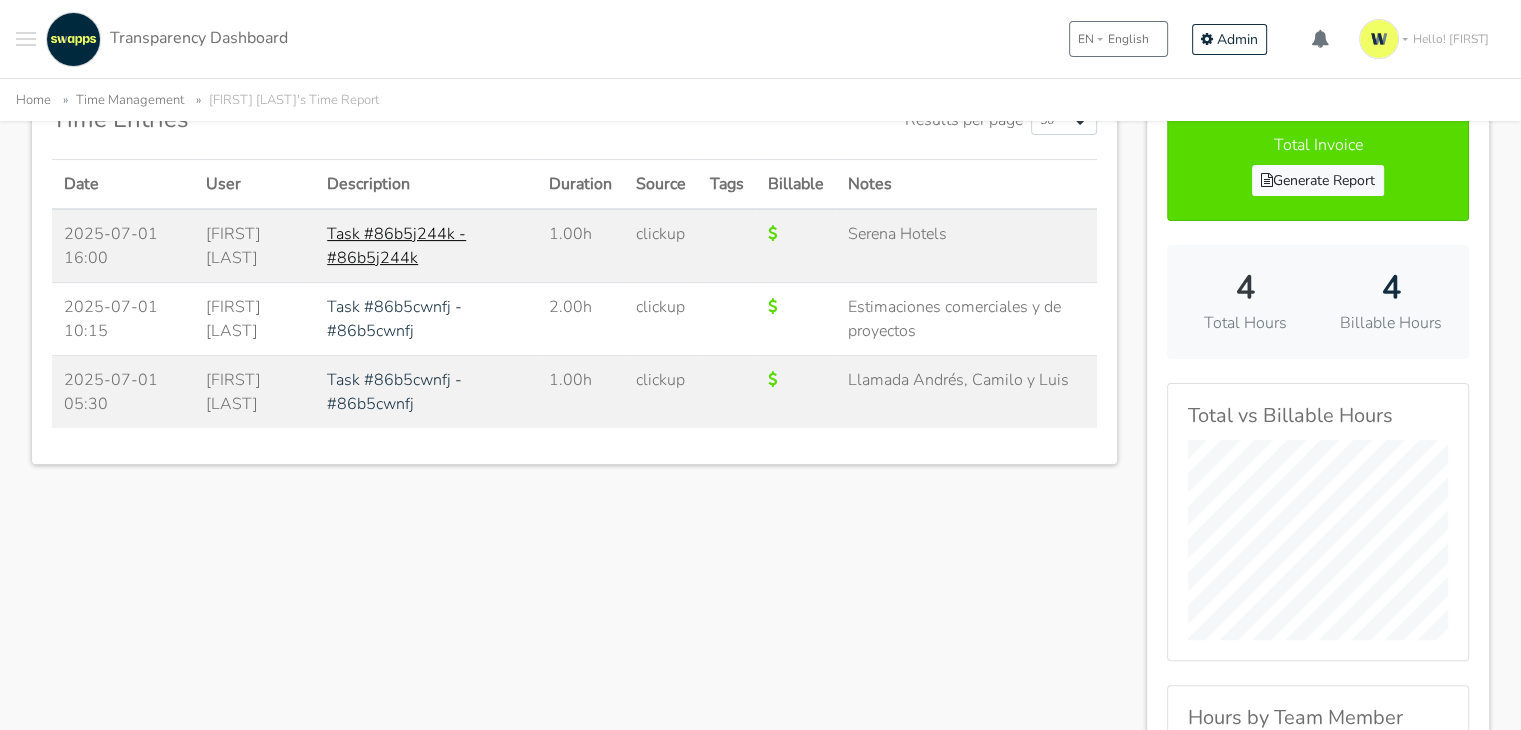 click on "Task #86b5j244k - #86b5j244k" at bounding box center (396, 246) 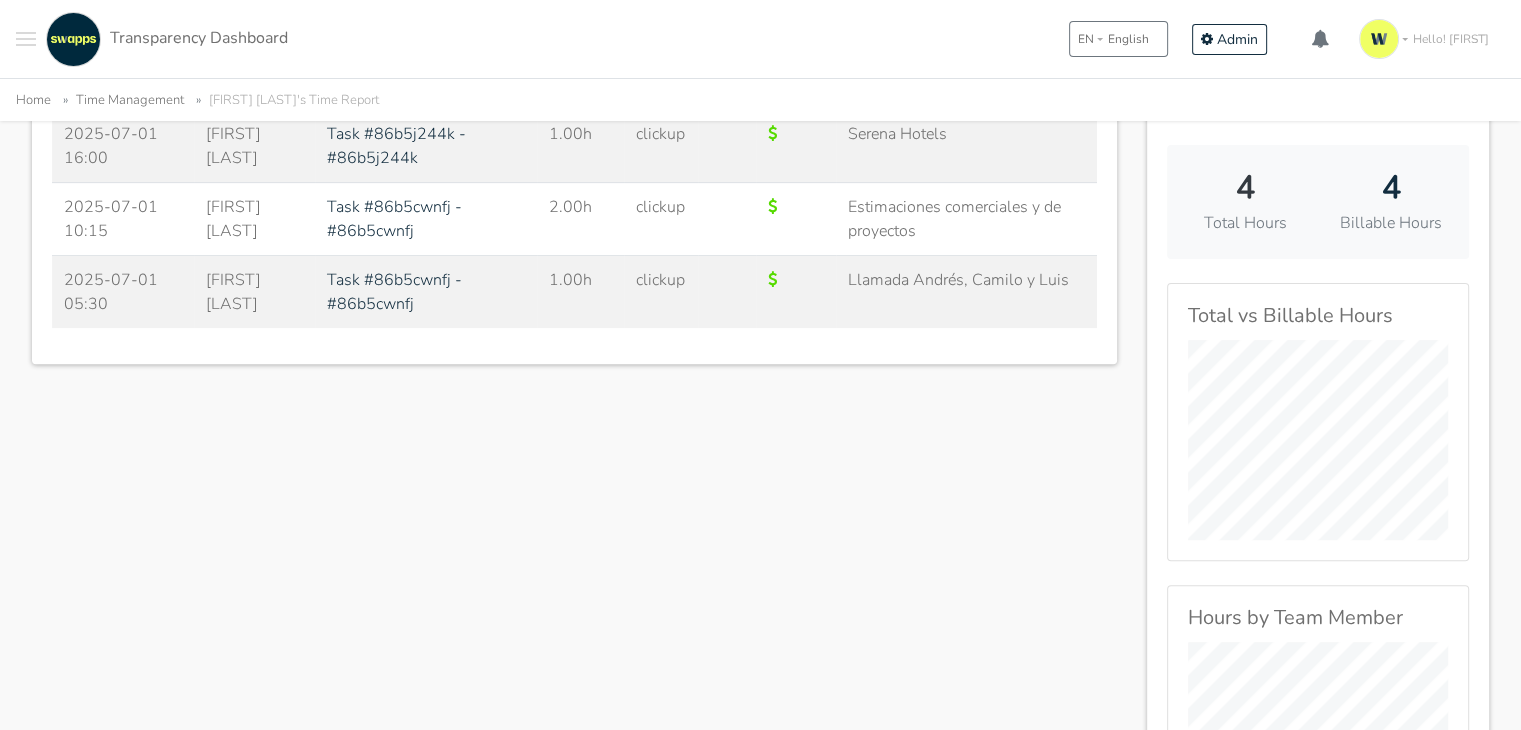 scroll, scrollTop: 400, scrollLeft: 0, axis: vertical 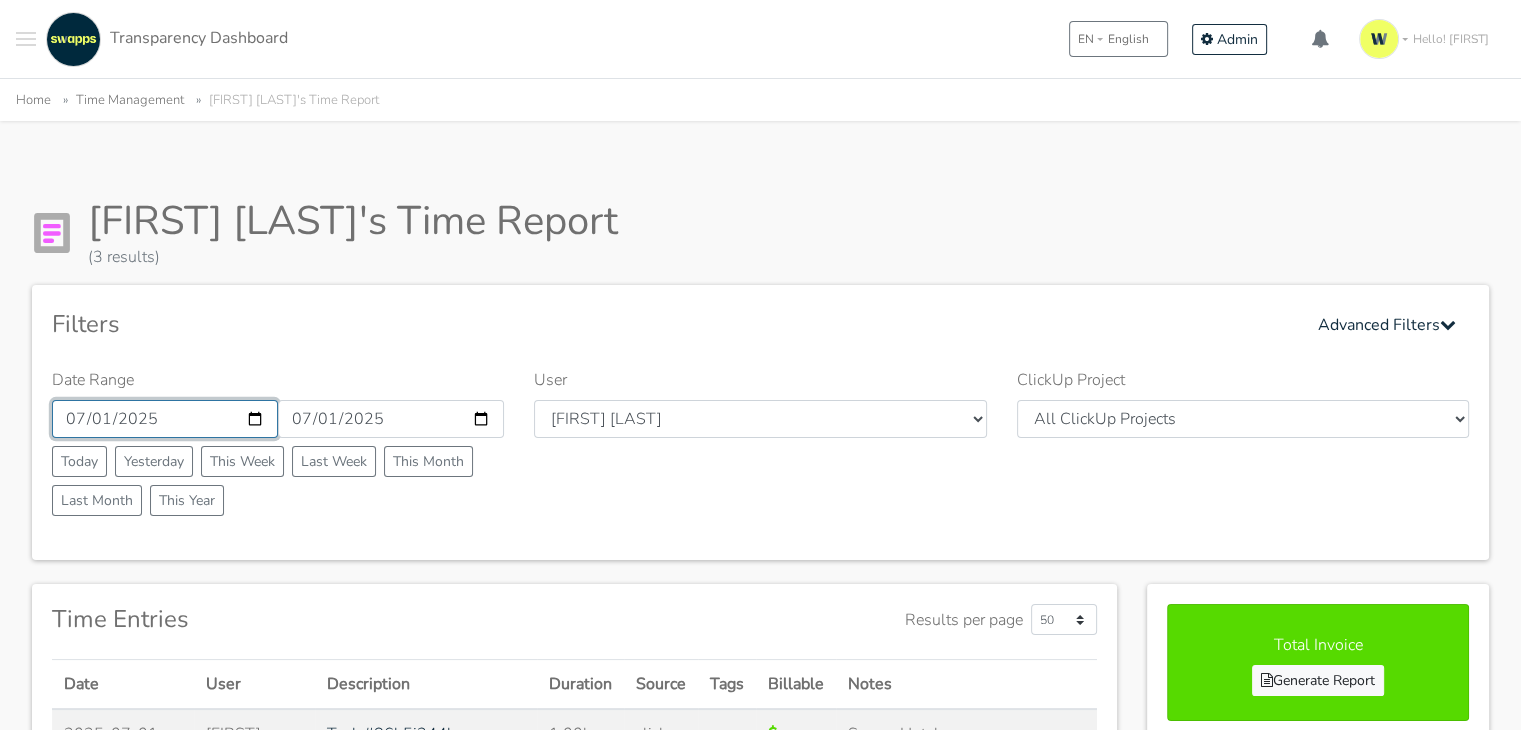 click on "2025-07-01" at bounding box center (165, 419) 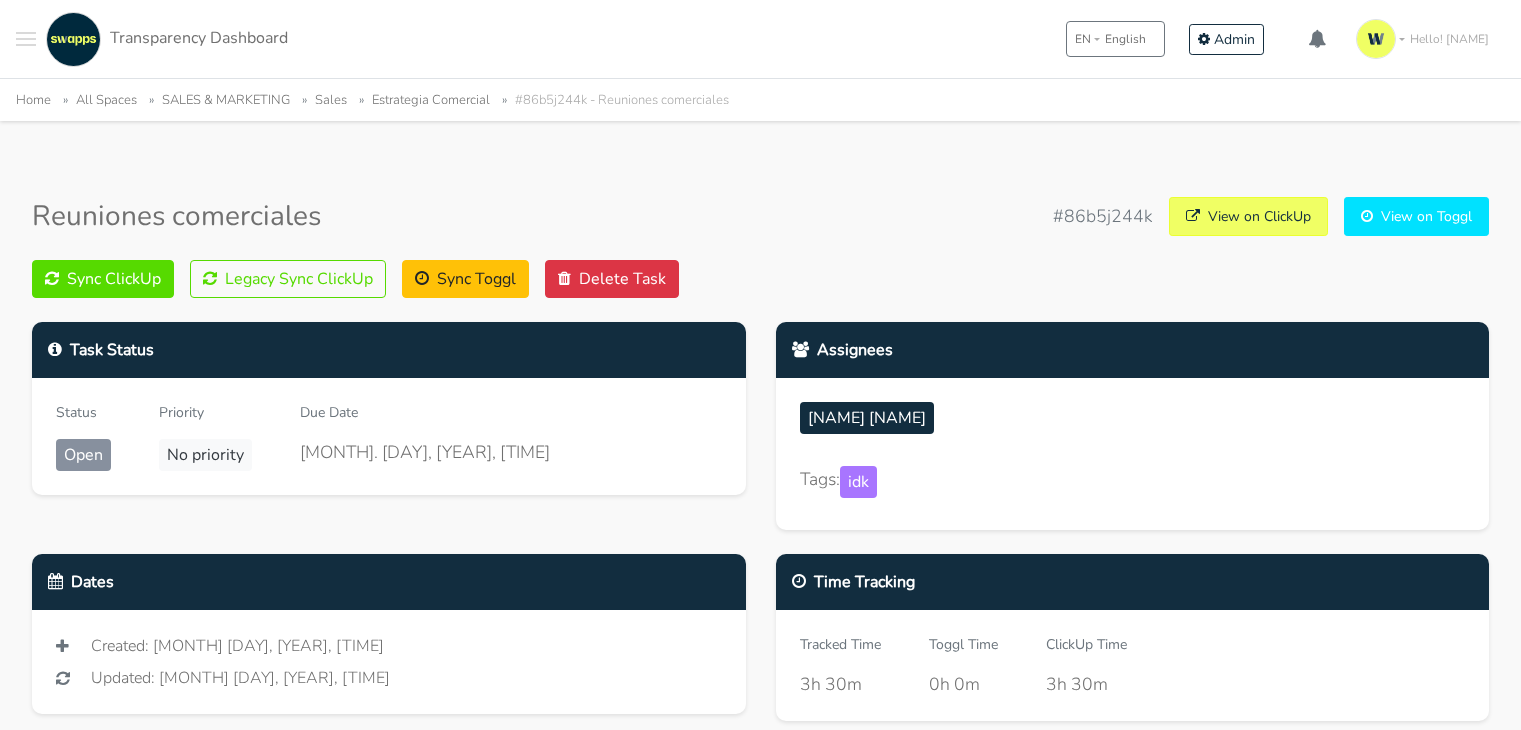 scroll, scrollTop: 0, scrollLeft: 0, axis: both 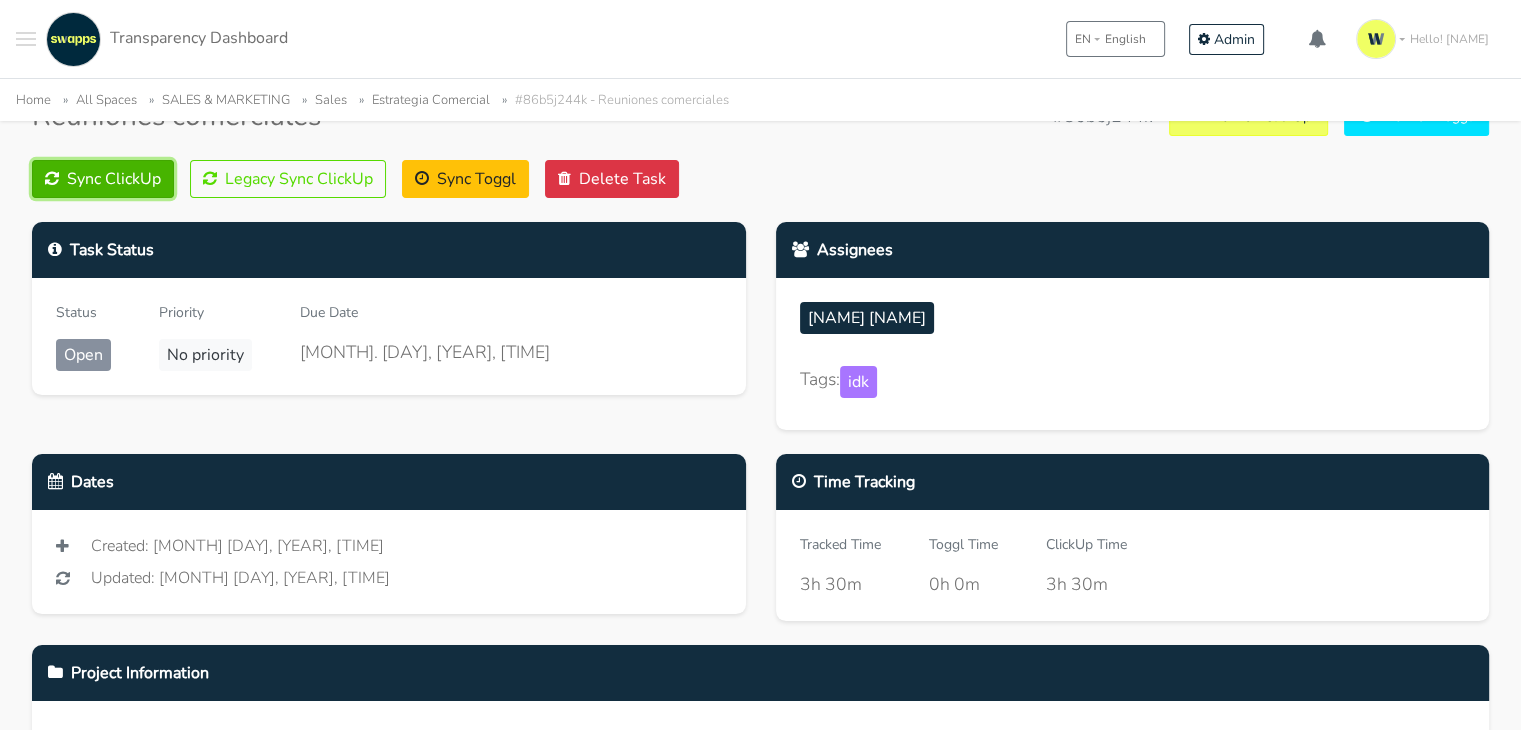 click on "Sync ClickUp" at bounding box center (103, 179) 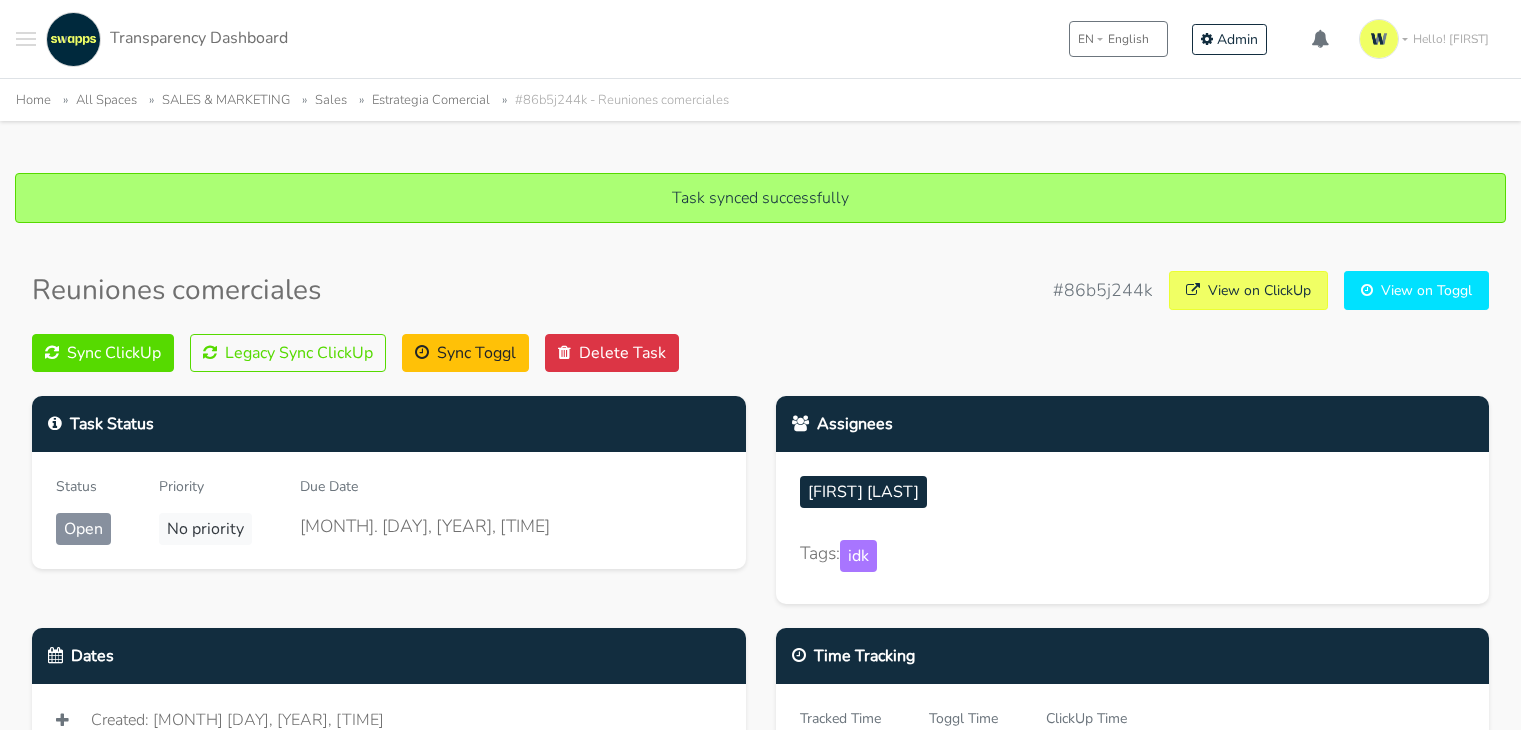 scroll, scrollTop: 0, scrollLeft: 0, axis: both 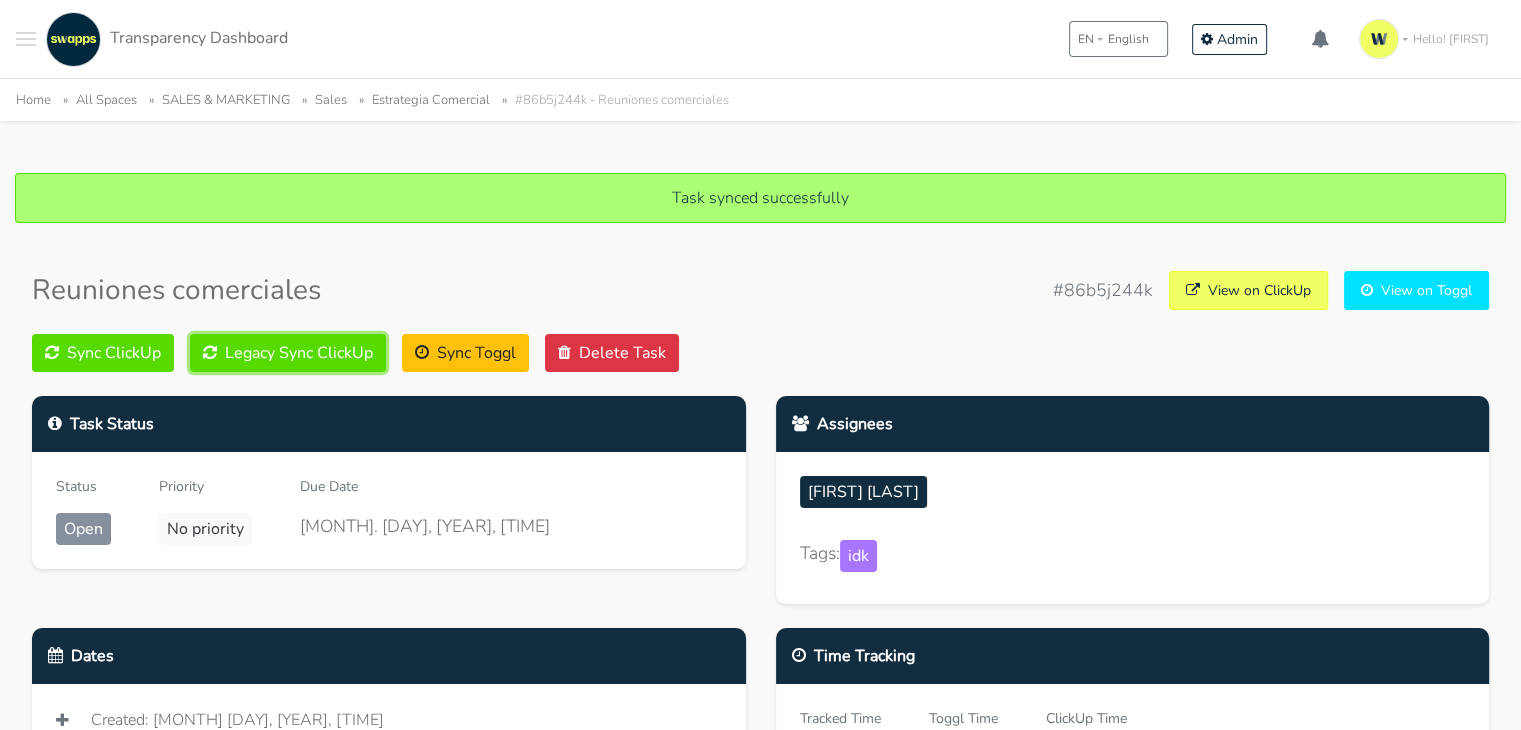 click on "Legacy Sync ClickUp" at bounding box center (288, 353) 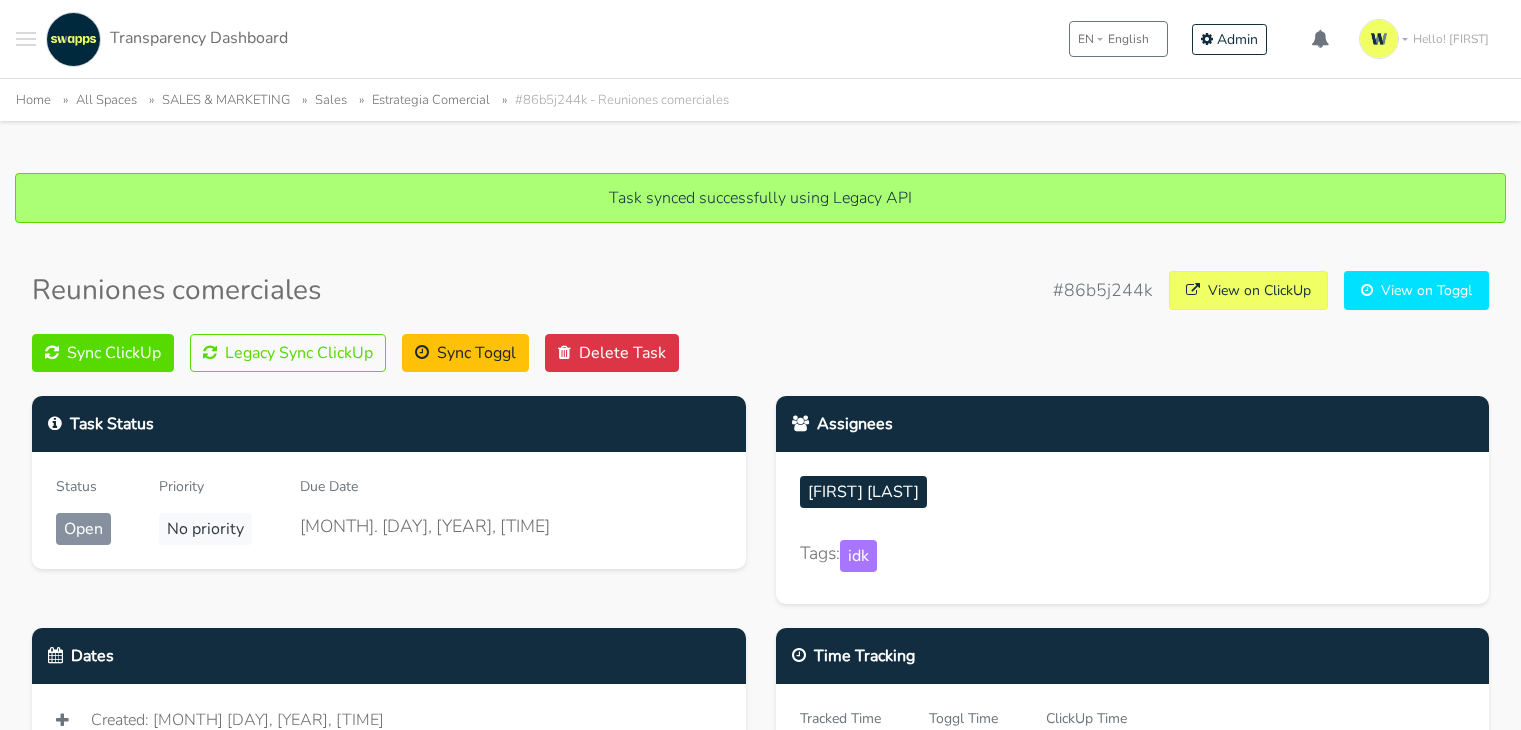 scroll, scrollTop: 0, scrollLeft: 0, axis: both 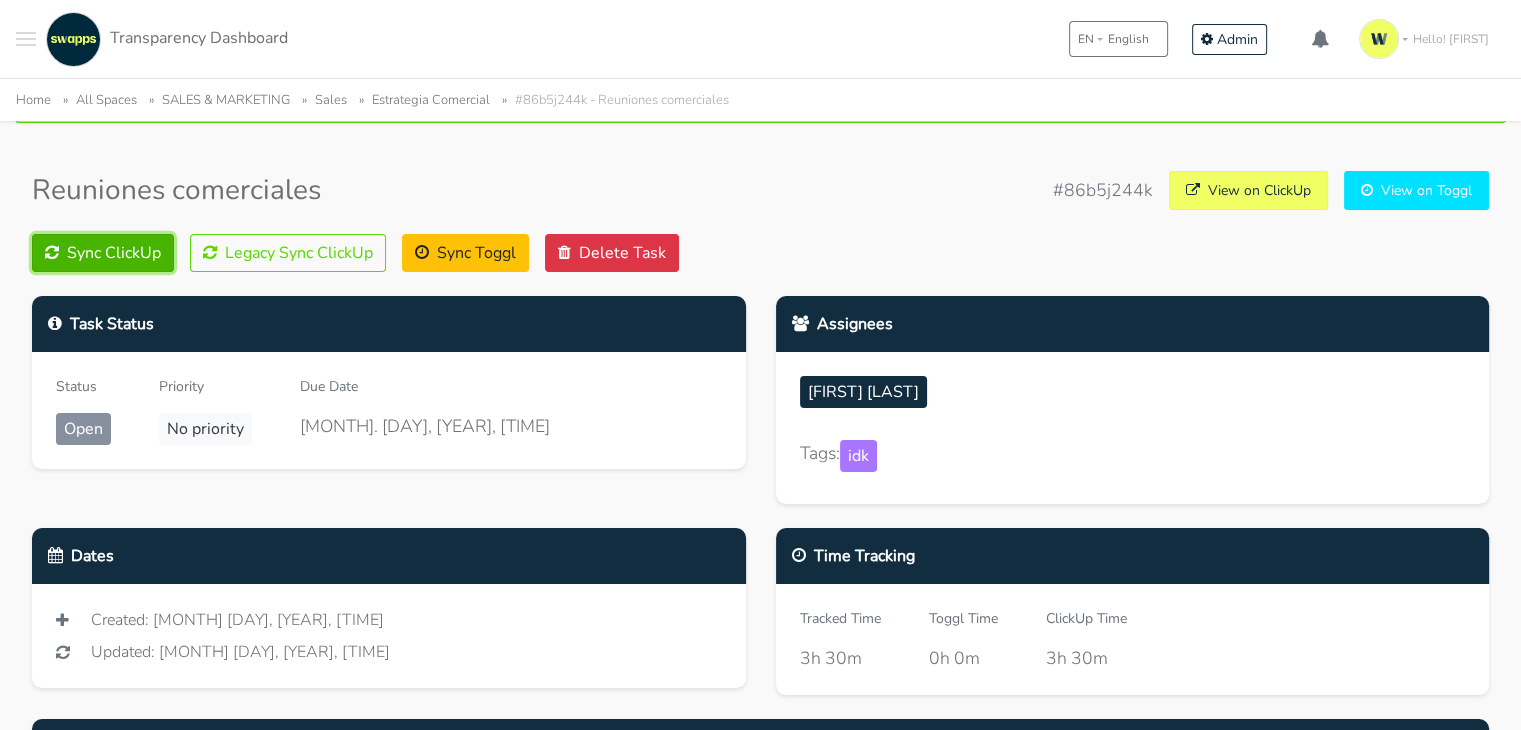 click on "Sync ClickUp" at bounding box center (103, 253) 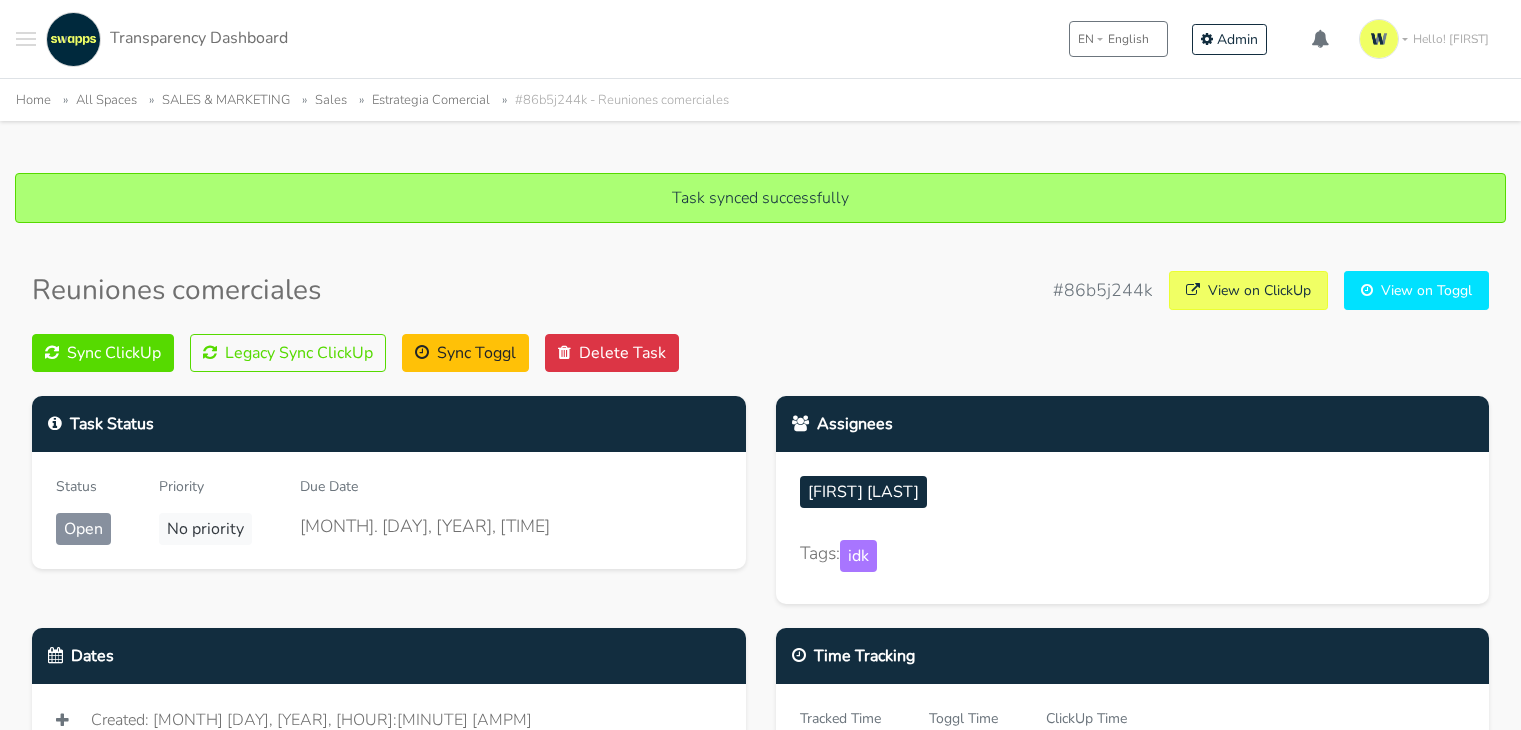 scroll, scrollTop: 0, scrollLeft: 0, axis: both 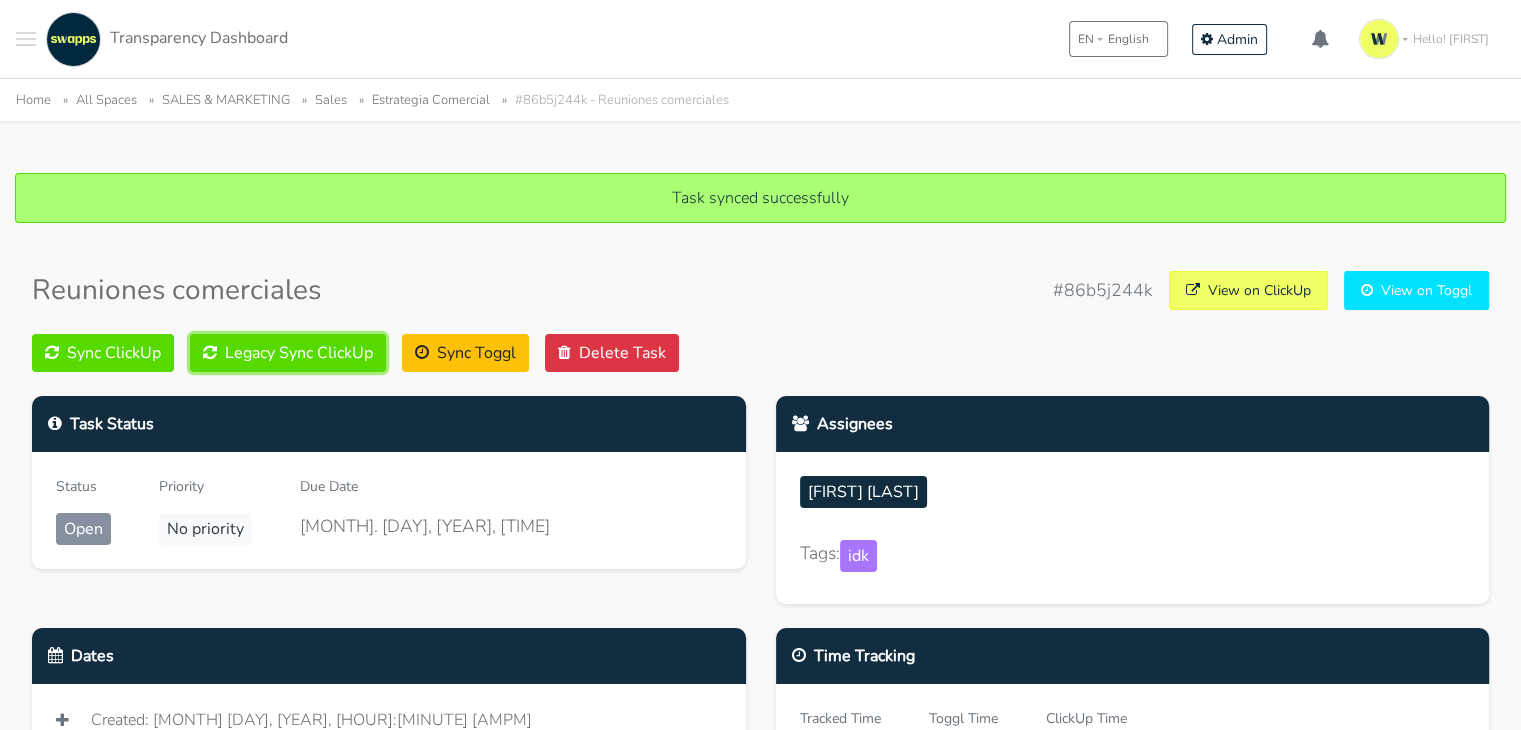 click on "Legacy Sync ClickUp" at bounding box center (288, 353) 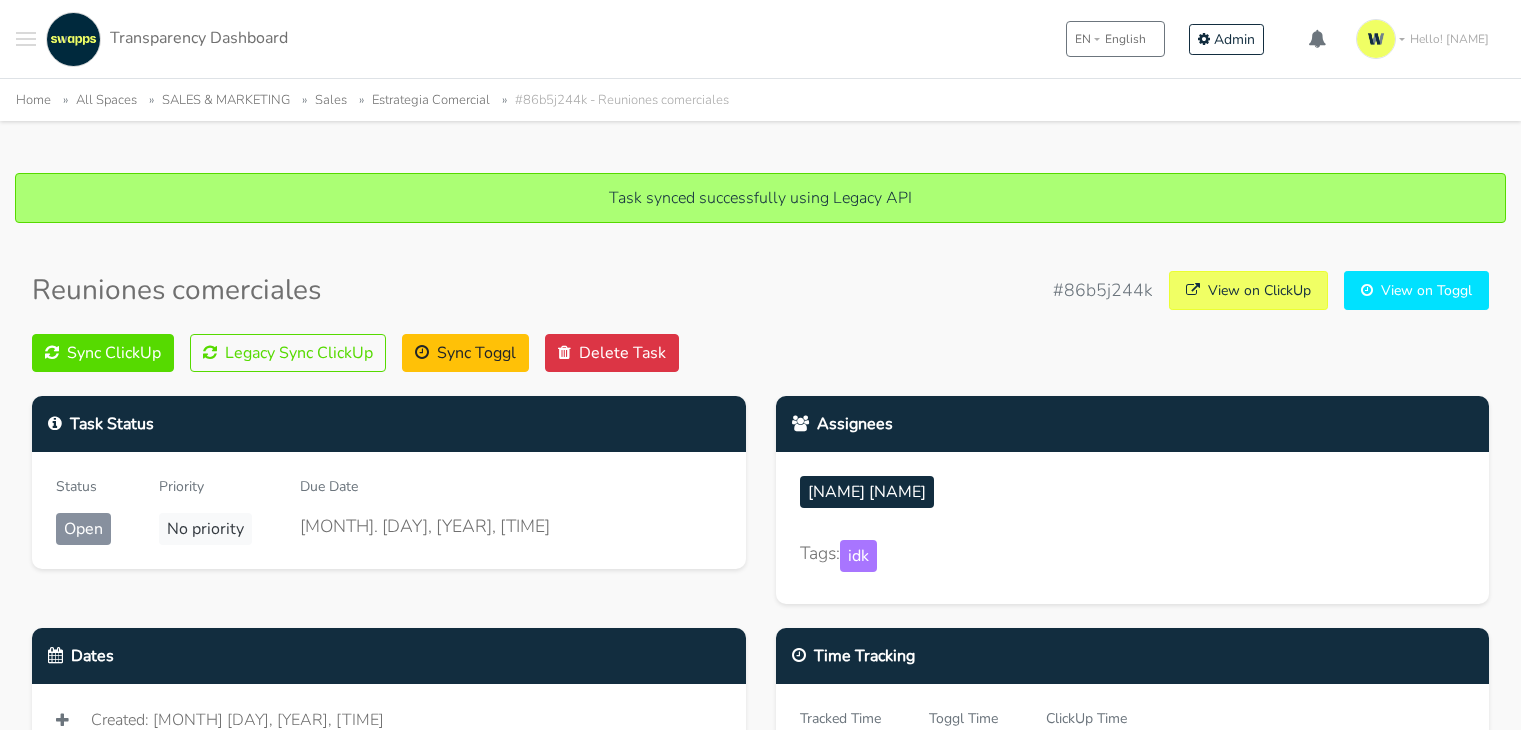scroll, scrollTop: 0, scrollLeft: 0, axis: both 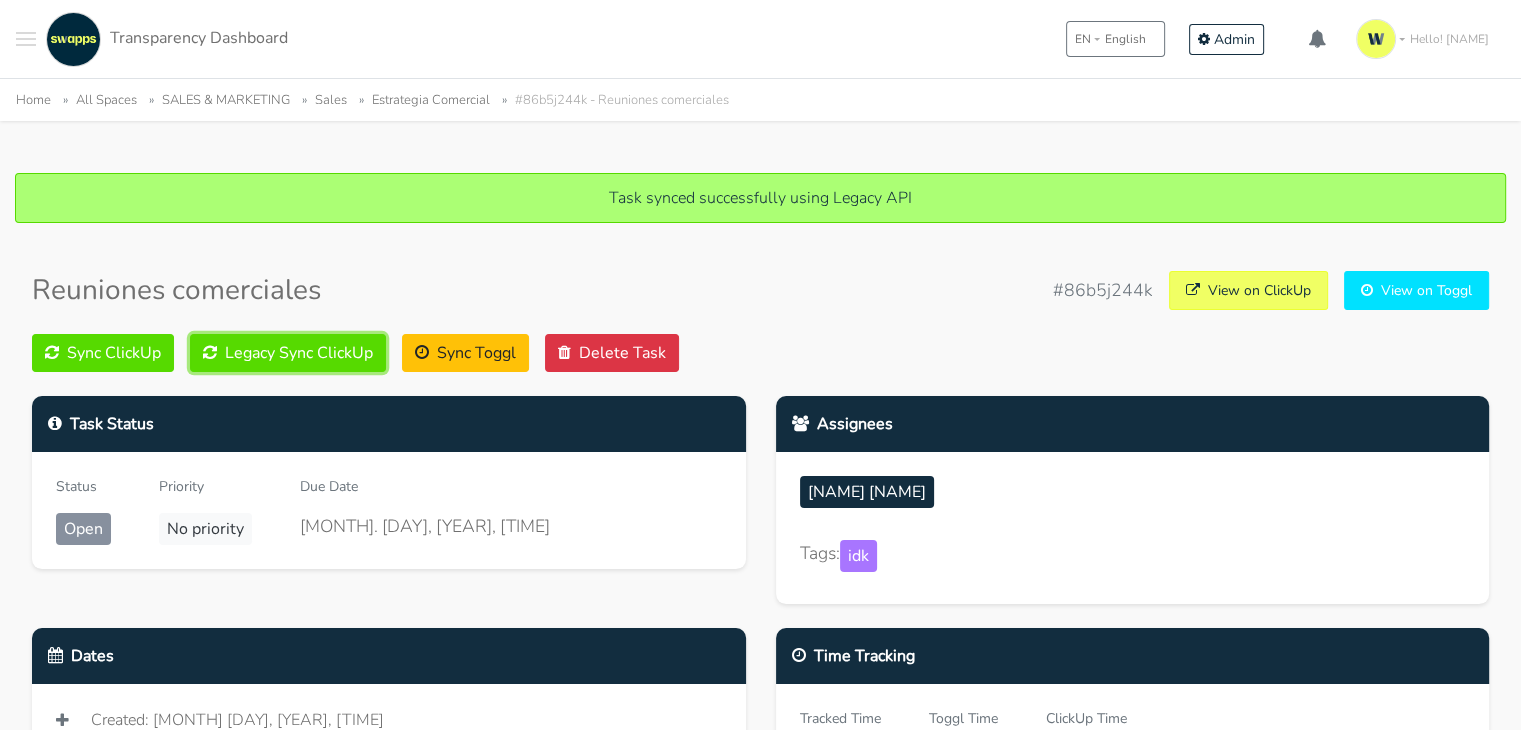 click on "Legacy Sync ClickUp" at bounding box center [288, 353] 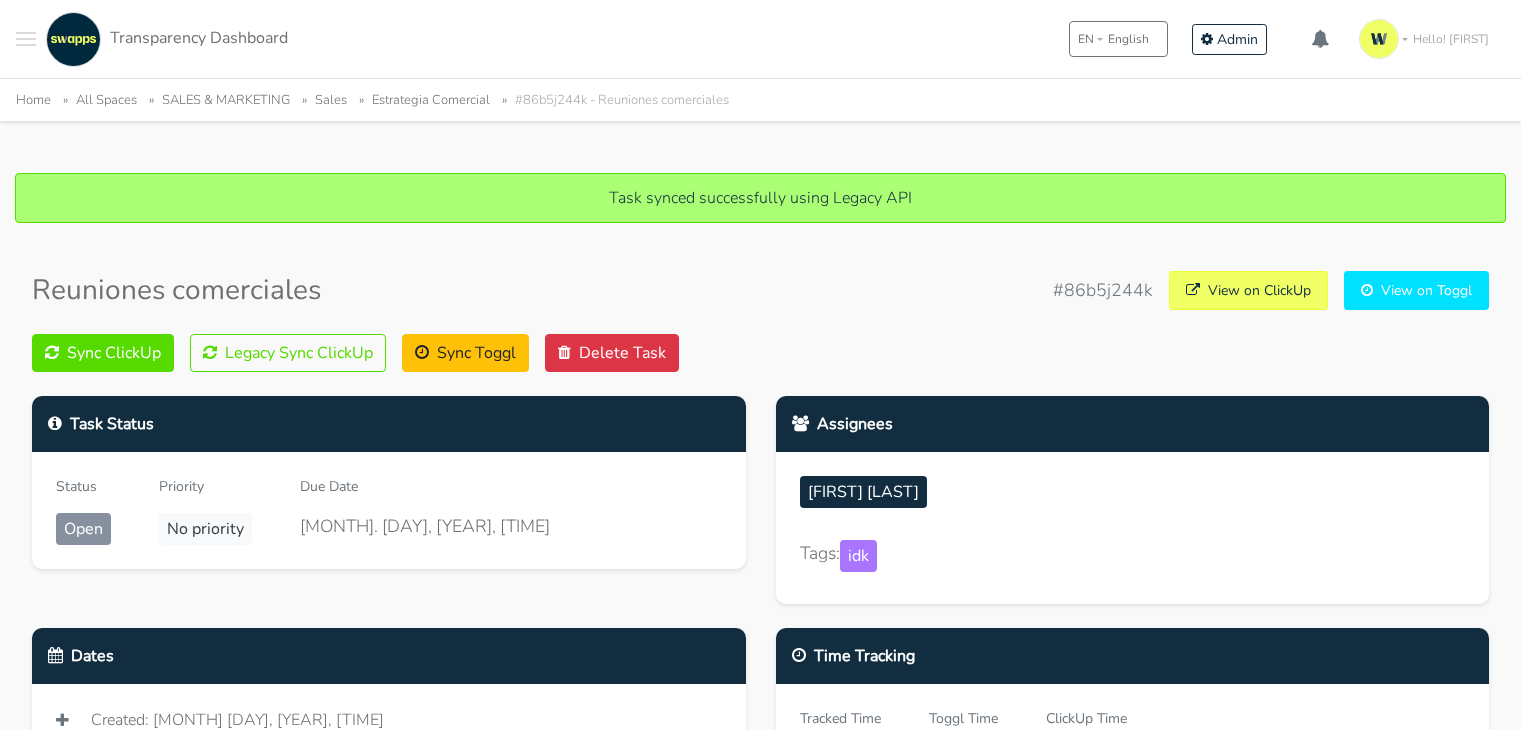scroll, scrollTop: 0, scrollLeft: 0, axis: both 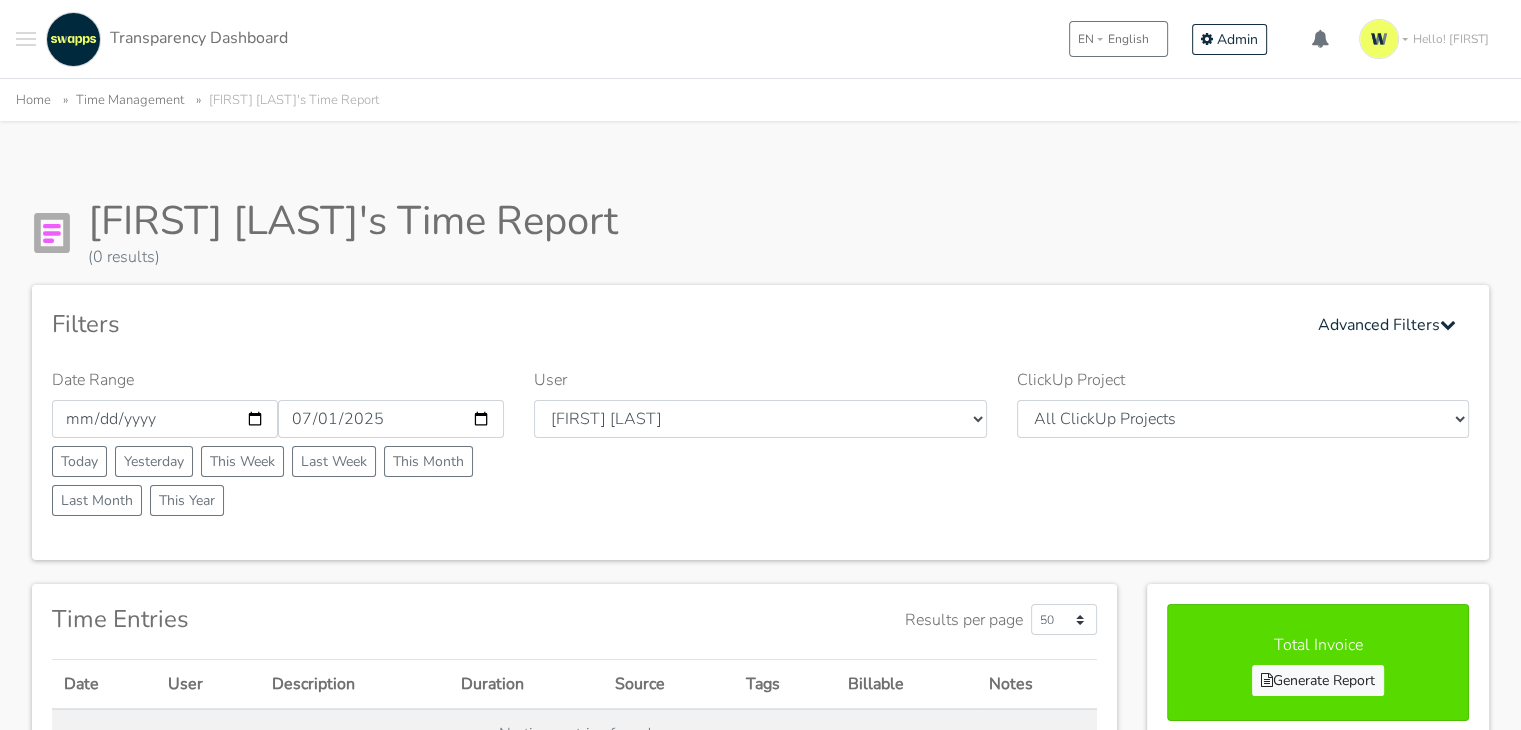 type on "[DATE]" 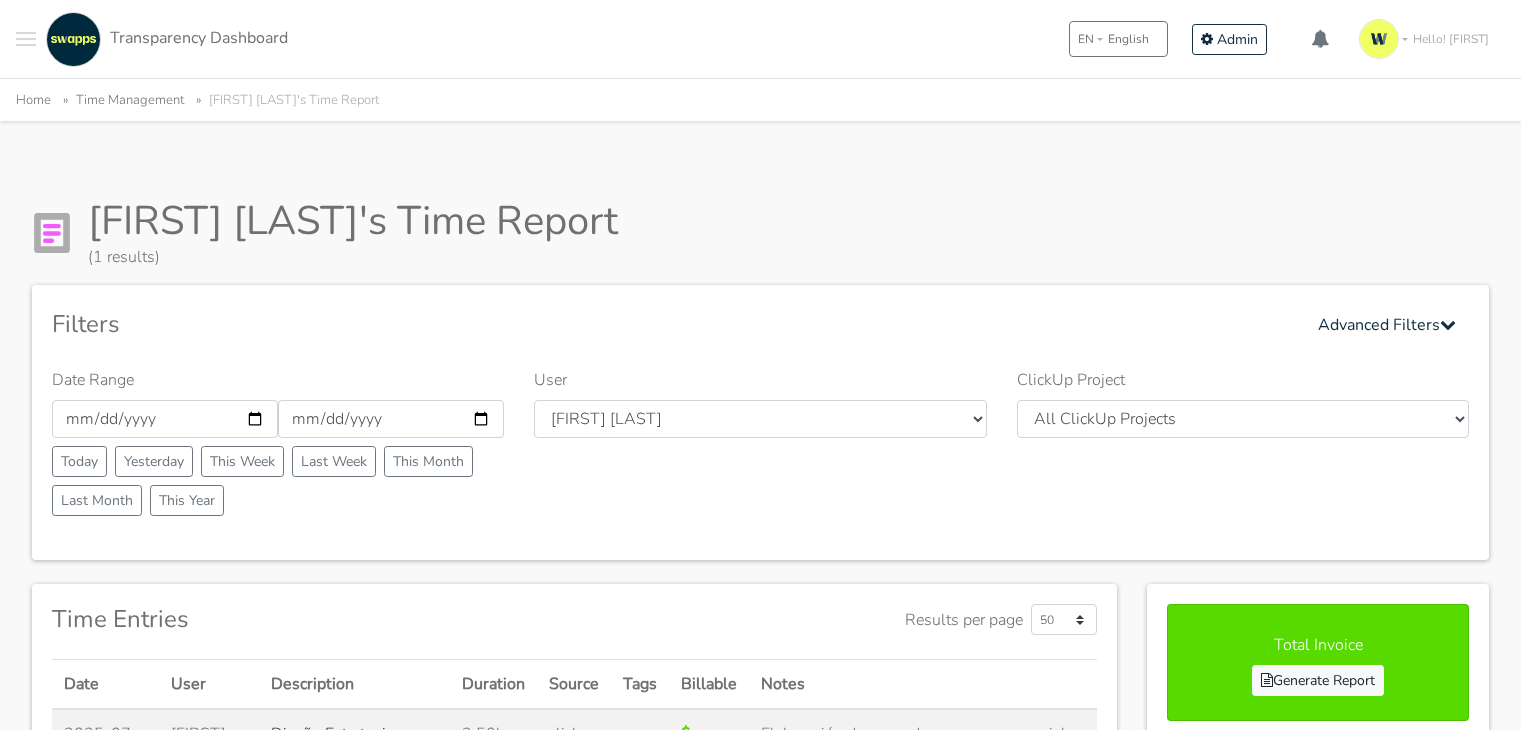 scroll, scrollTop: 0, scrollLeft: 0, axis: both 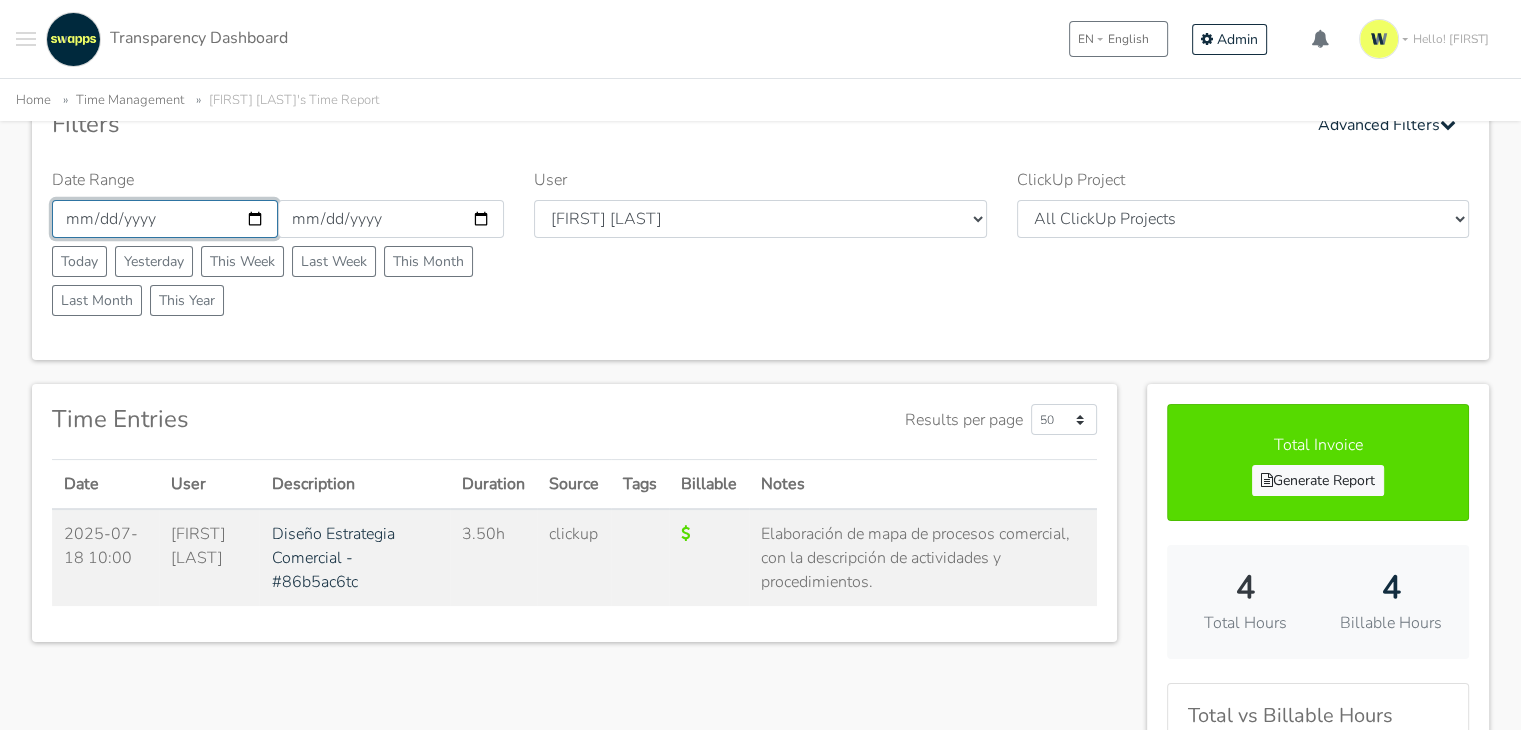click on "[DATE]" at bounding box center [165, 219] 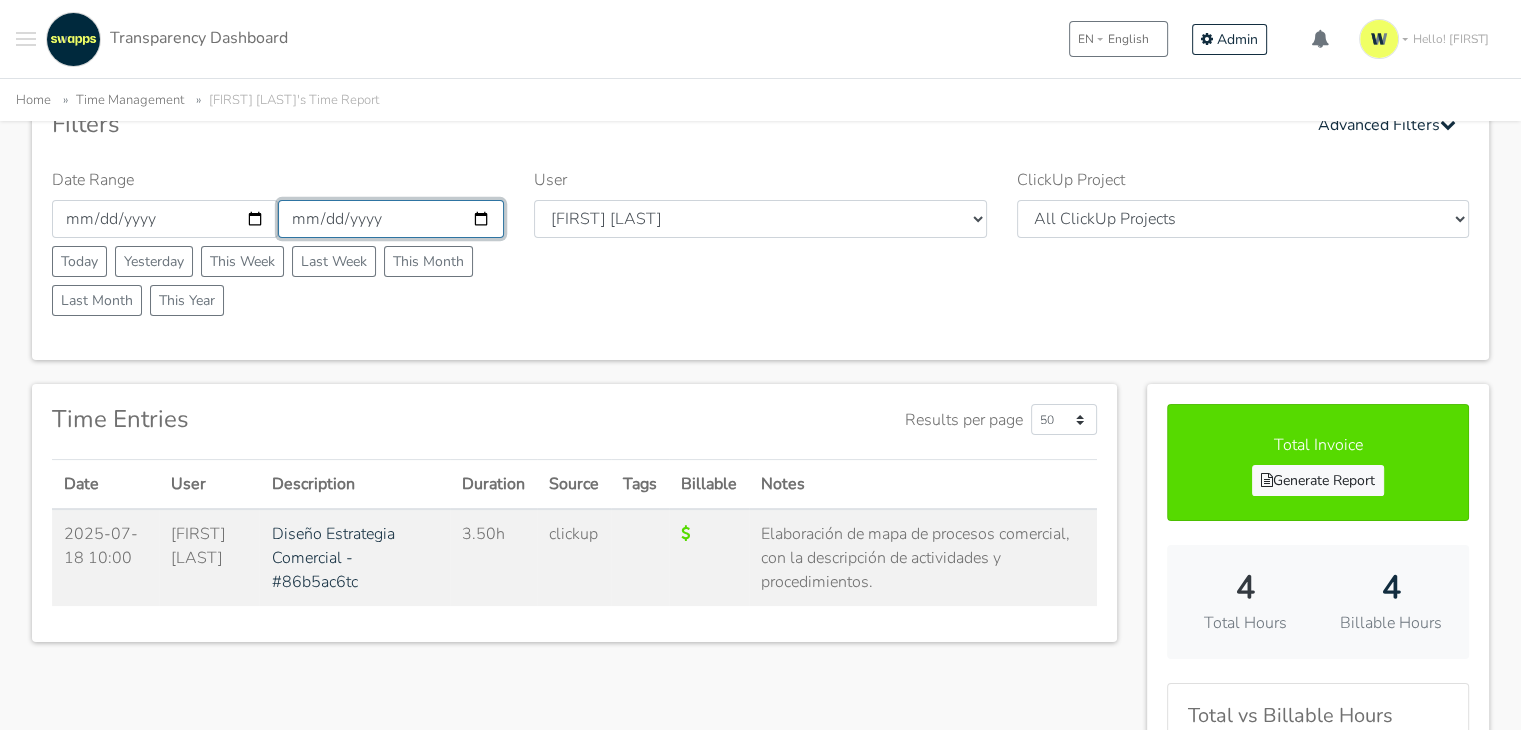 click on "2025-07-18" at bounding box center (391, 219) 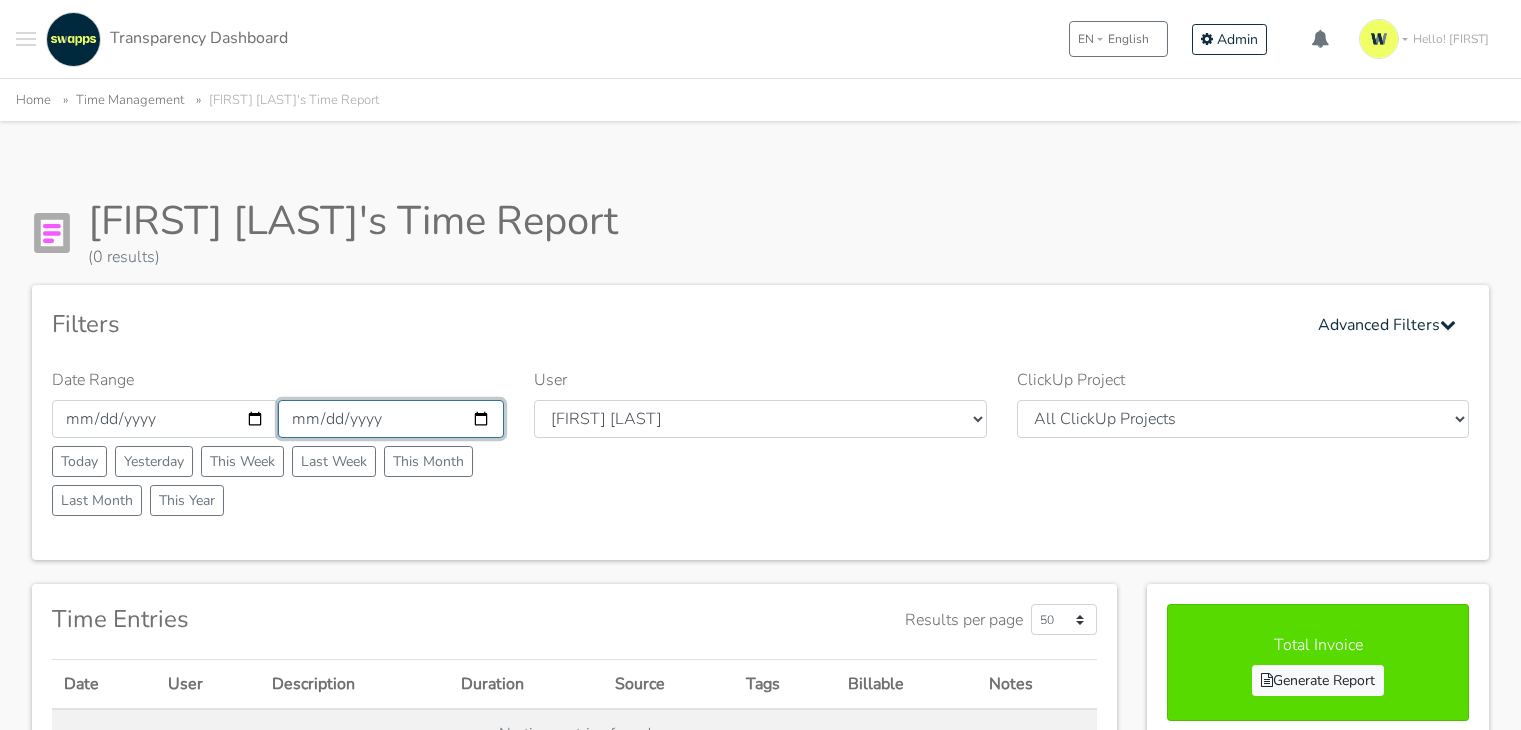 scroll, scrollTop: 0, scrollLeft: 0, axis: both 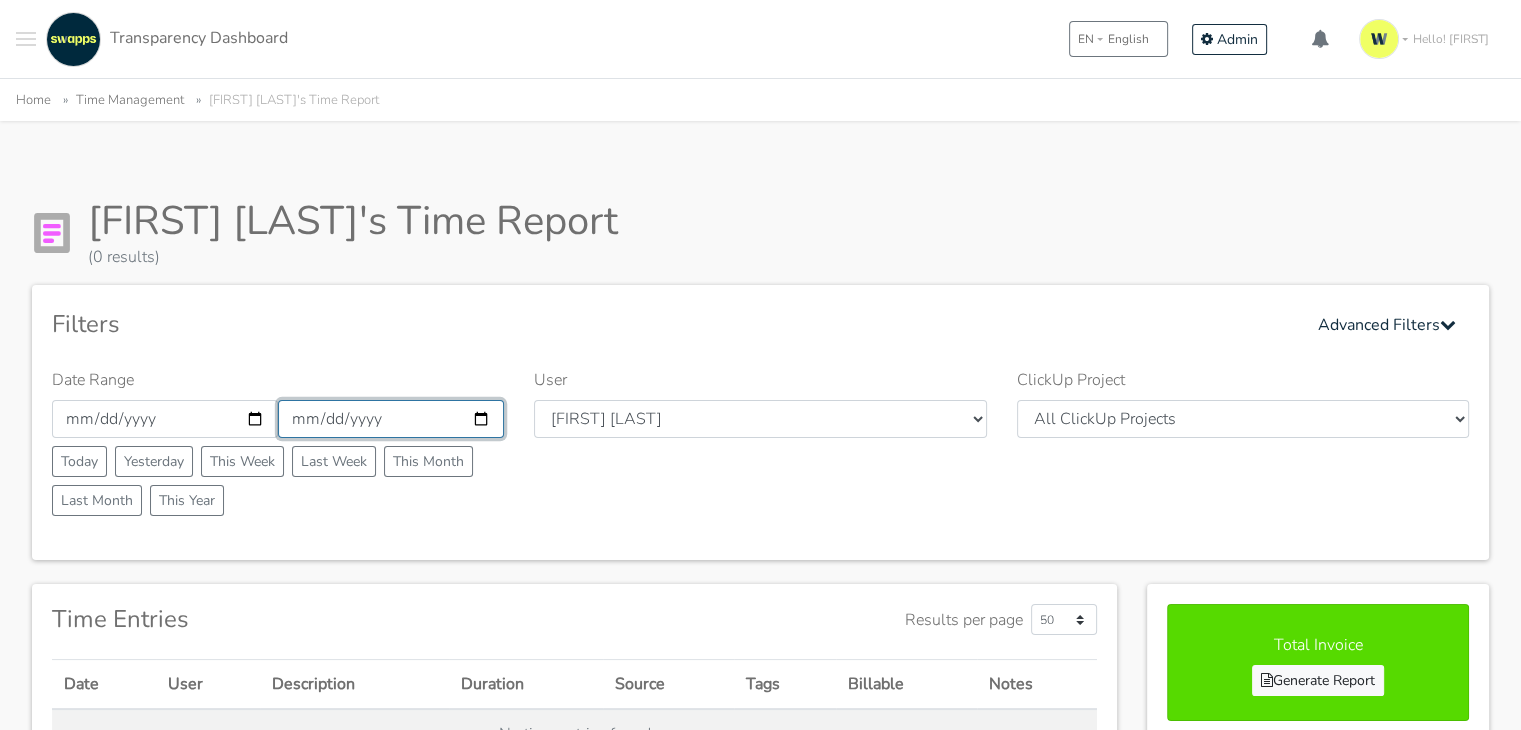 click on "[DATE]" at bounding box center [391, 419] 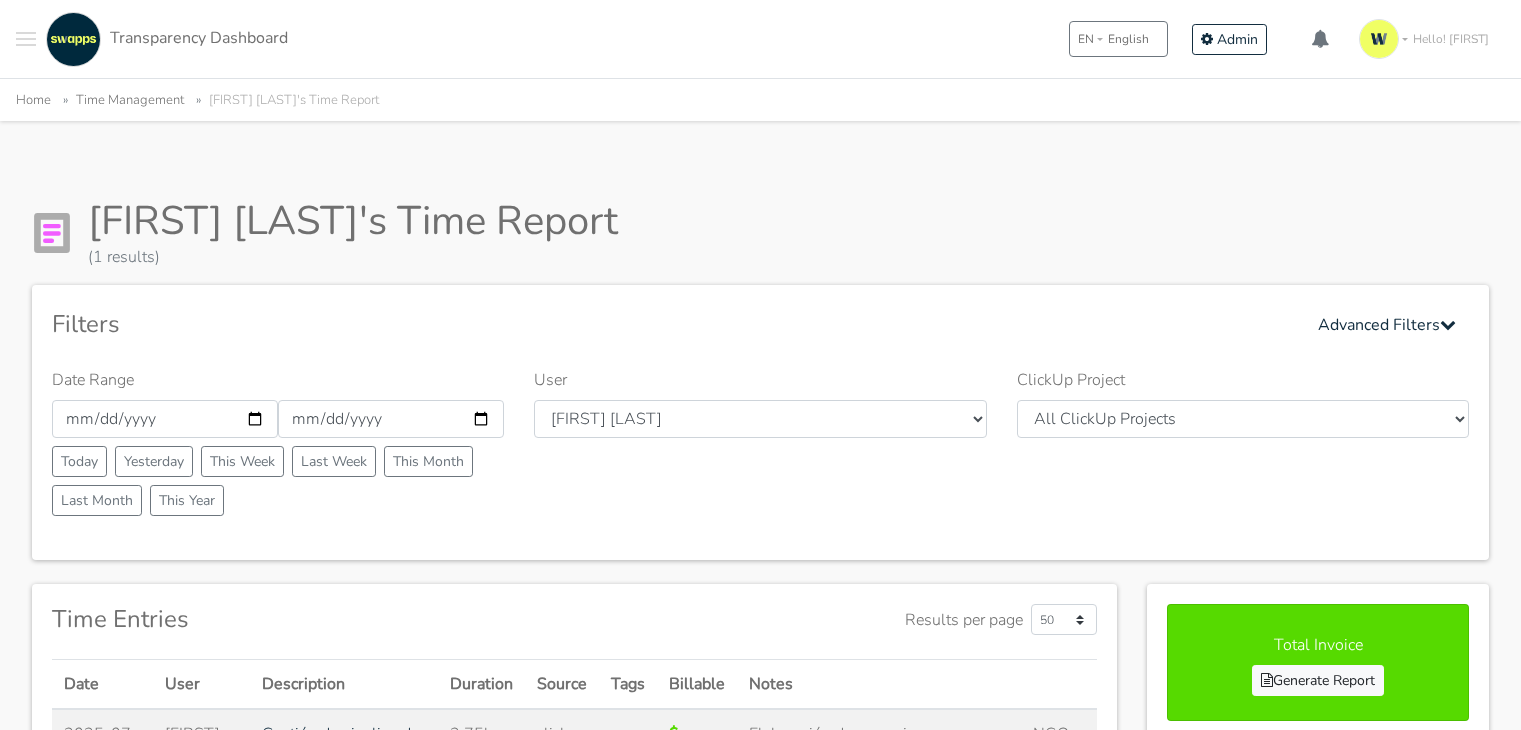 scroll, scrollTop: 0, scrollLeft: 0, axis: both 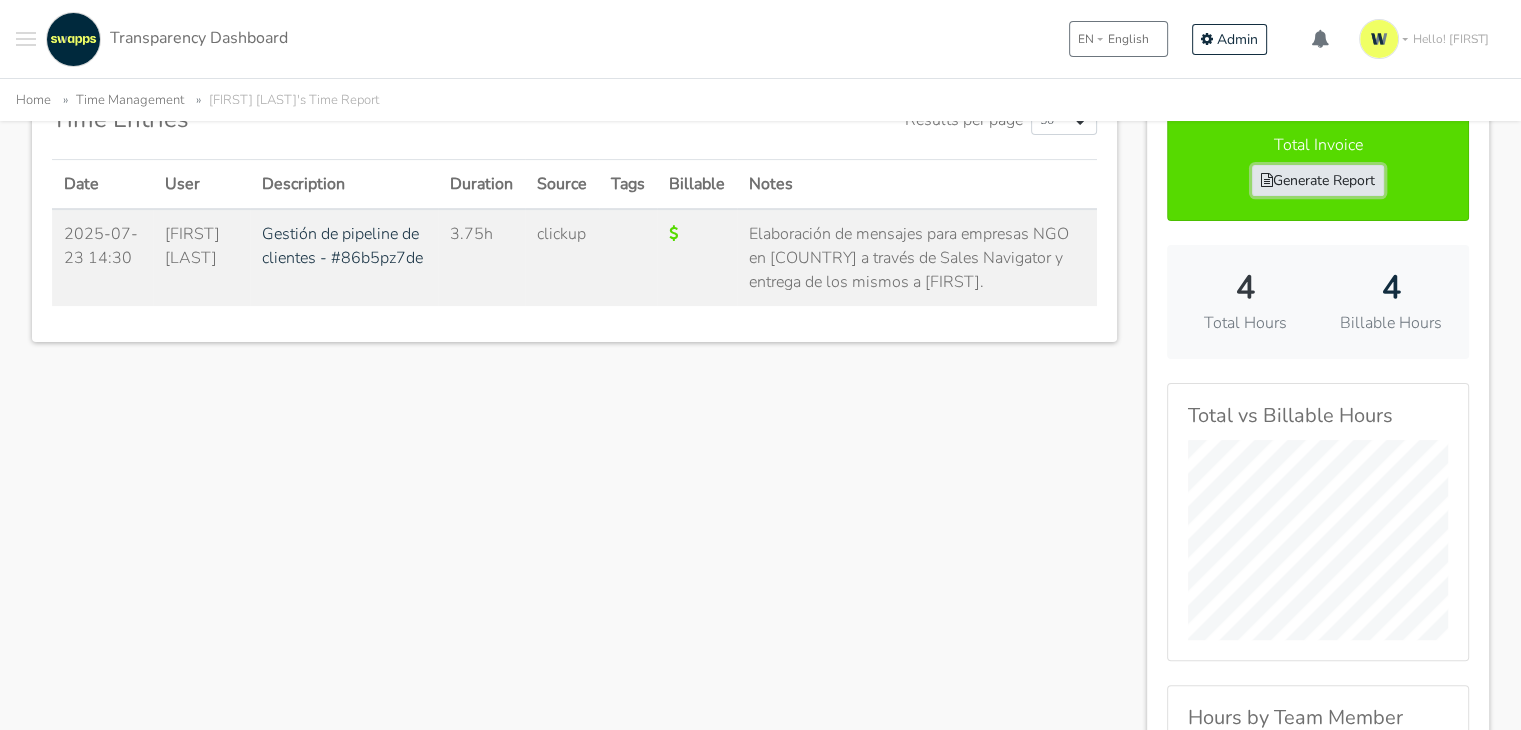 click on "Generate Report" at bounding box center [1318, 180] 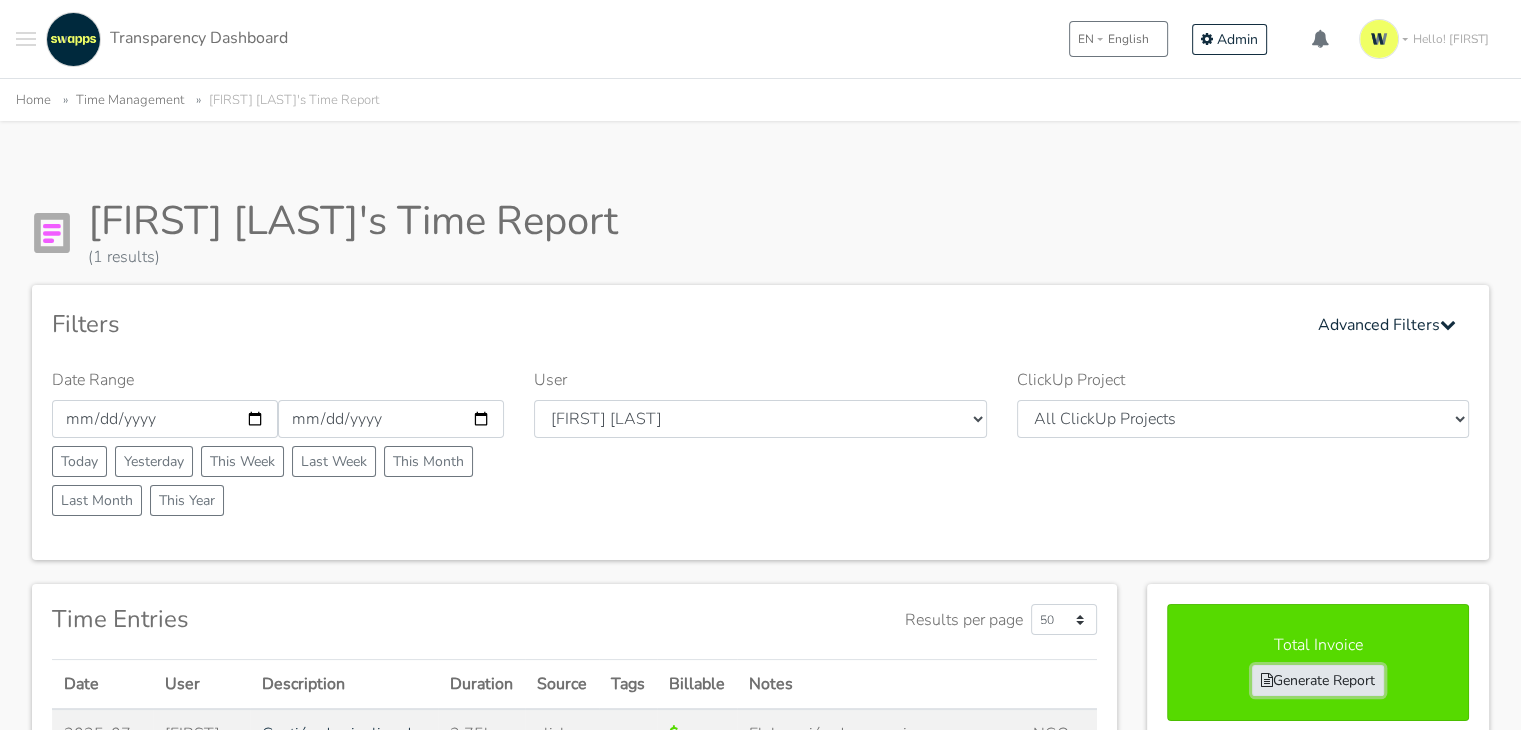 scroll, scrollTop: 300, scrollLeft: 0, axis: vertical 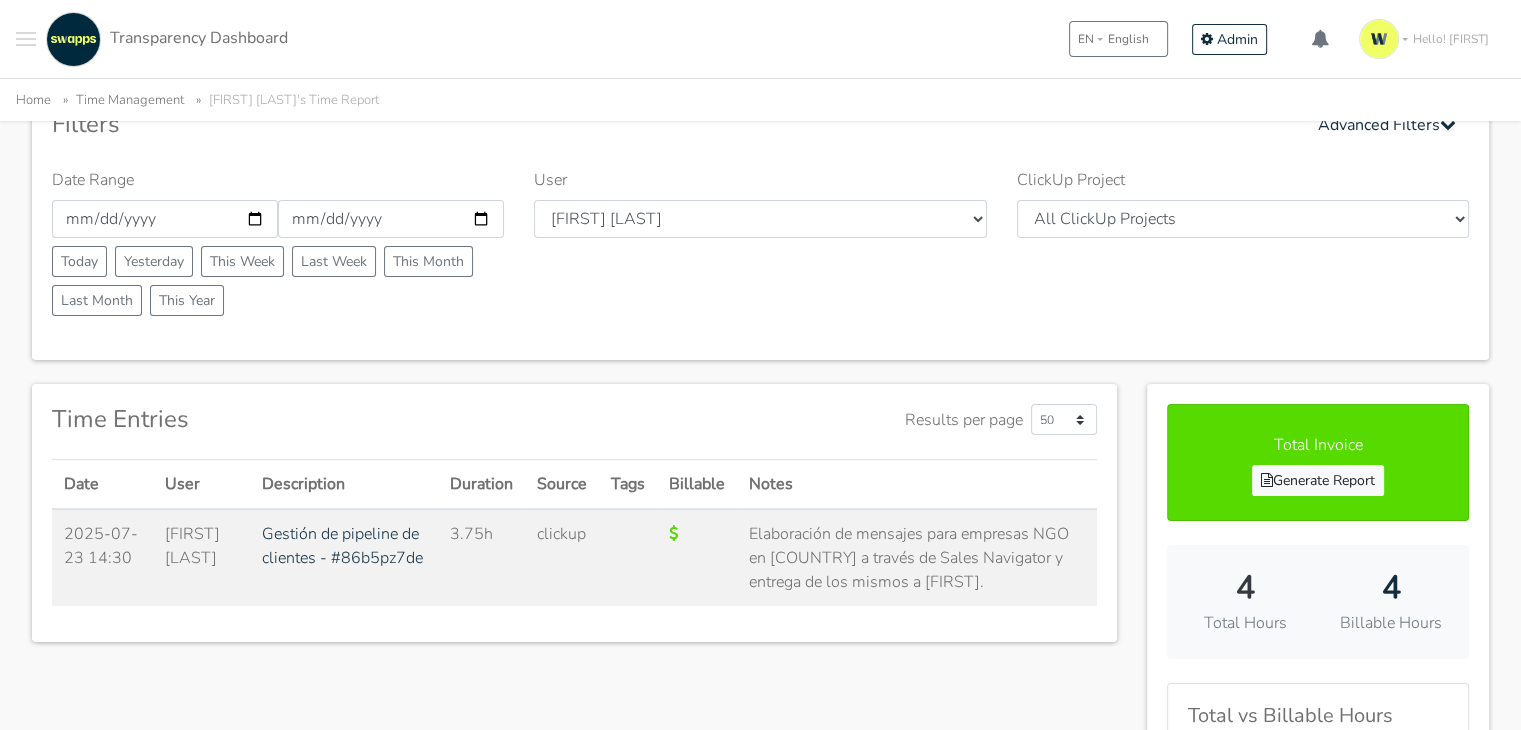 click on "Total Invoice
Generate Report
4
Total Hours
4
Billable Hours
Total vs Billable Hours
Hours by Team Member
Hours by Project" at bounding box center (1318, 996) 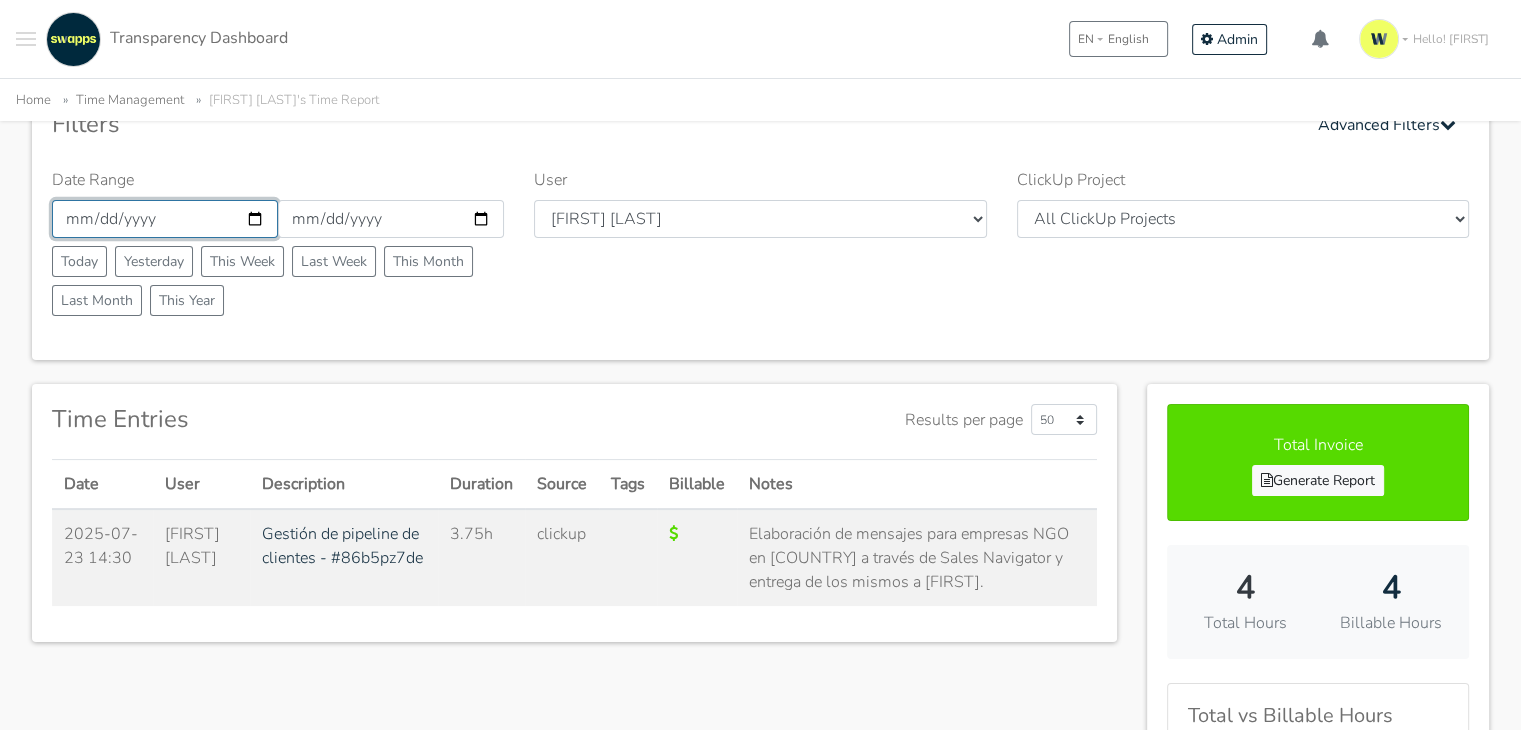click on "2025-07-23" at bounding box center [165, 219] 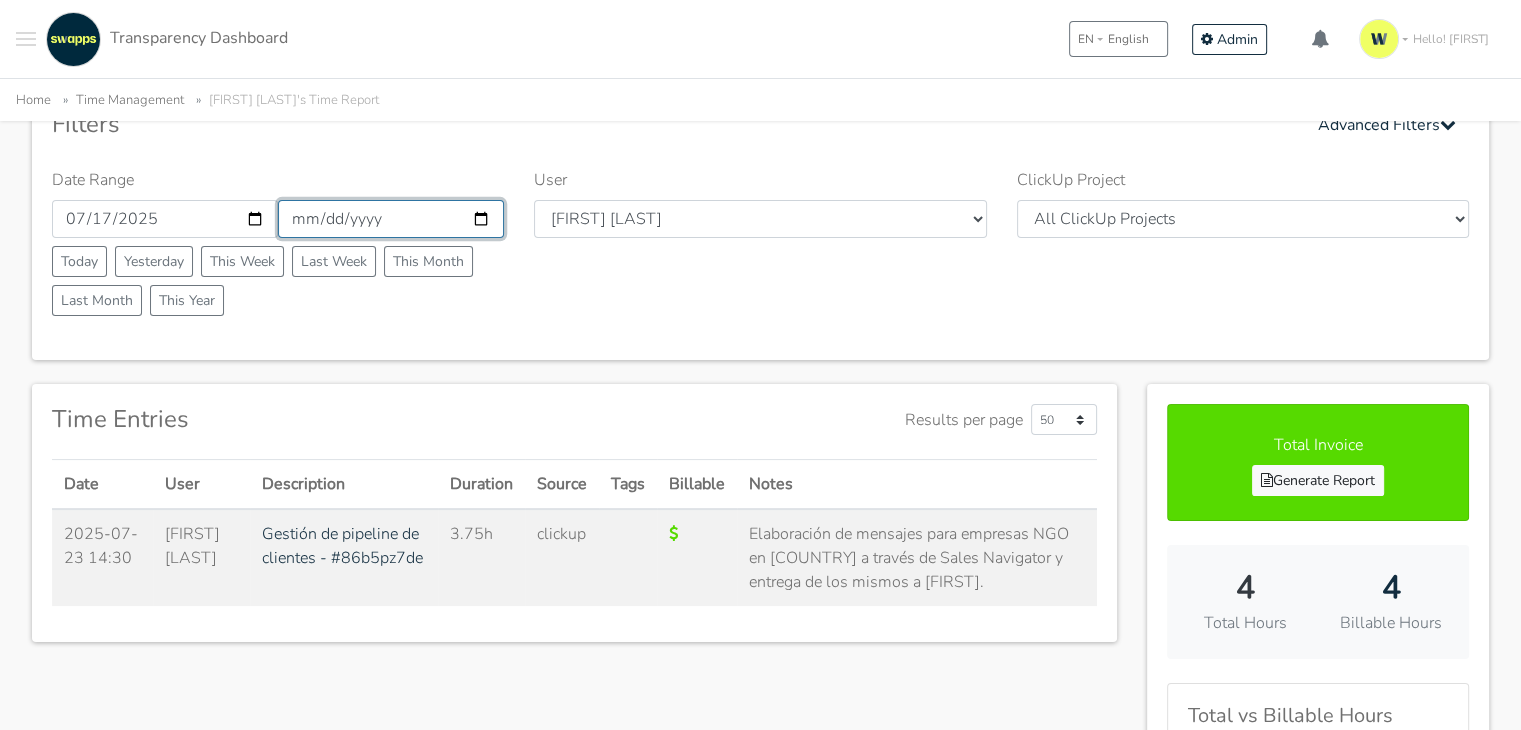 click on "2025-07-23" at bounding box center [391, 219] 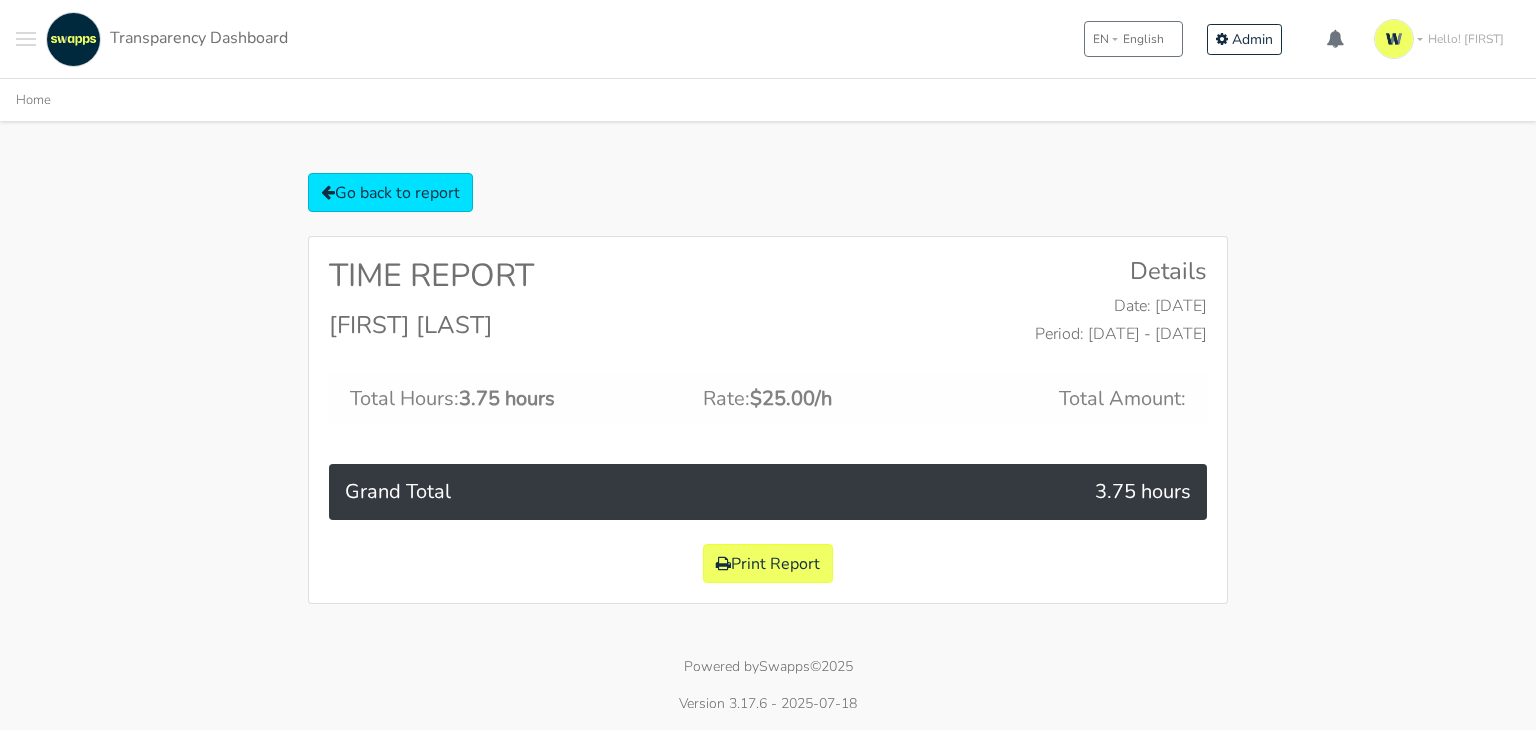 scroll, scrollTop: 0, scrollLeft: 0, axis: both 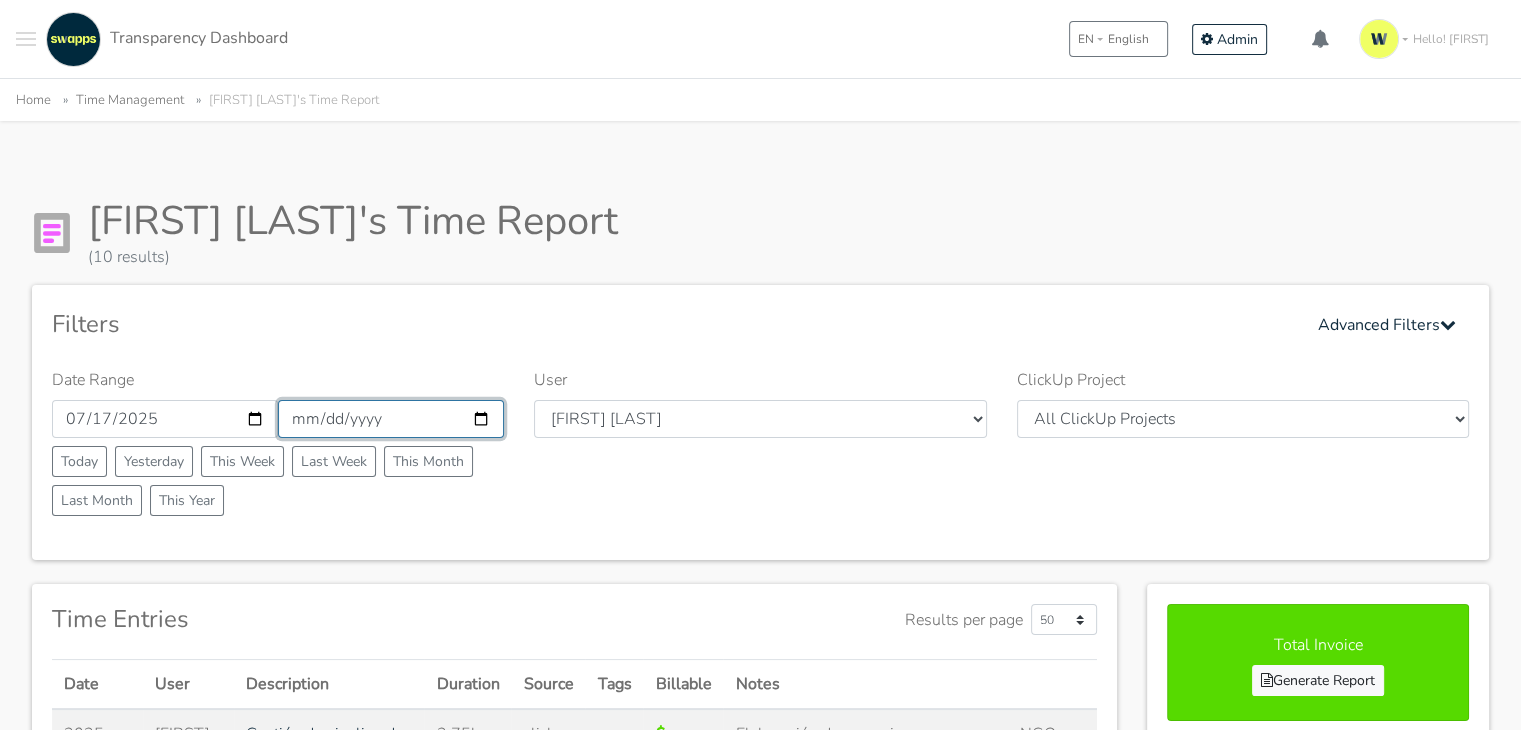click on "2025-07-23" at bounding box center (391, 419) 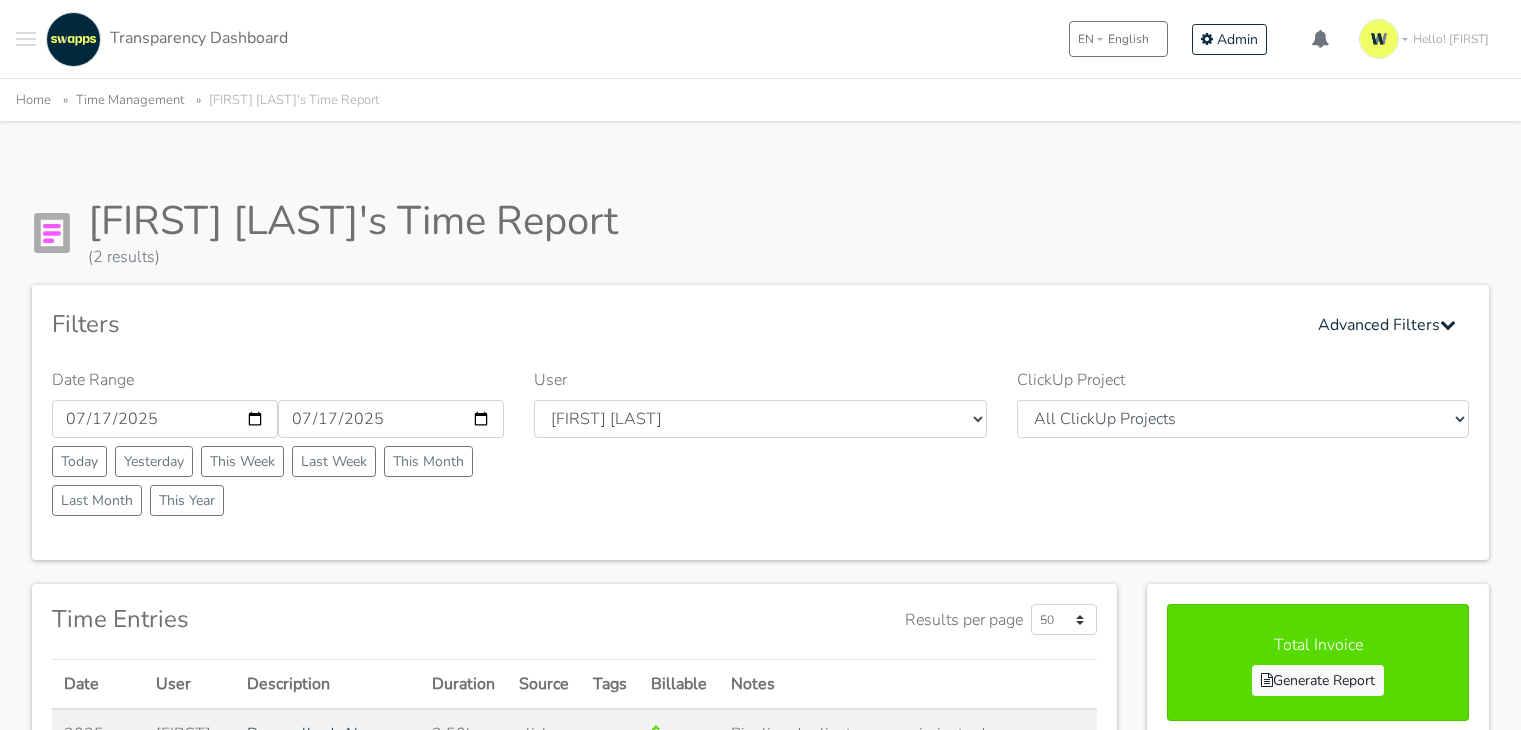 scroll, scrollTop: 0, scrollLeft: 0, axis: both 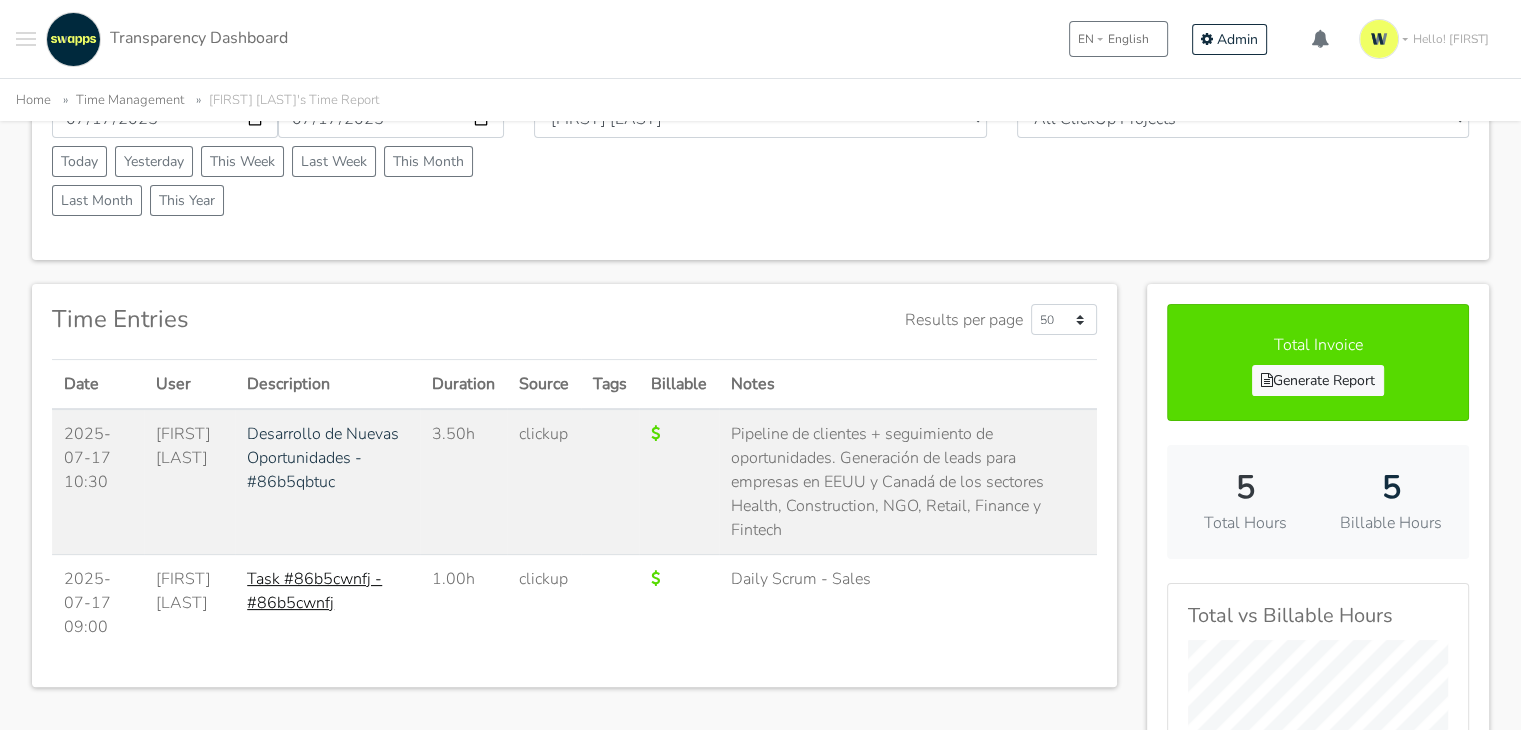 click on "Task #86b5cwnfj - #86b5cwnfj" at bounding box center (314, 591) 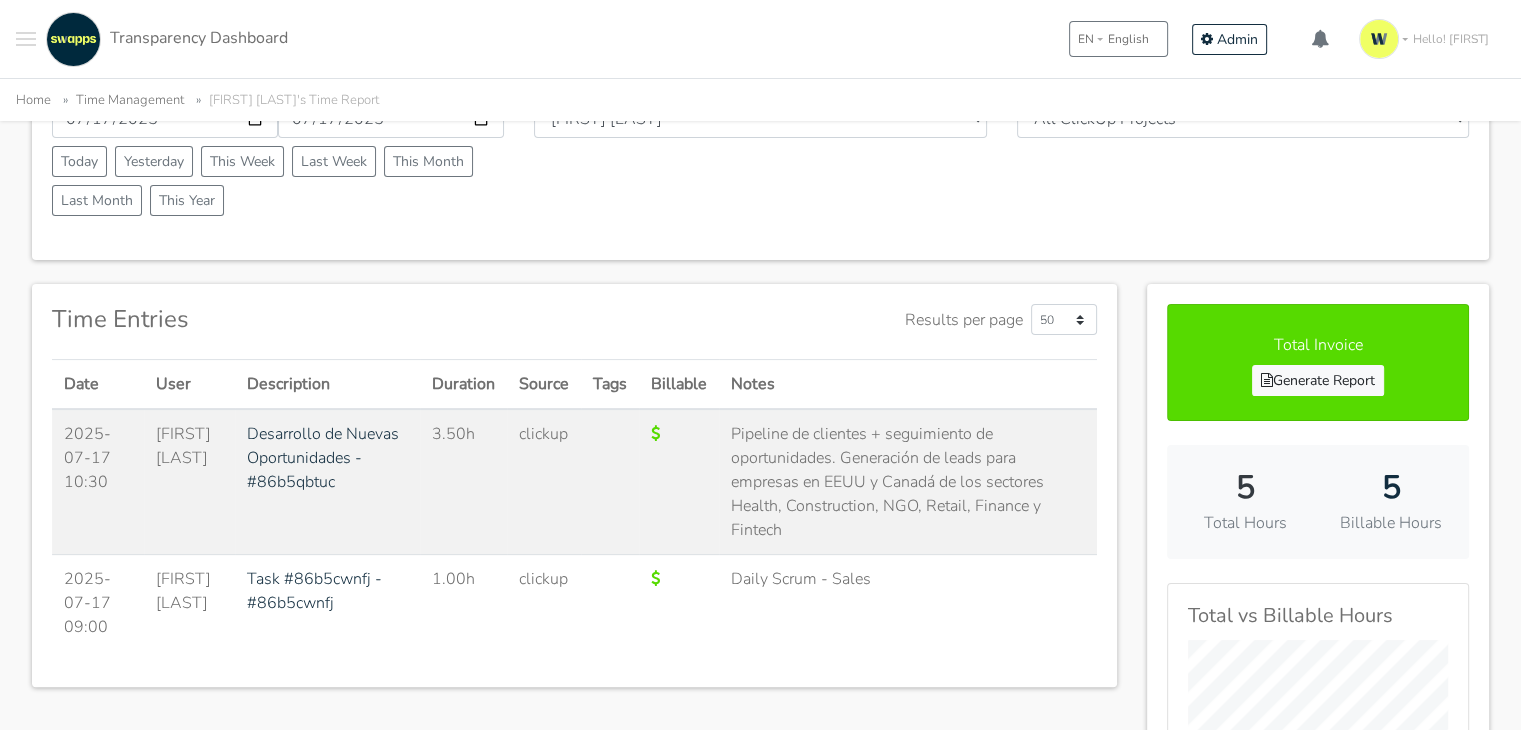 scroll, scrollTop: 200, scrollLeft: 0, axis: vertical 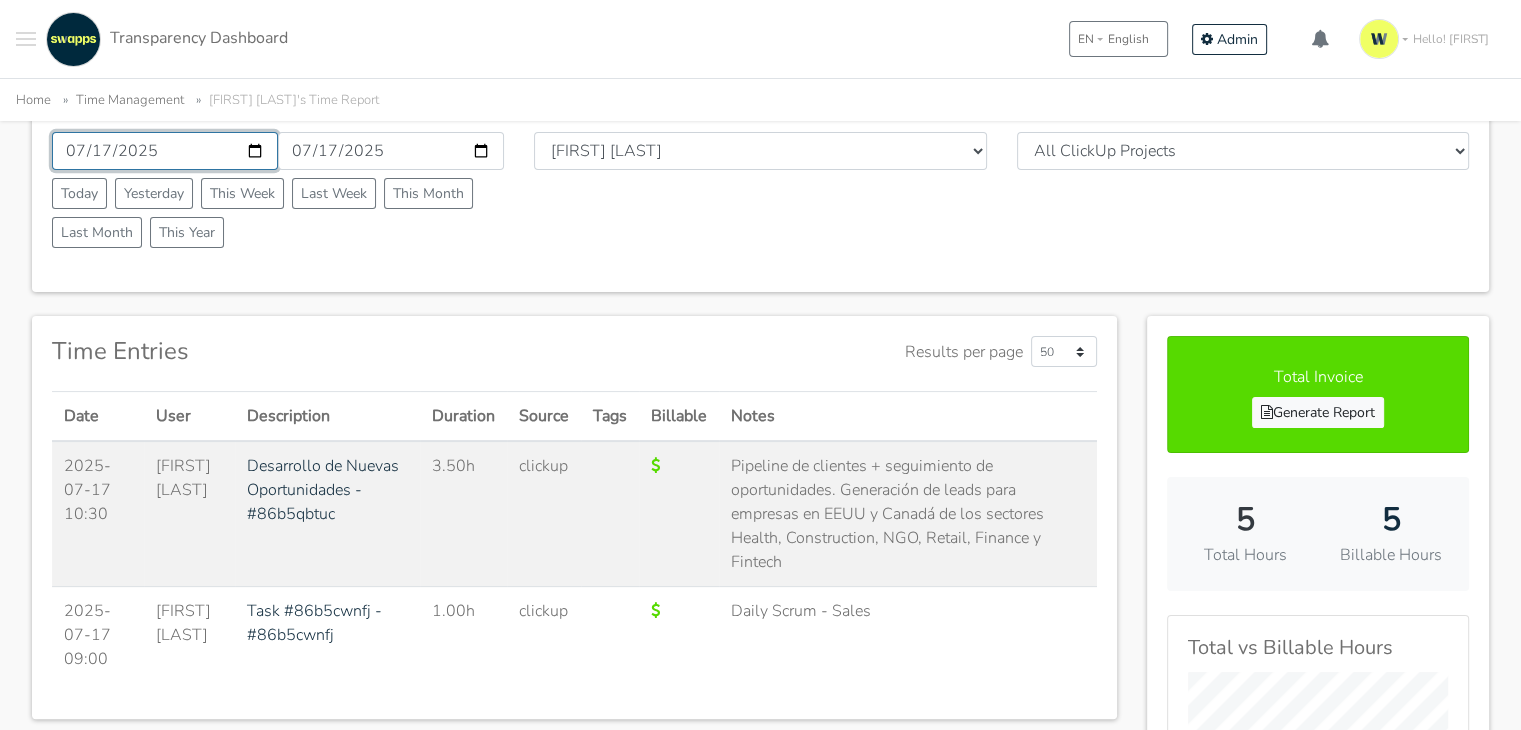 click on "2025-07-17" at bounding box center [165, 151] 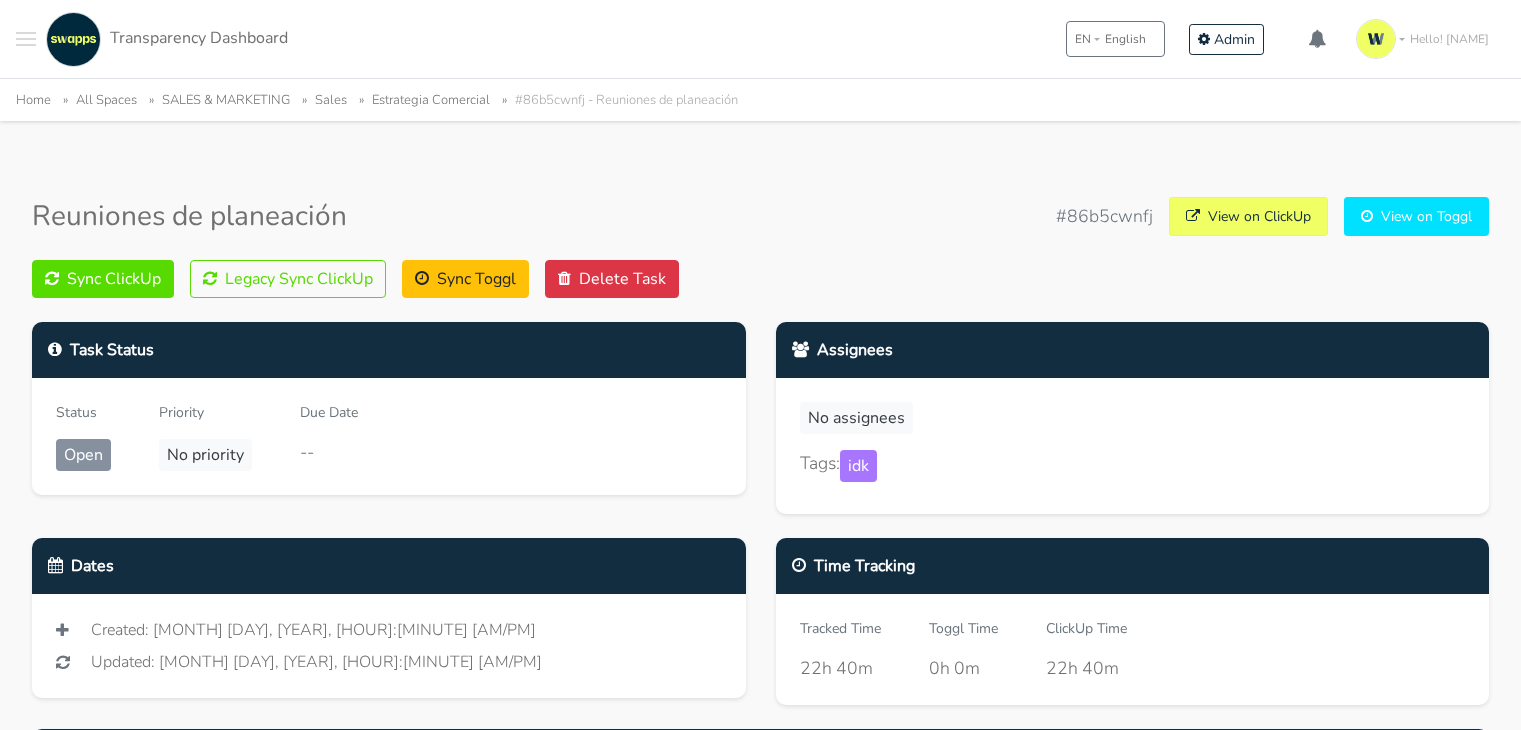 scroll, scrollTop: 0, scrollLeft: 0, axis: both 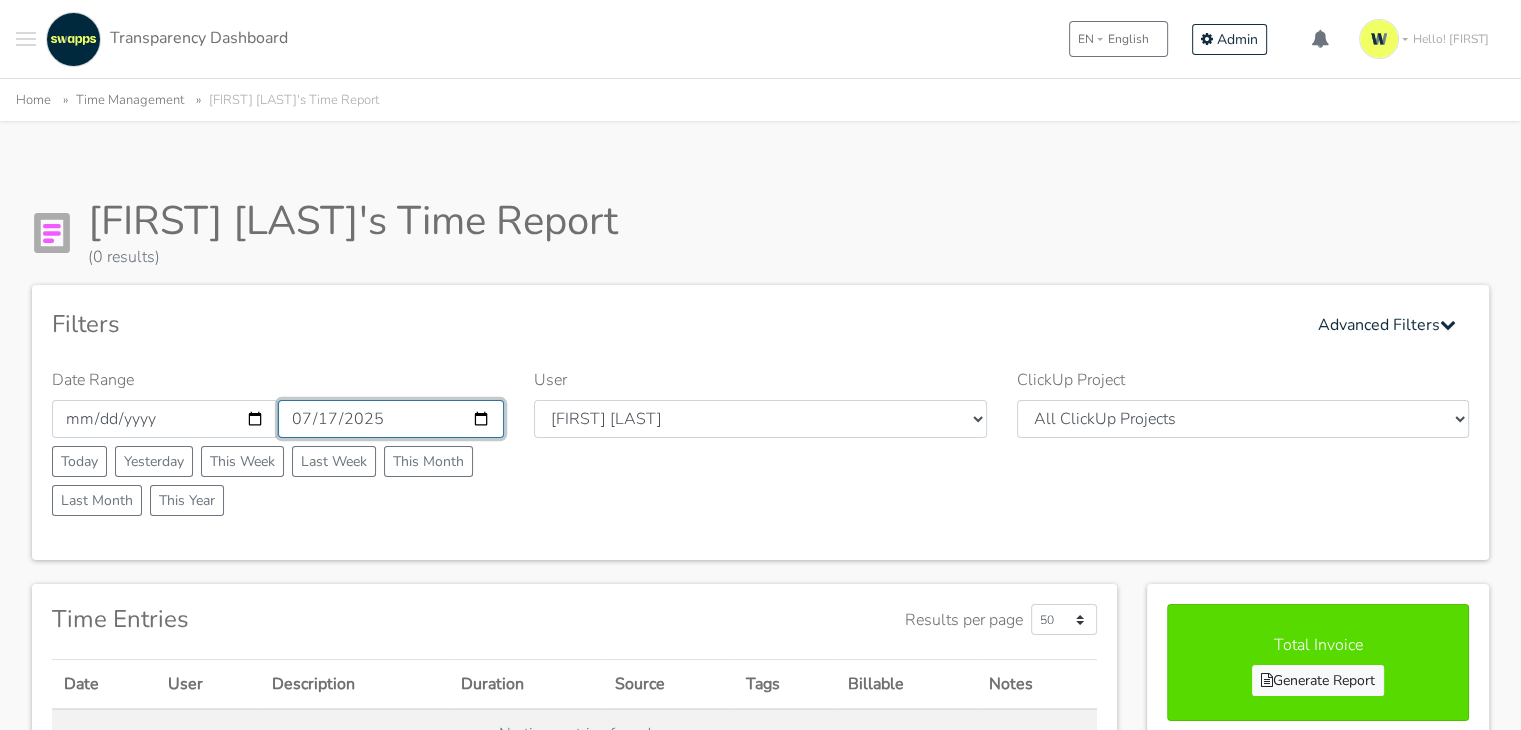 click on "2025-07-17" at bounding box center [391, 419] 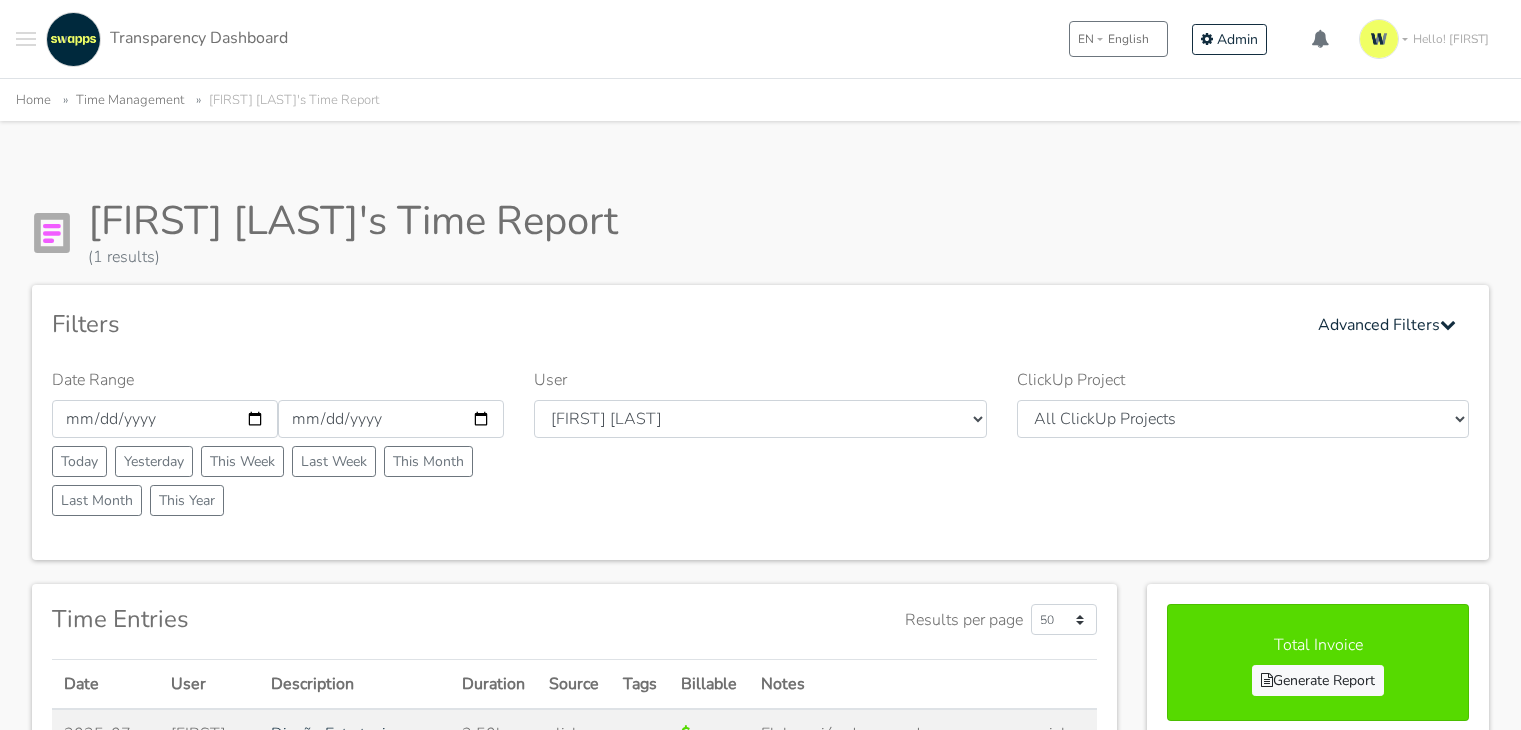 scroll, scrollTop: 0, scrollLeft: 0, axis: both 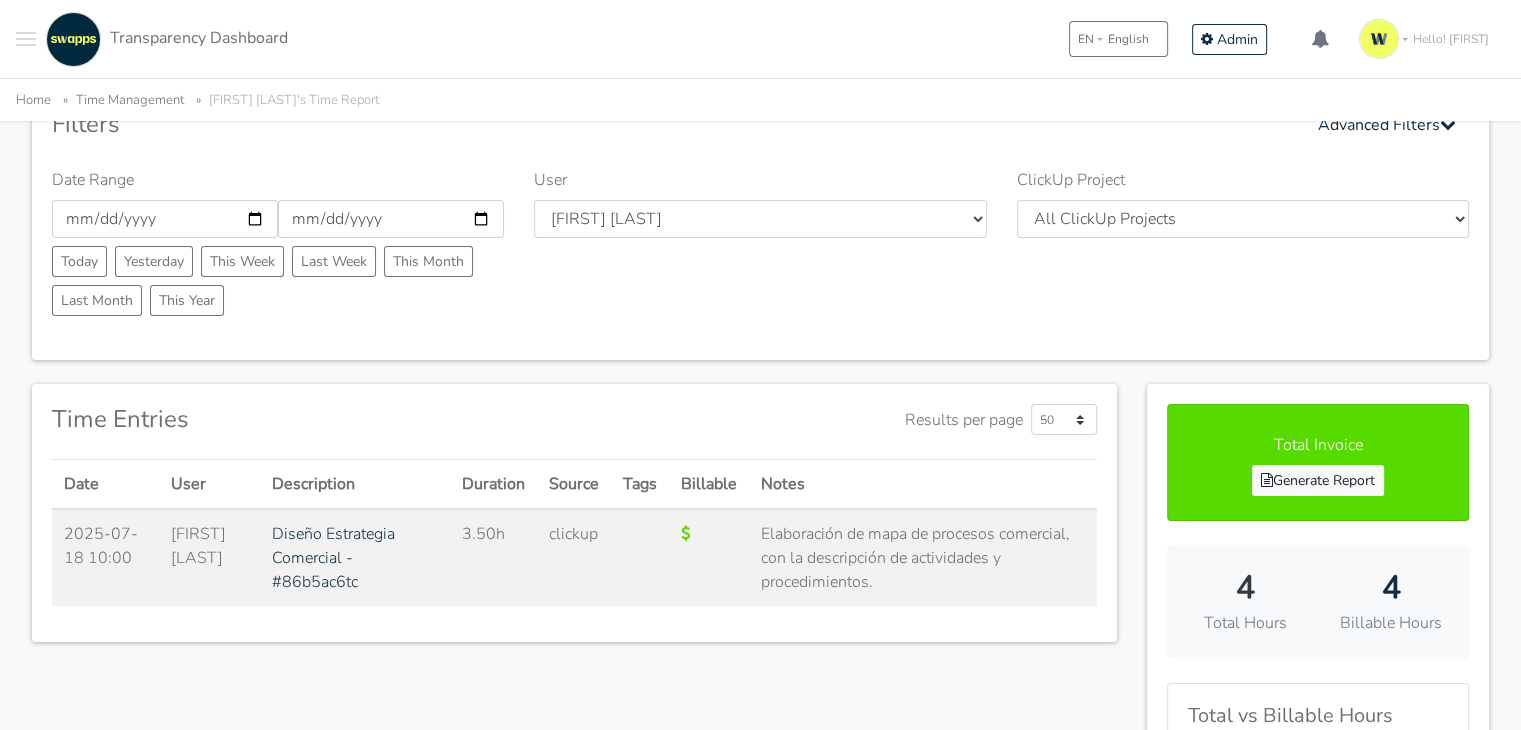 click on "Total vs Billable Hours" at bounding box center (1318, 822) 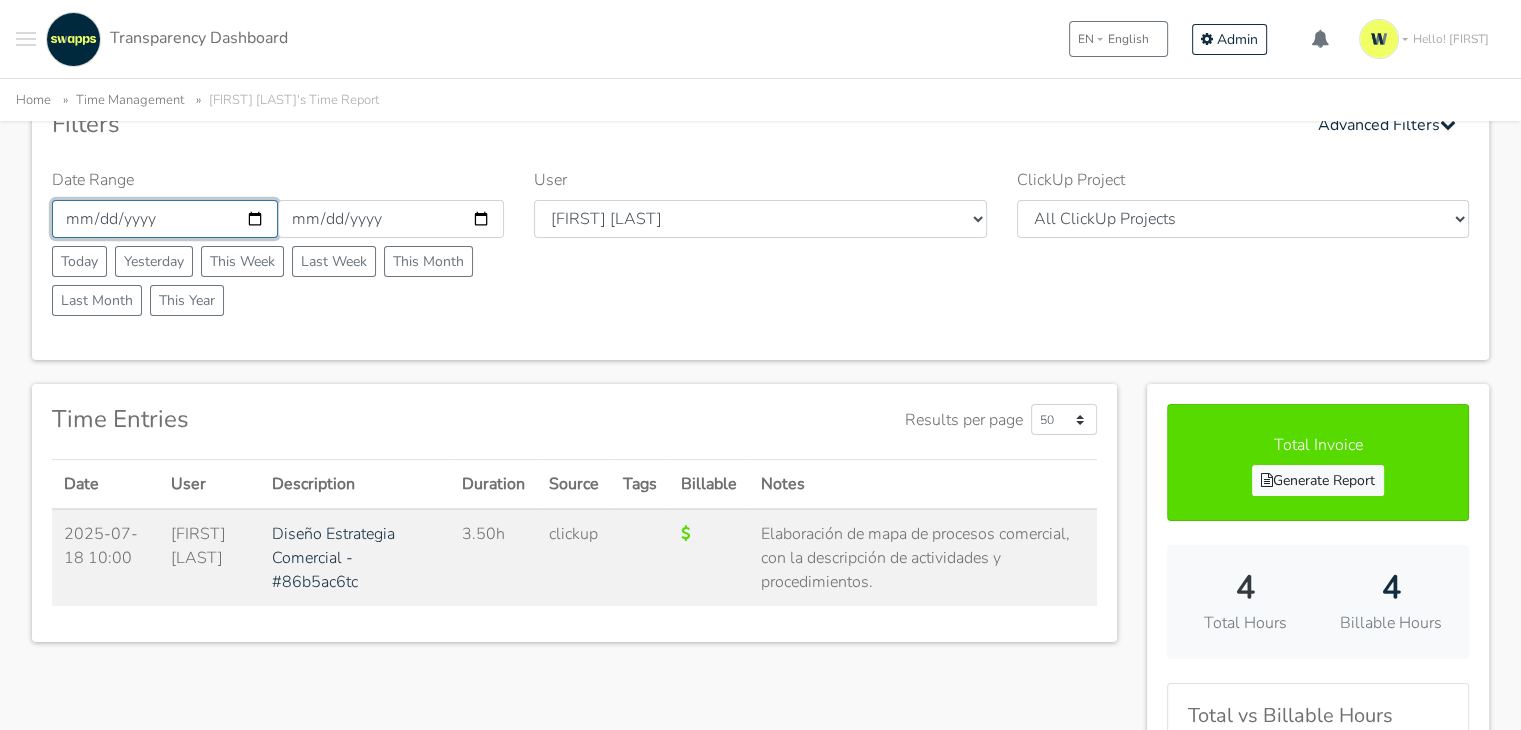 click on "[DATE]" at bounding box center [165, 219] 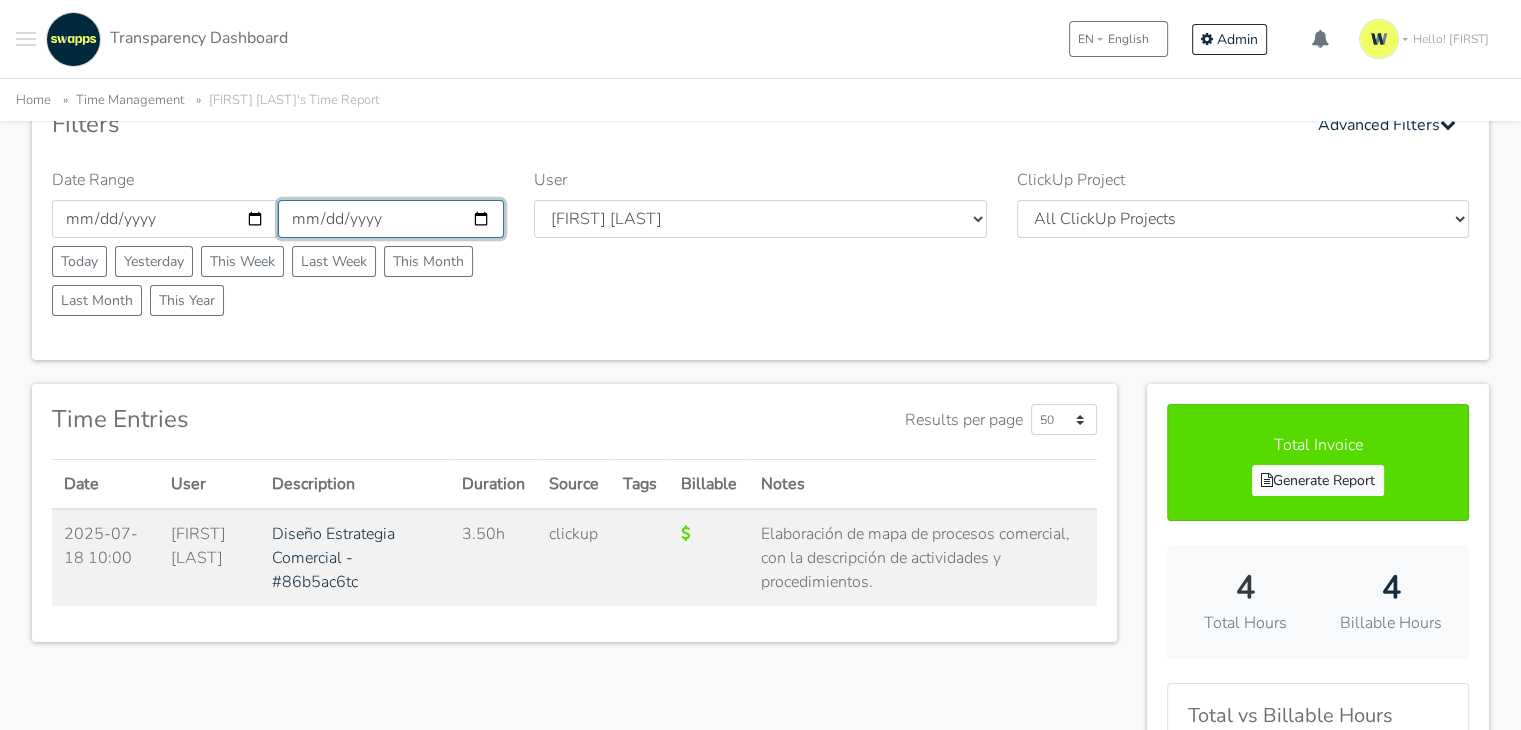 click on "[DATE]" at bounding box center (391, 219) 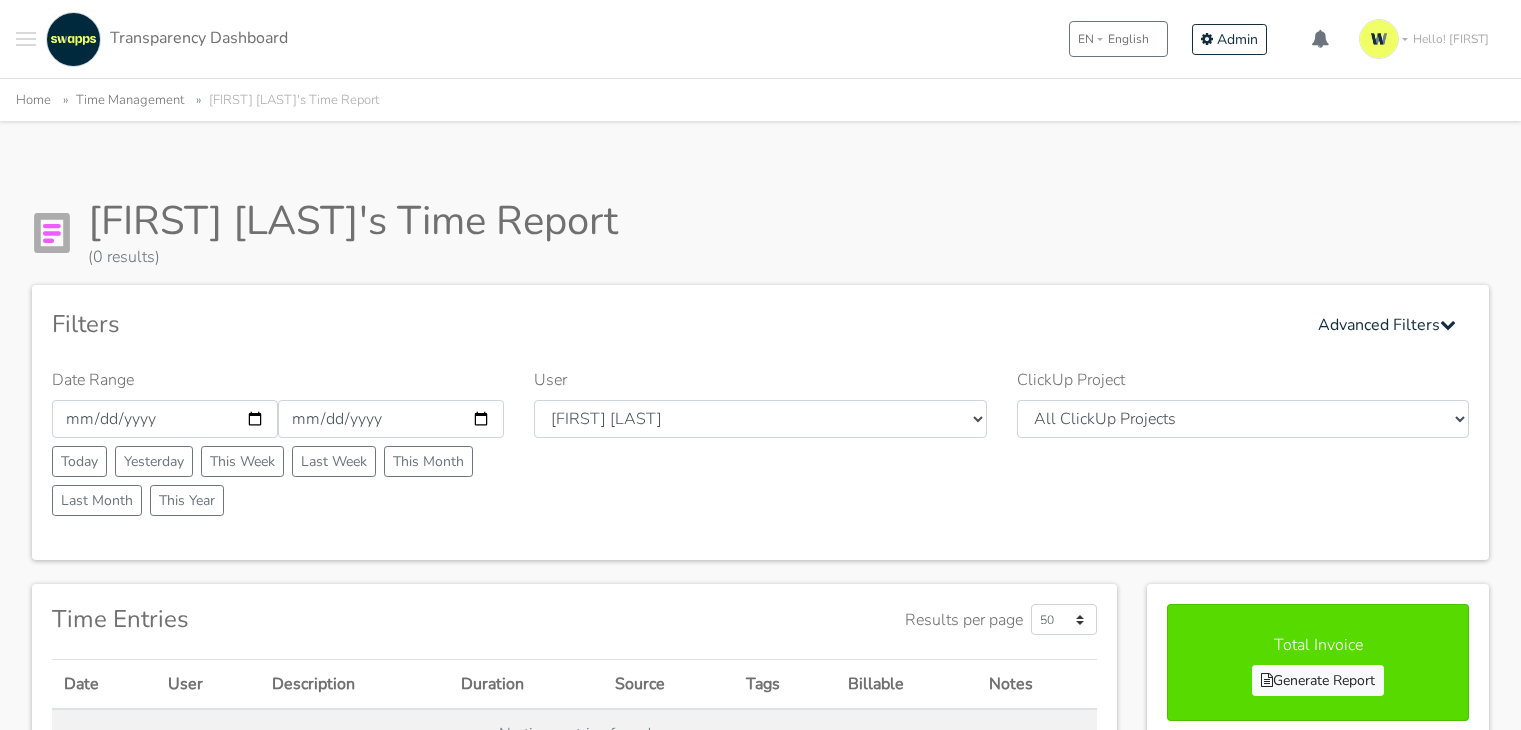 scroll, scrollTop: 0, scrollLeft: 0, axis: both 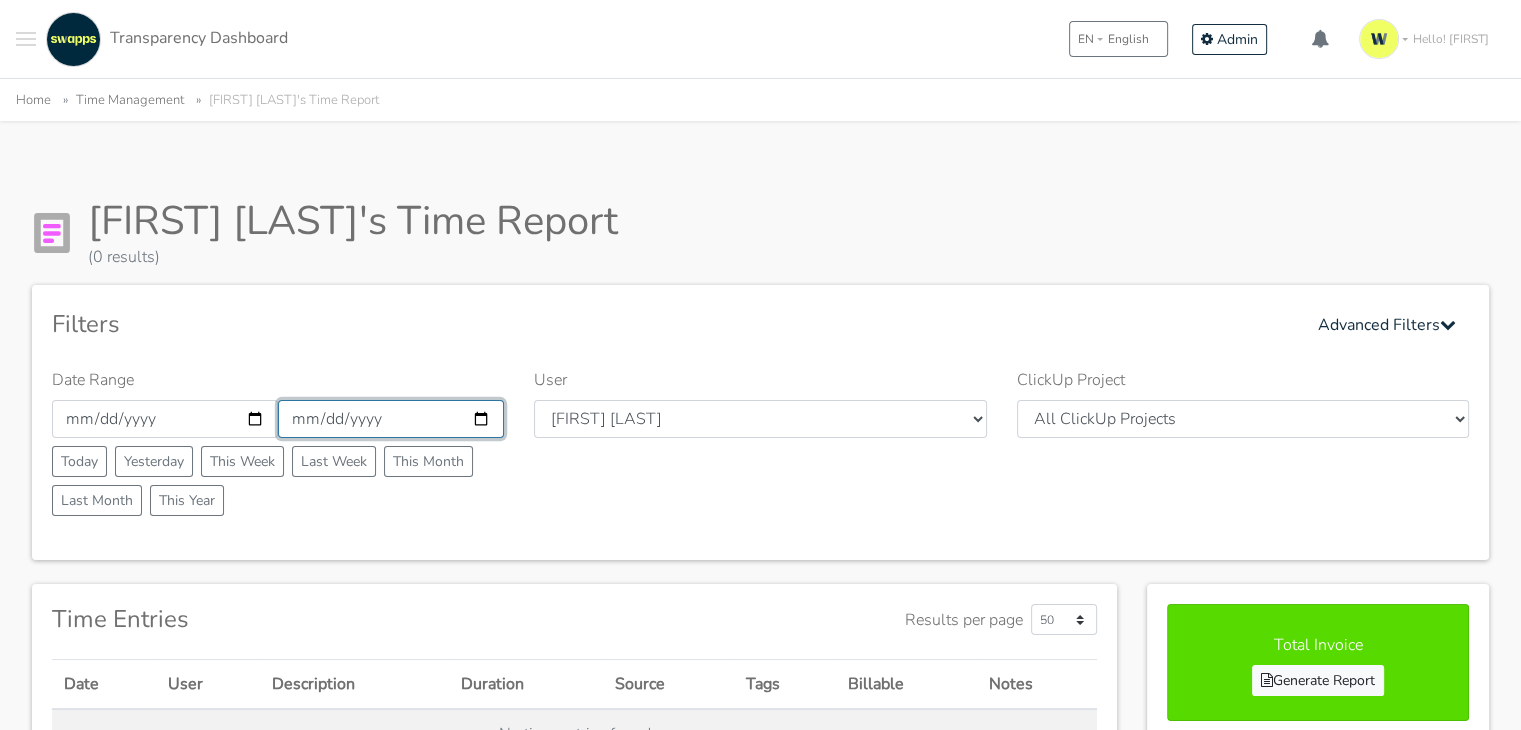 click on "2025-07-18" at bounding box center (391, 419) 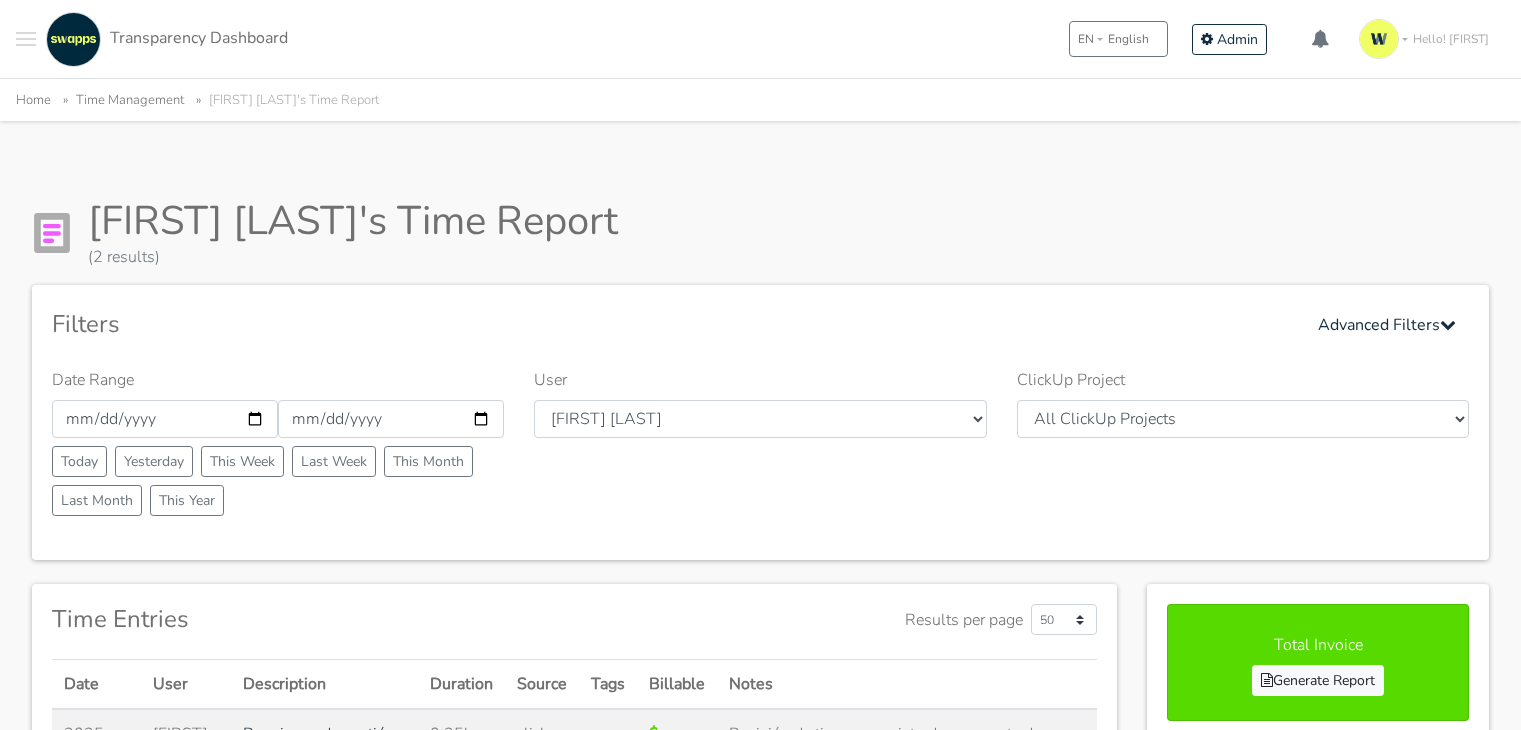 scroll, scrollTop: 0, scrollLeft: 0, axis: both 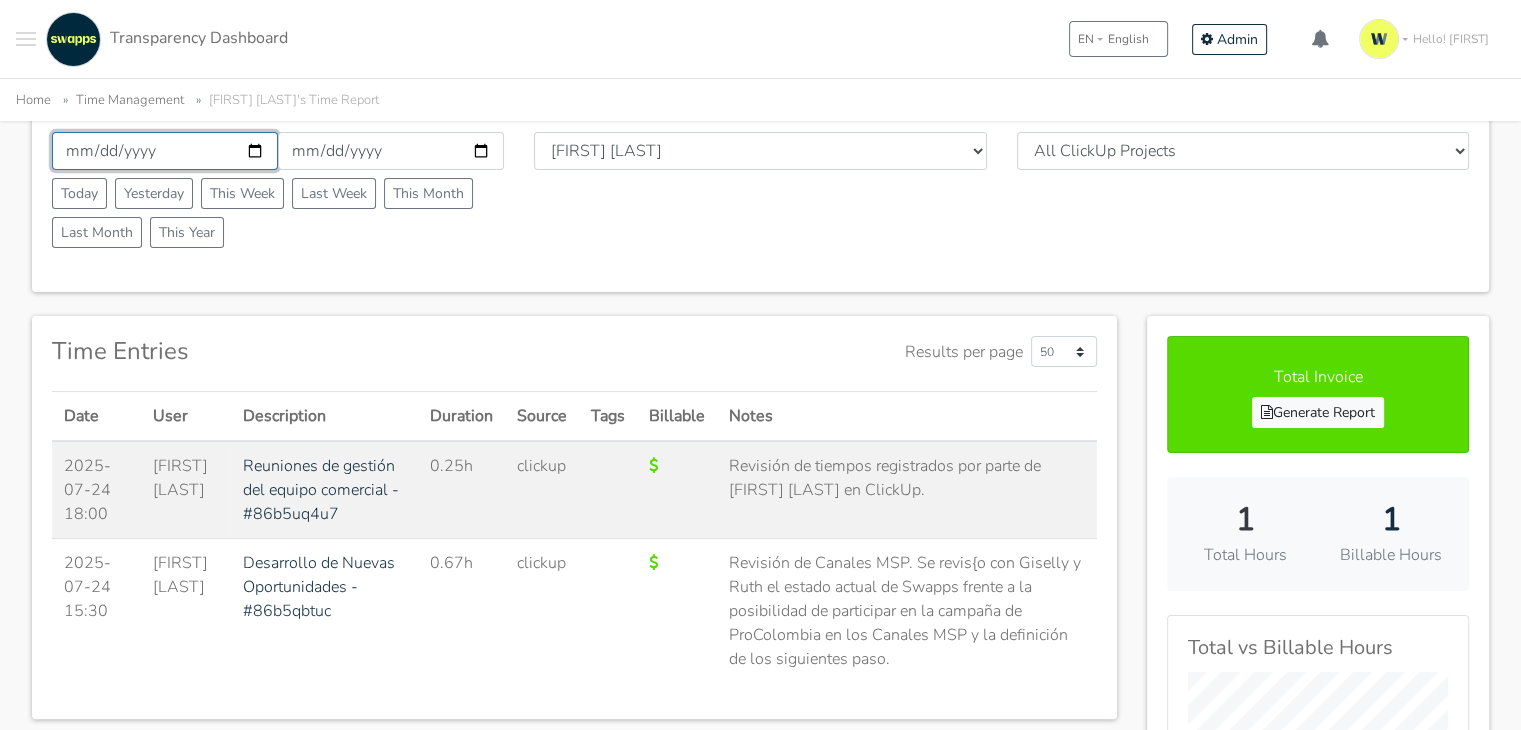 click on "2025-07-24" at bounding box center (165, 151) 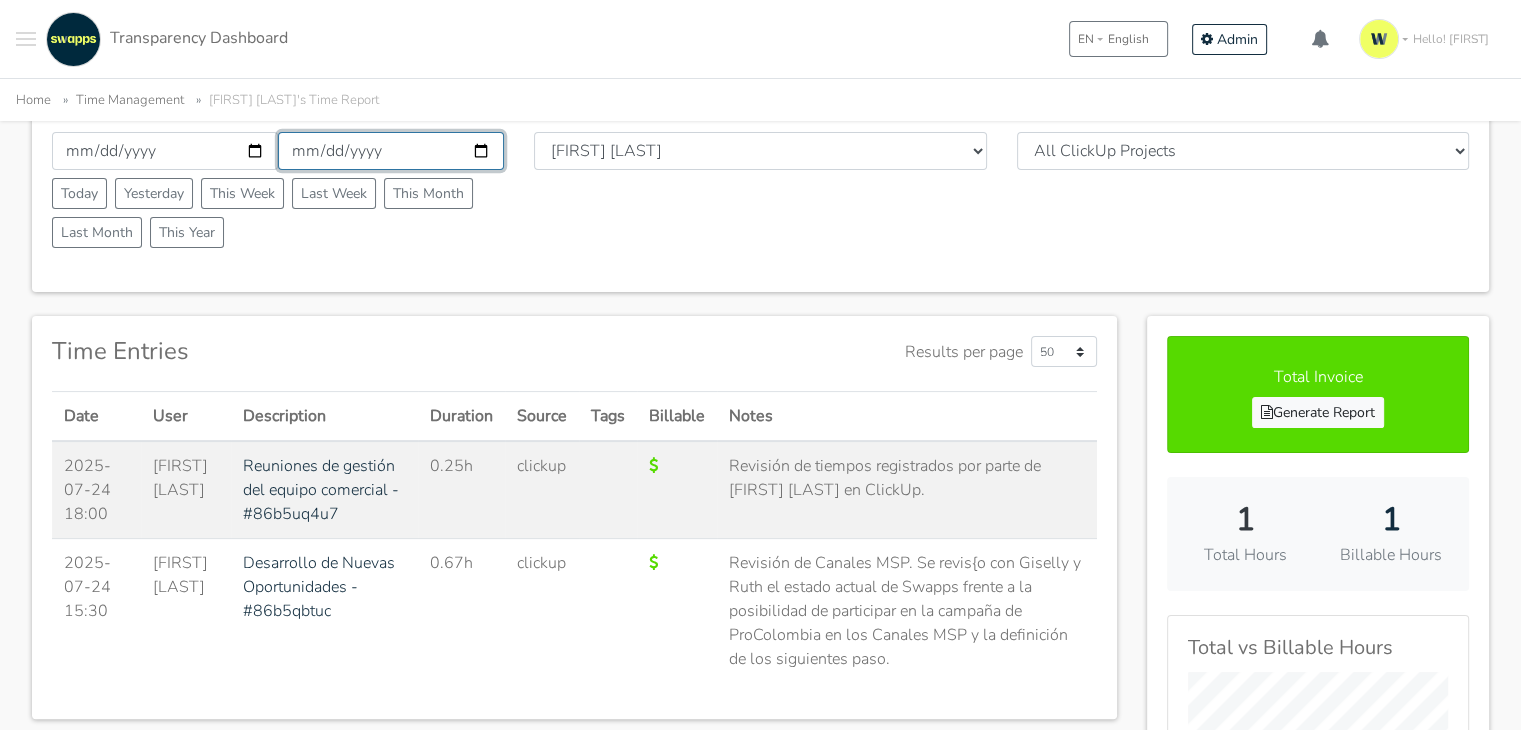 click on "2025-07-24" at bounding box center (391, 151) 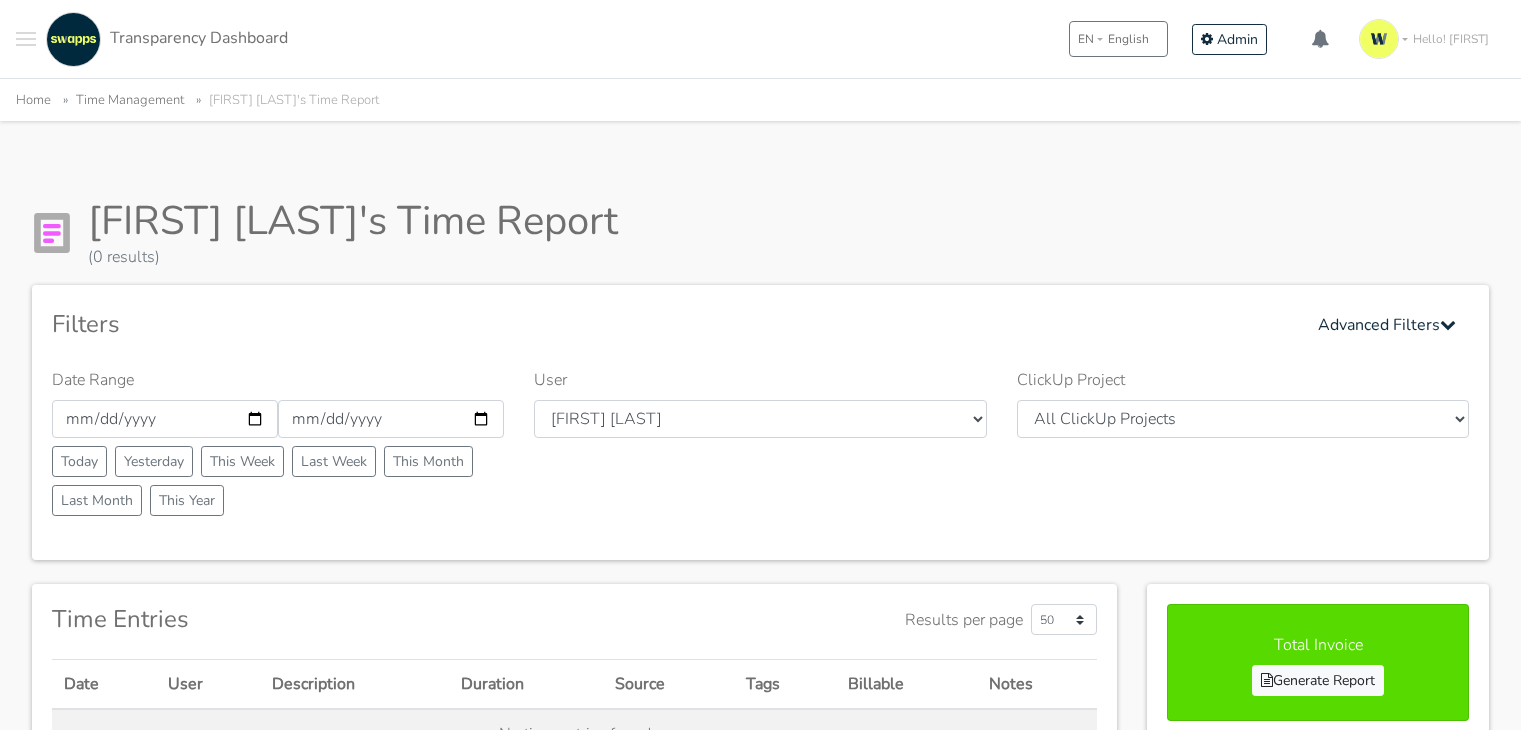 scroll, scrollTop: 0, scrollLeft: 0, axis: both 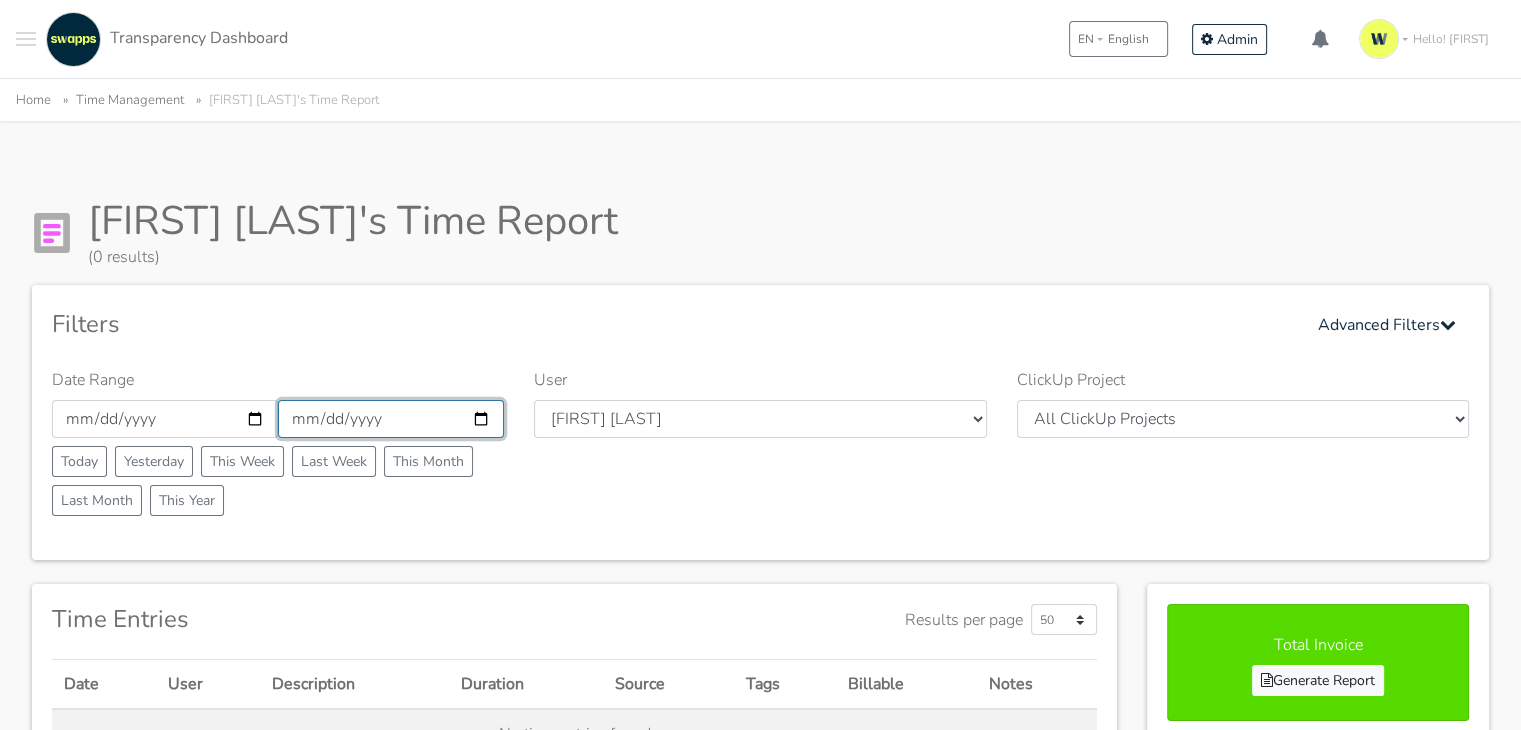 click on "[DATE]" at bounding box center (391, 419) 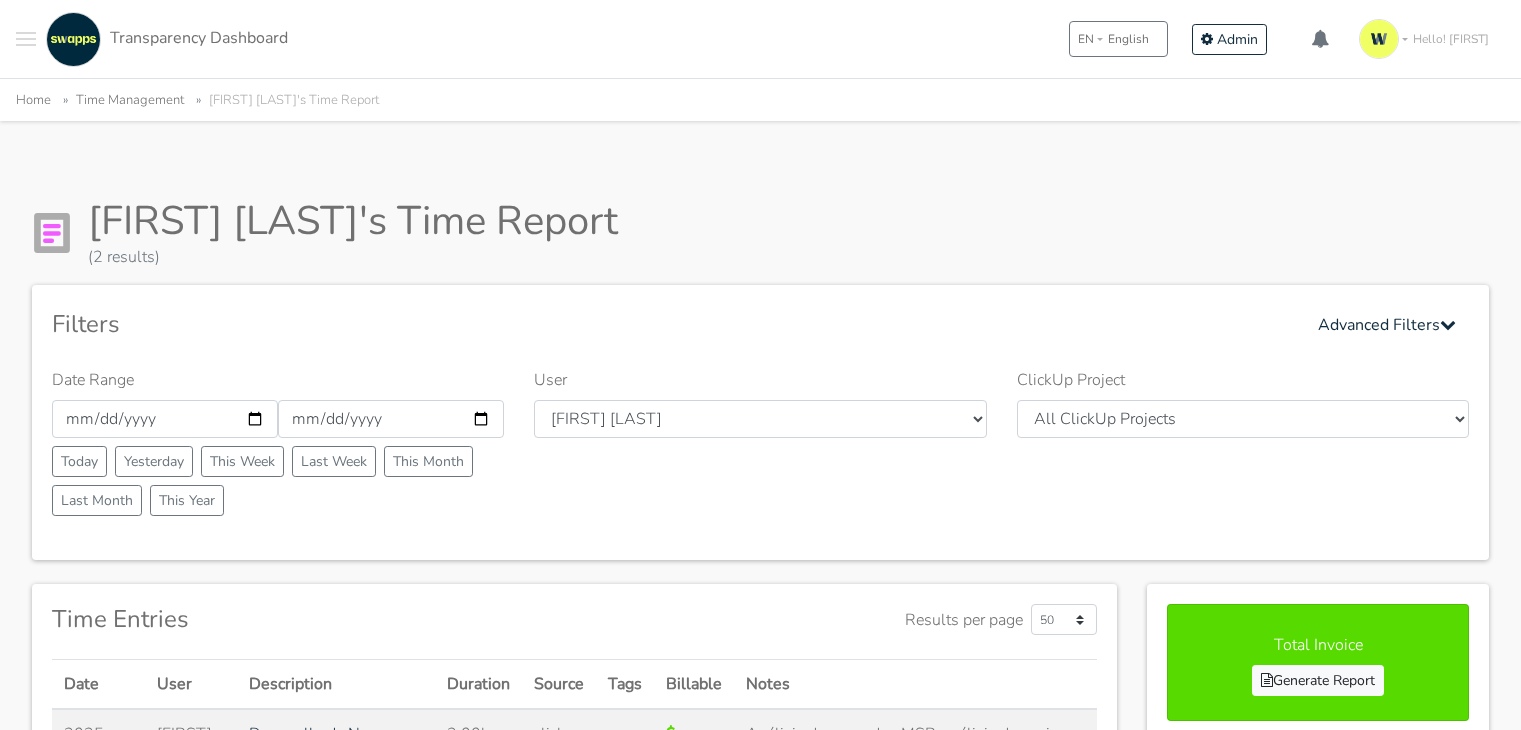 scroll, scrollTop: 0, scrollLeft: 0, axis: both 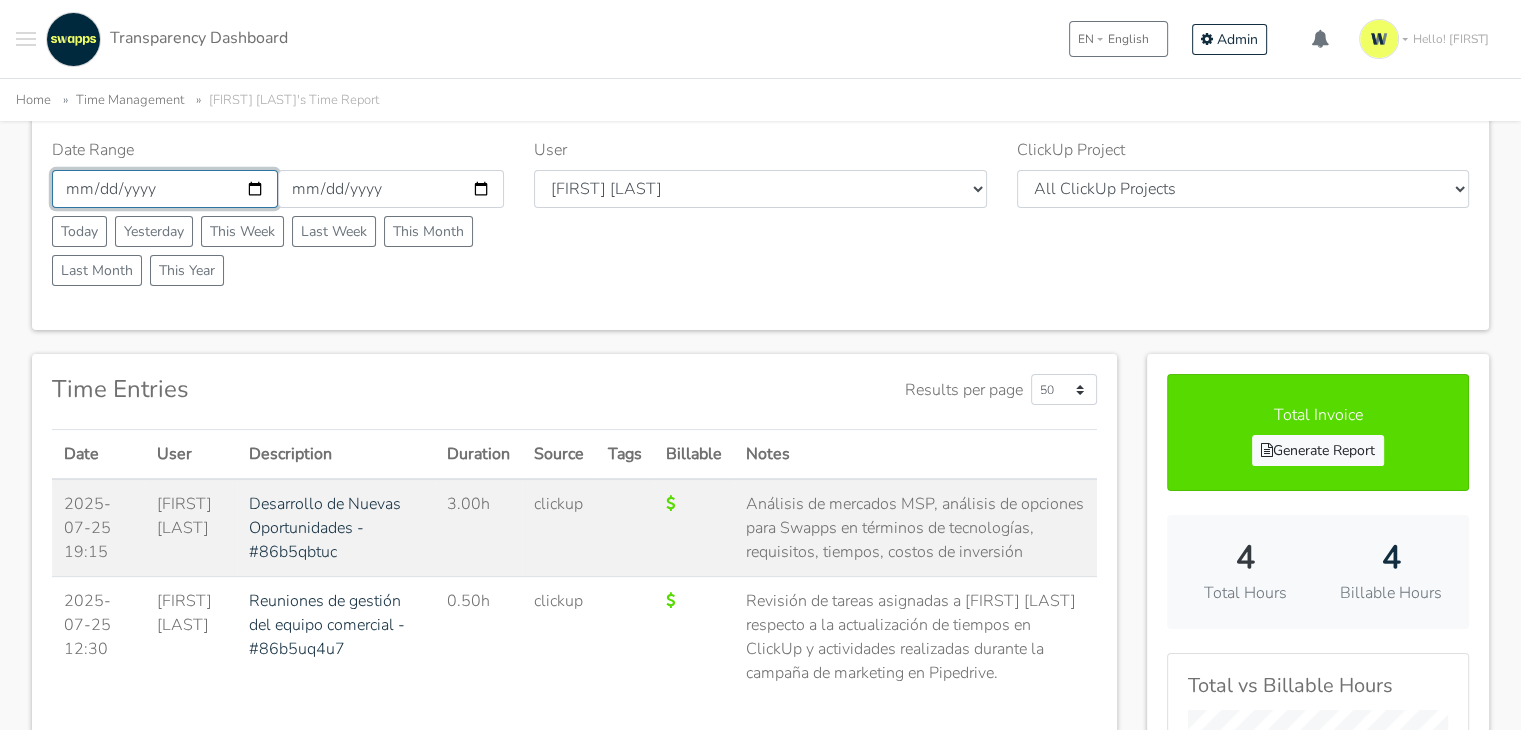 click on "[DATE]" at bounding box center (165, 189) 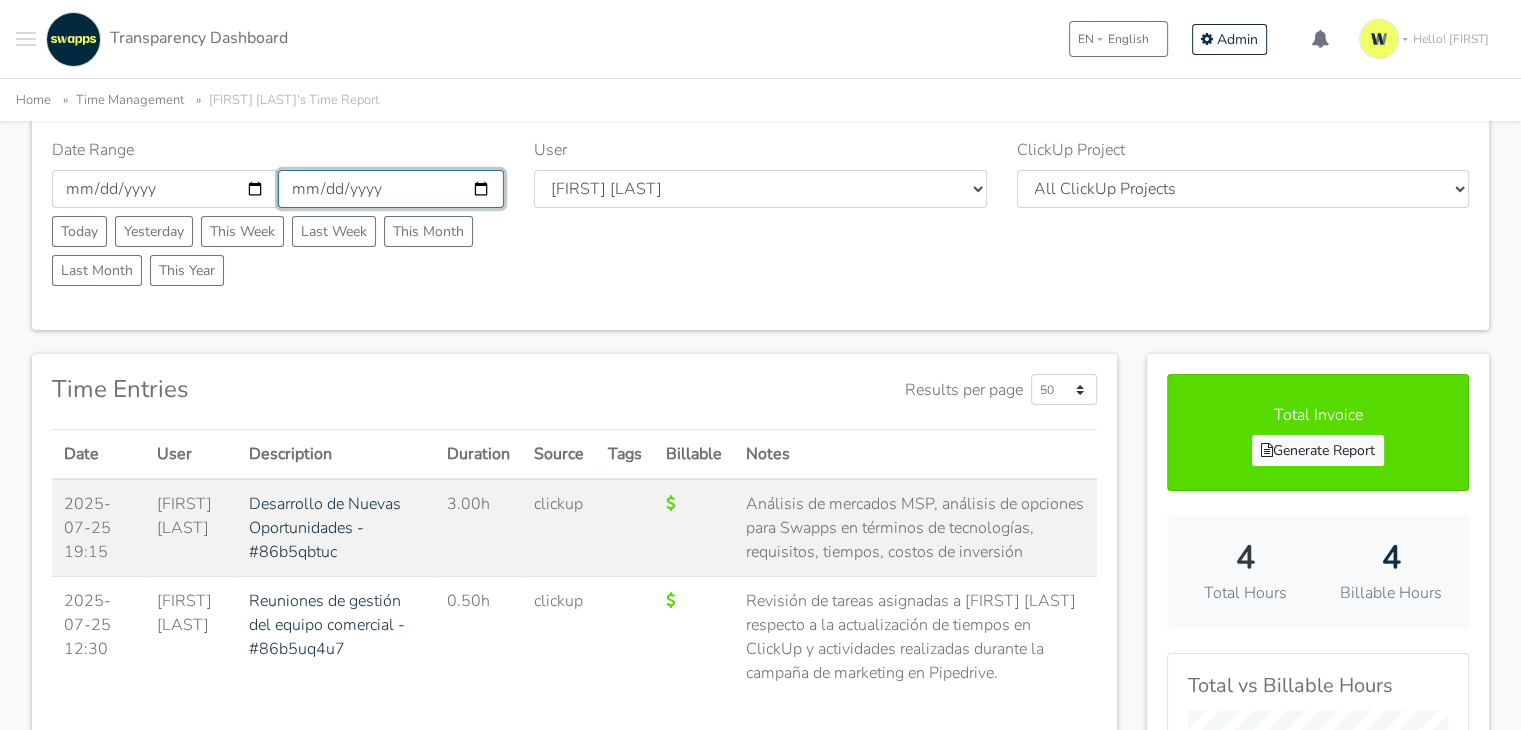 click on "[DATE]" at bounding box center [391, 189] 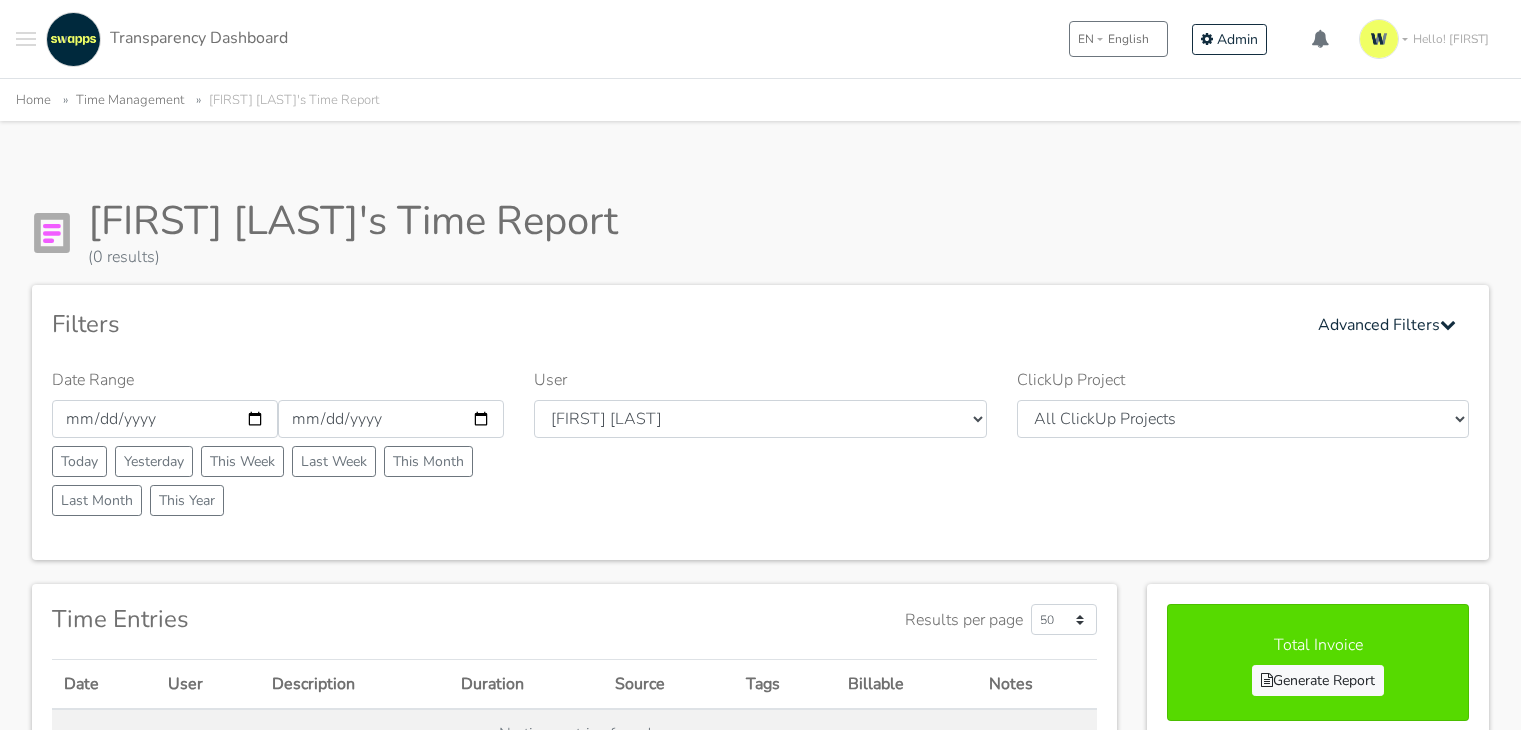 scroll, scrollTop: 0, scrollLeft: 0, axis: both 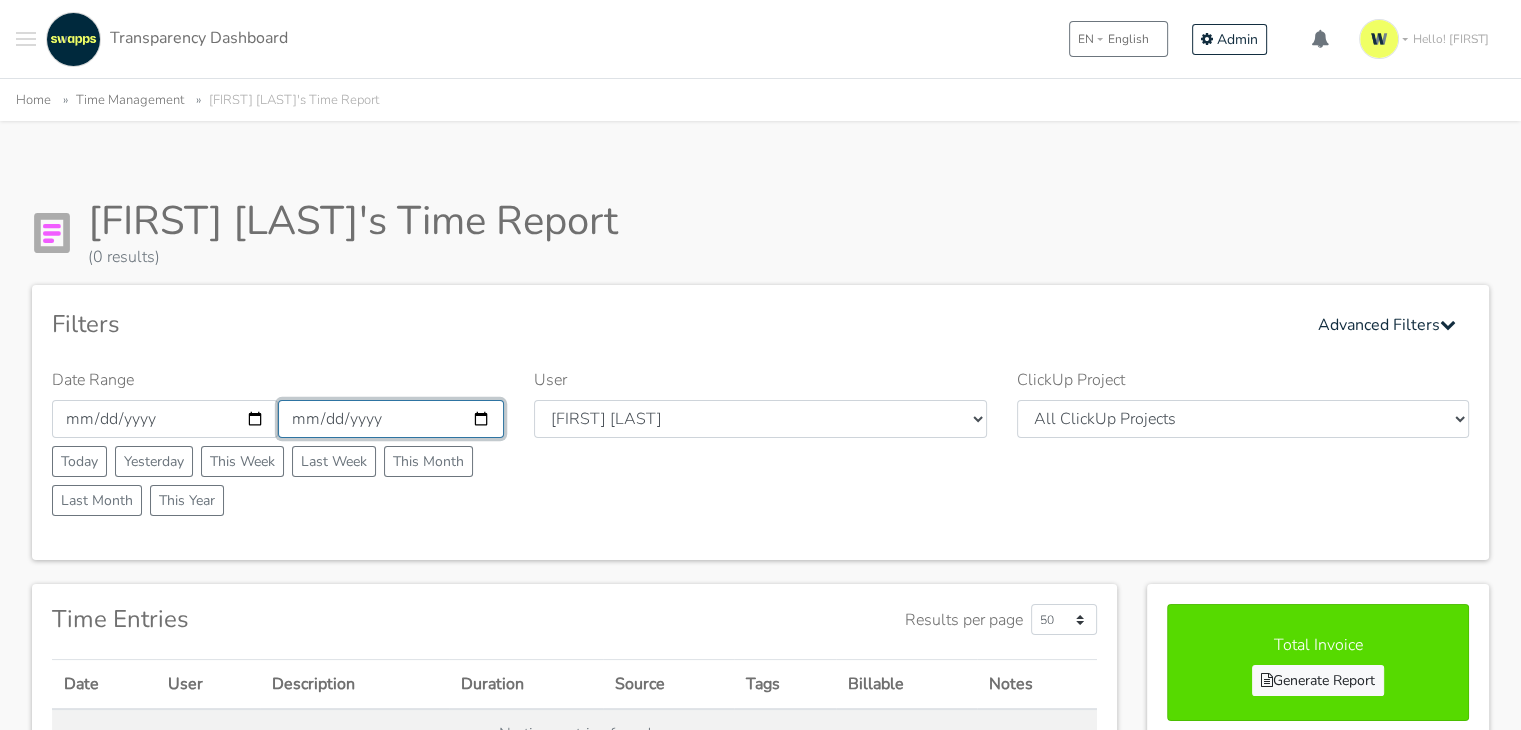click on "[DATE]" at bounding box center [391, 419] 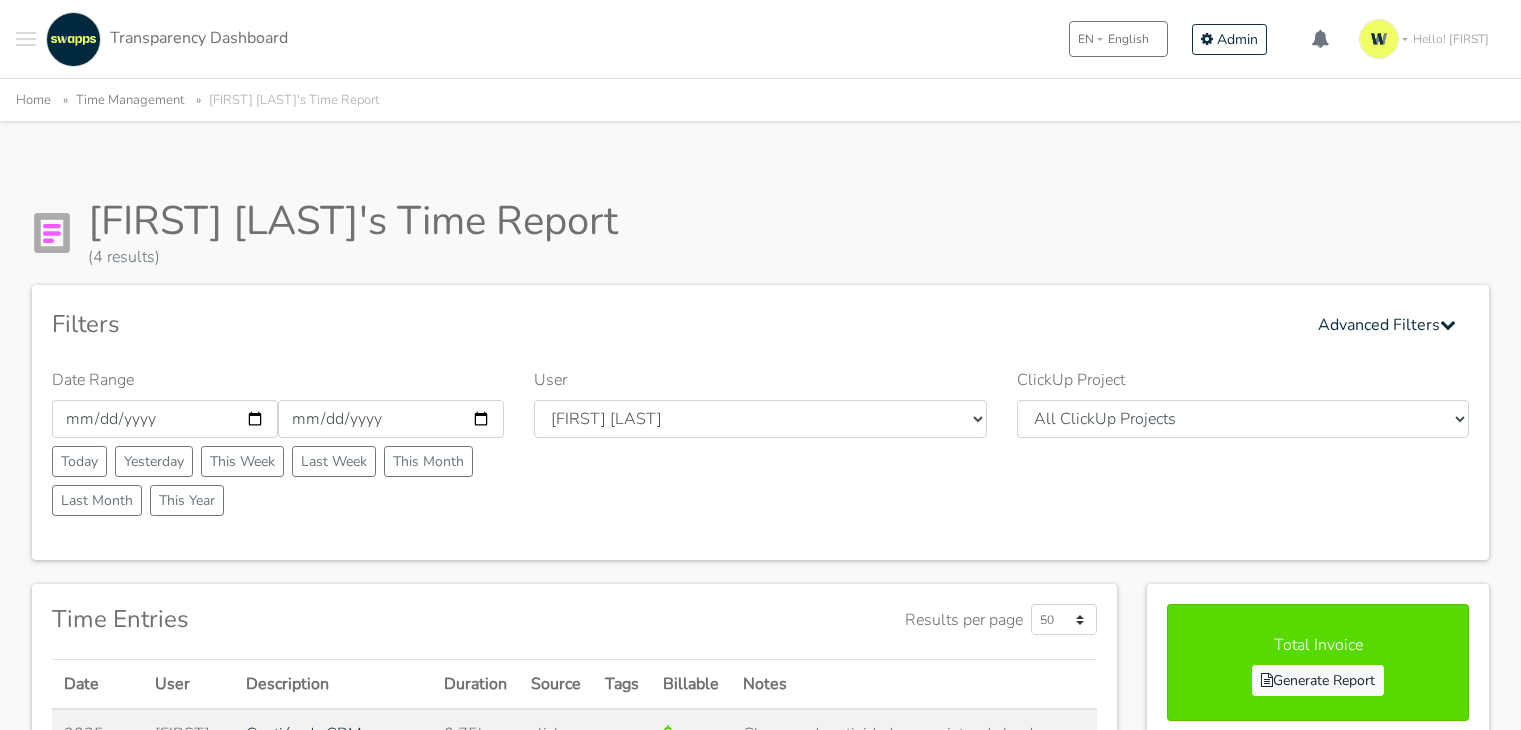 scroll, scrollTop: 0, scrollLeft: 0, axis: both 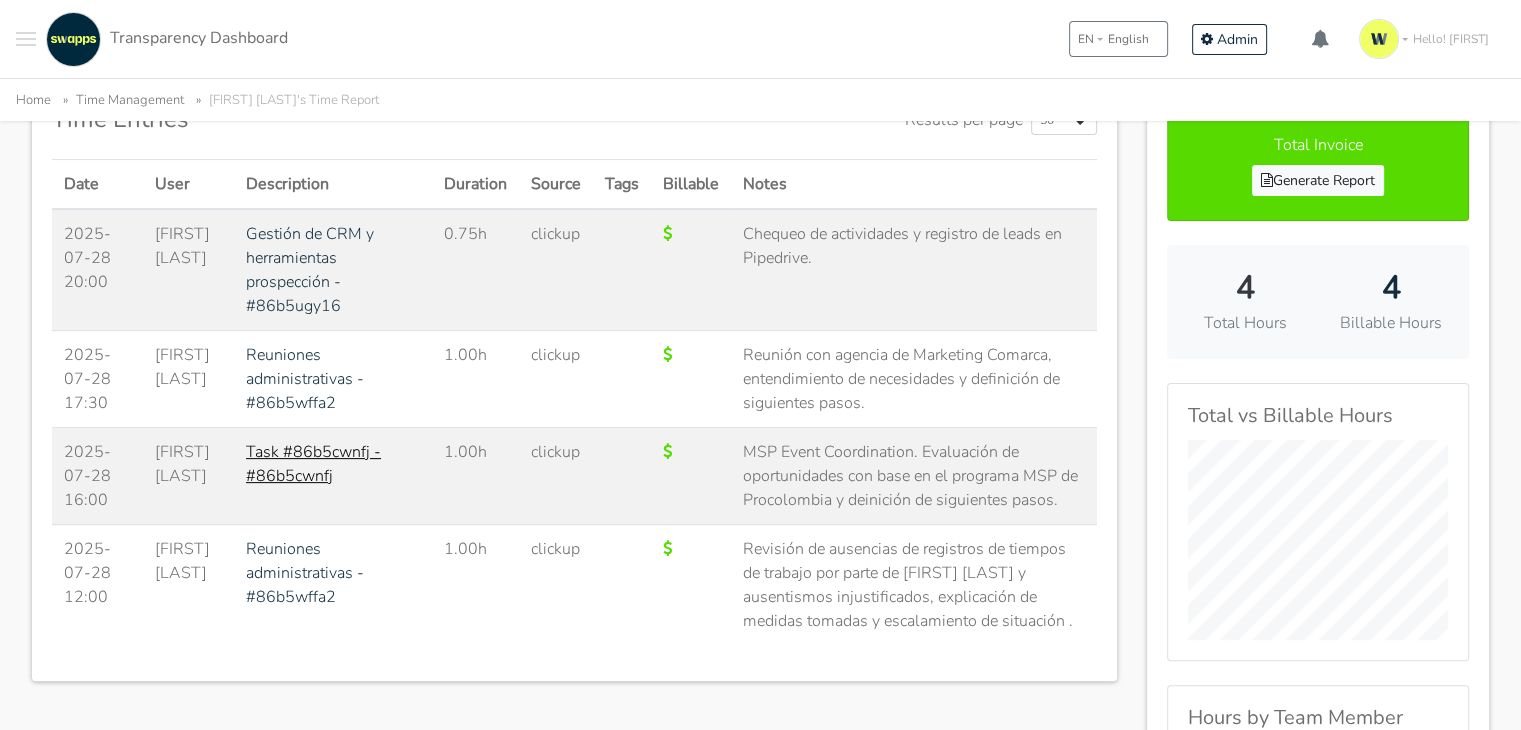 click on "Task #86b5cwnfj - #86b5cwnfj" at bounding box center (313, 464) 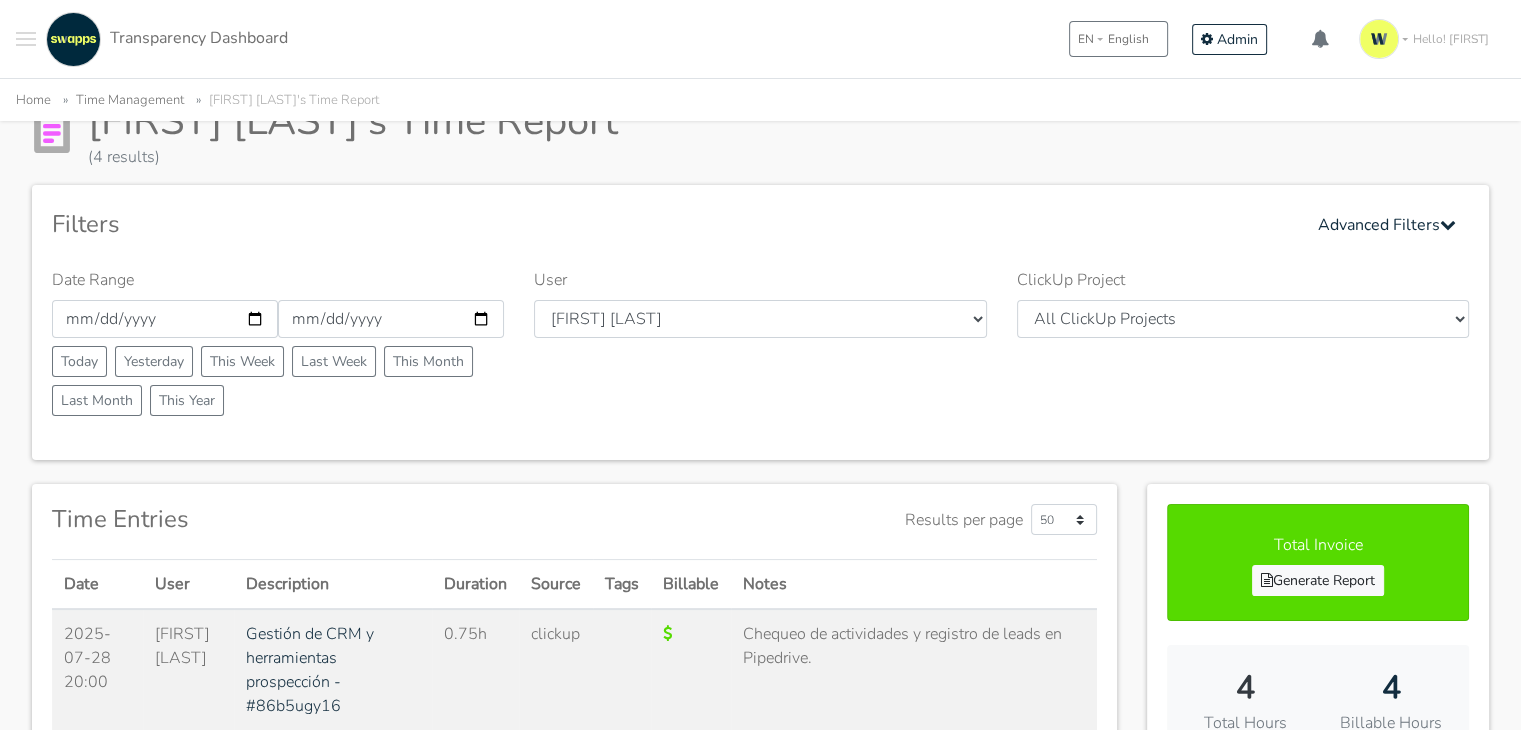 scroll, scrollTop: 0, scrollLeft: 0, axis: both 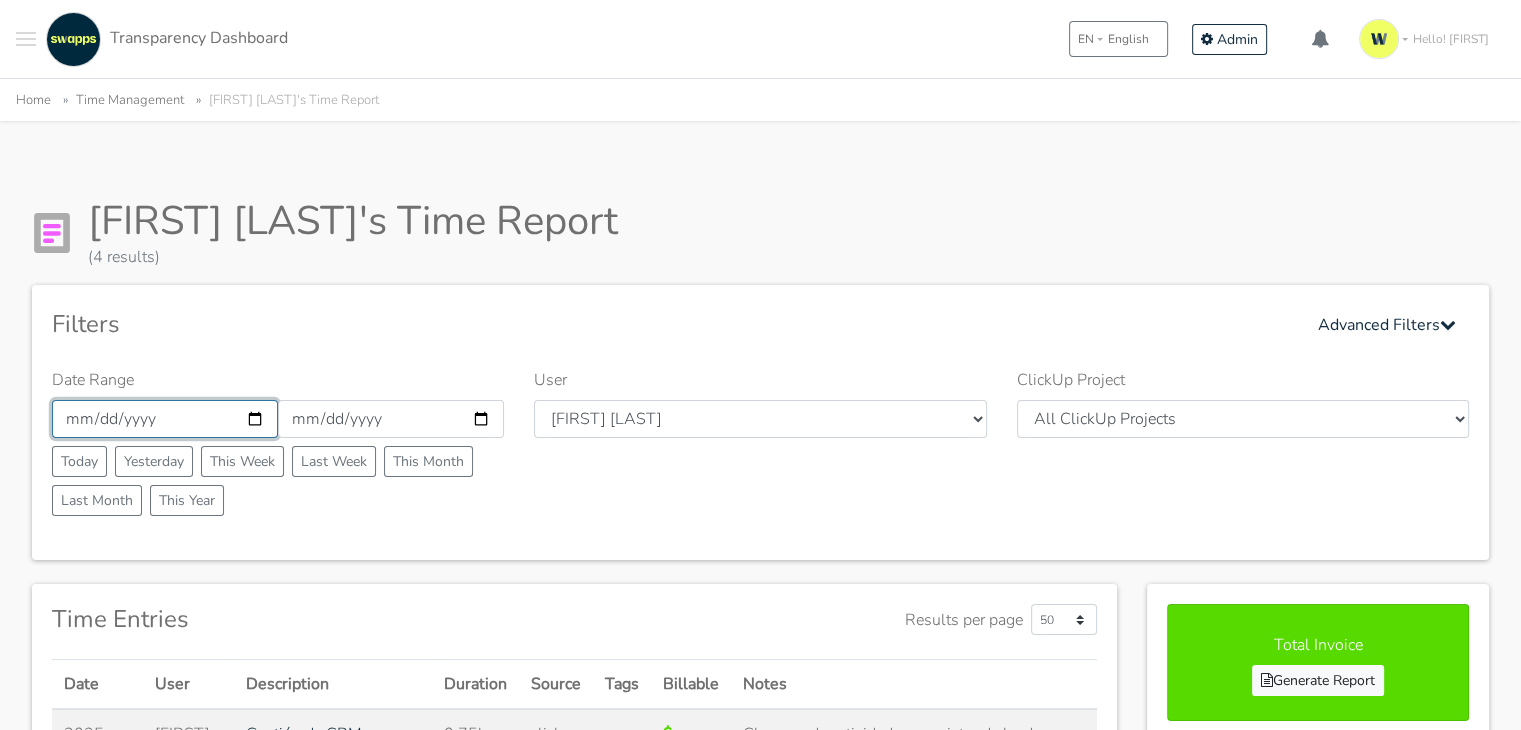 click on "2025-07-28" at bounding box center [165, 419] 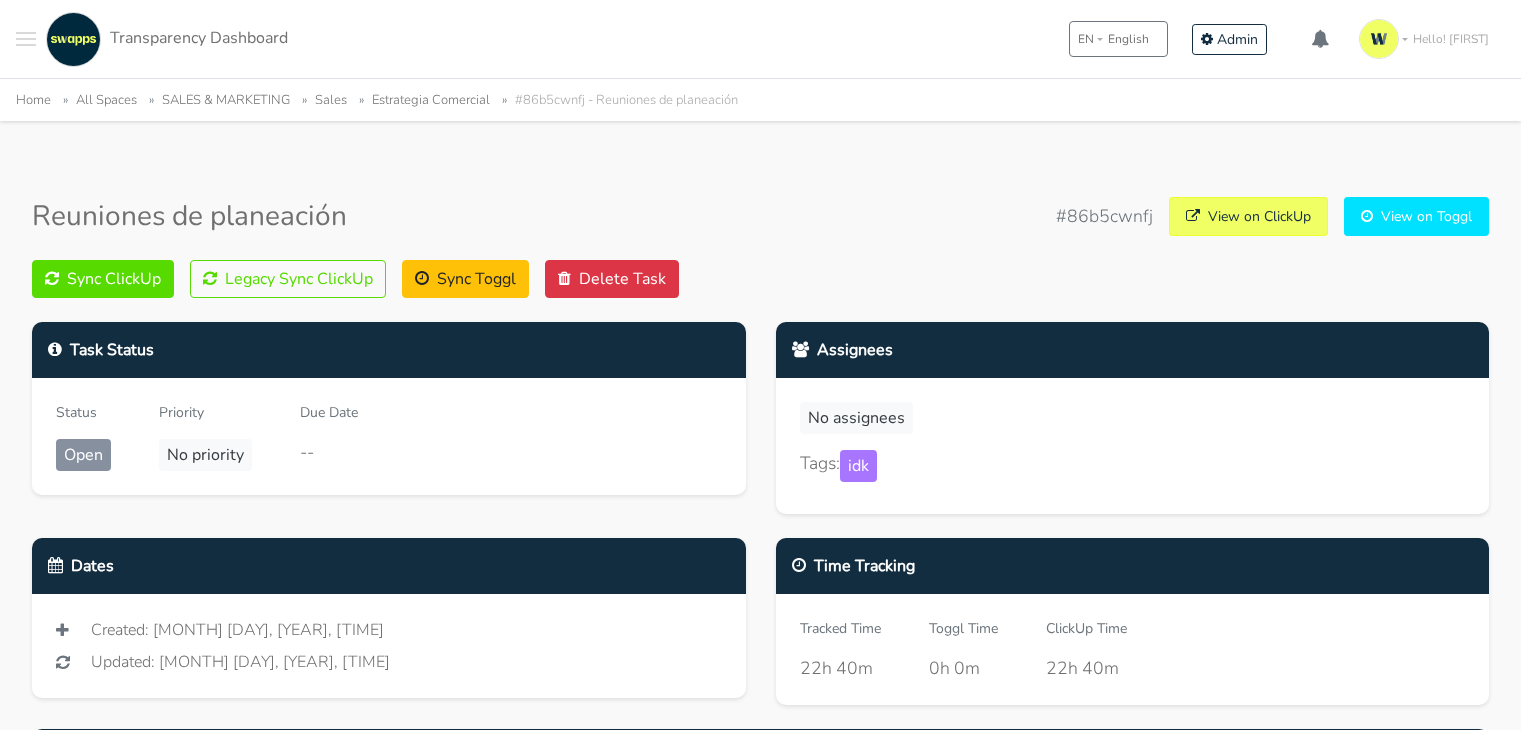 scroll, scrollTop: 0, scrollLeft: 0, axis: both 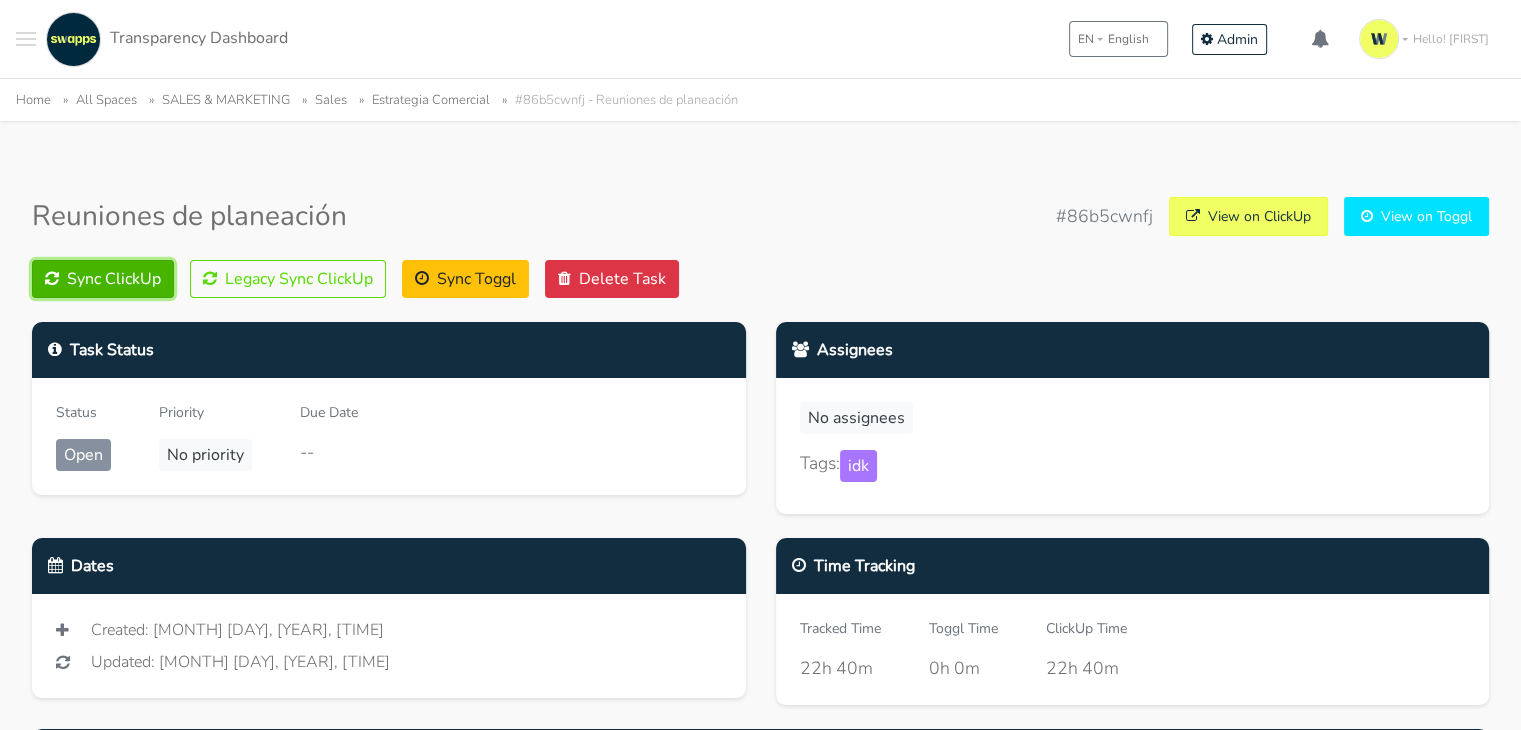 click on "Sync ClickUp" at bounding box center (103, 279) 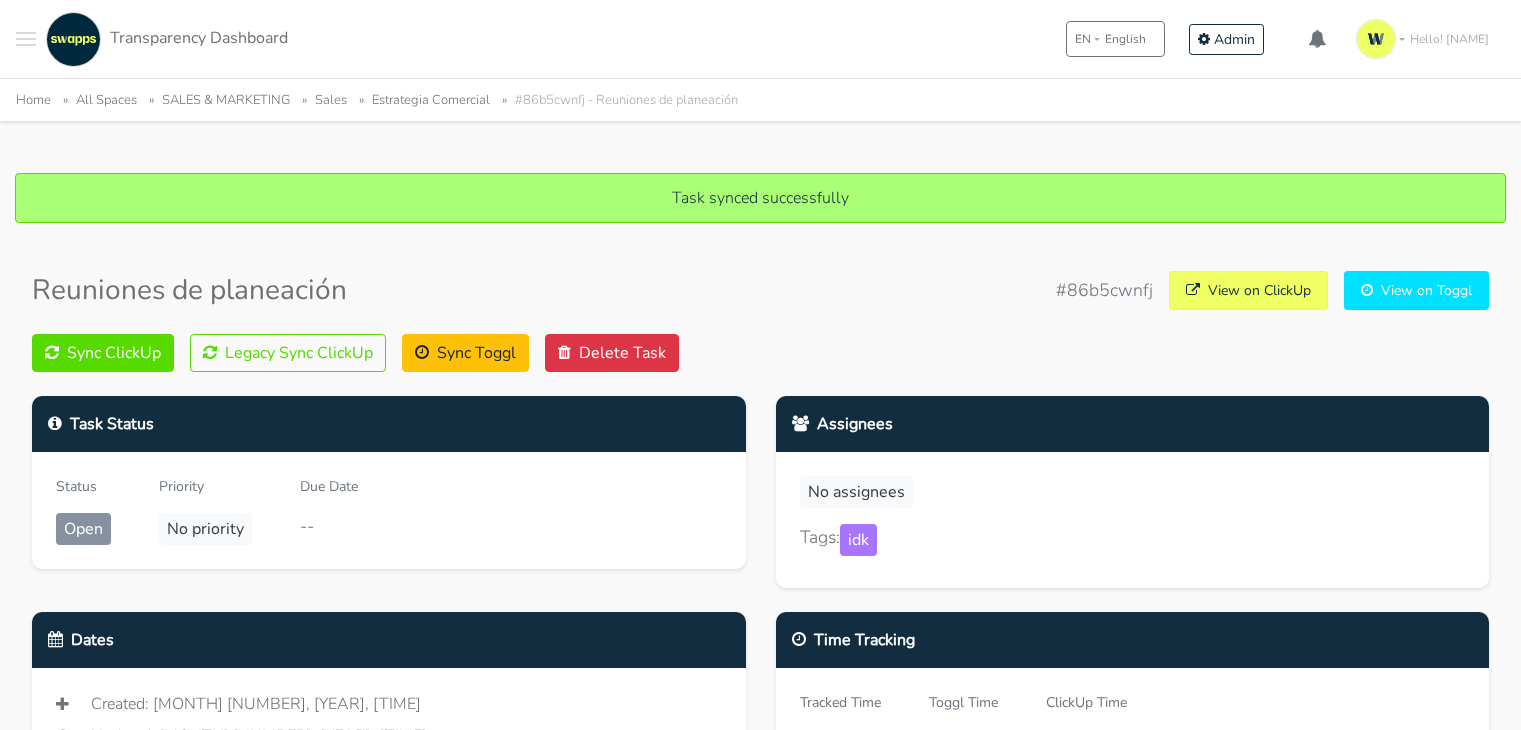 scroll, scrollTop: 0, scrollLeft: 0, axis: both 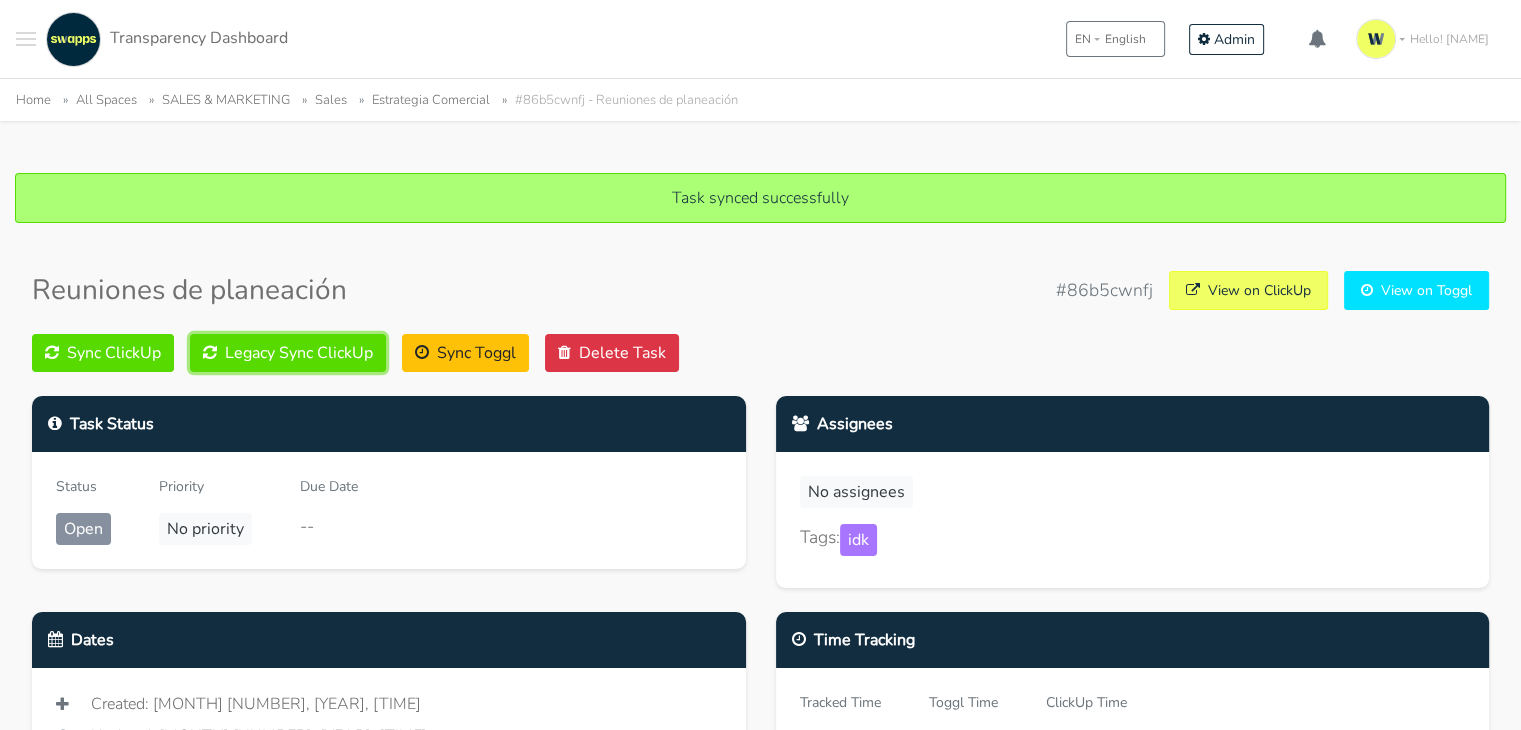 click on "Legacy Sync ClickUp" at bounding box center [288, 353] 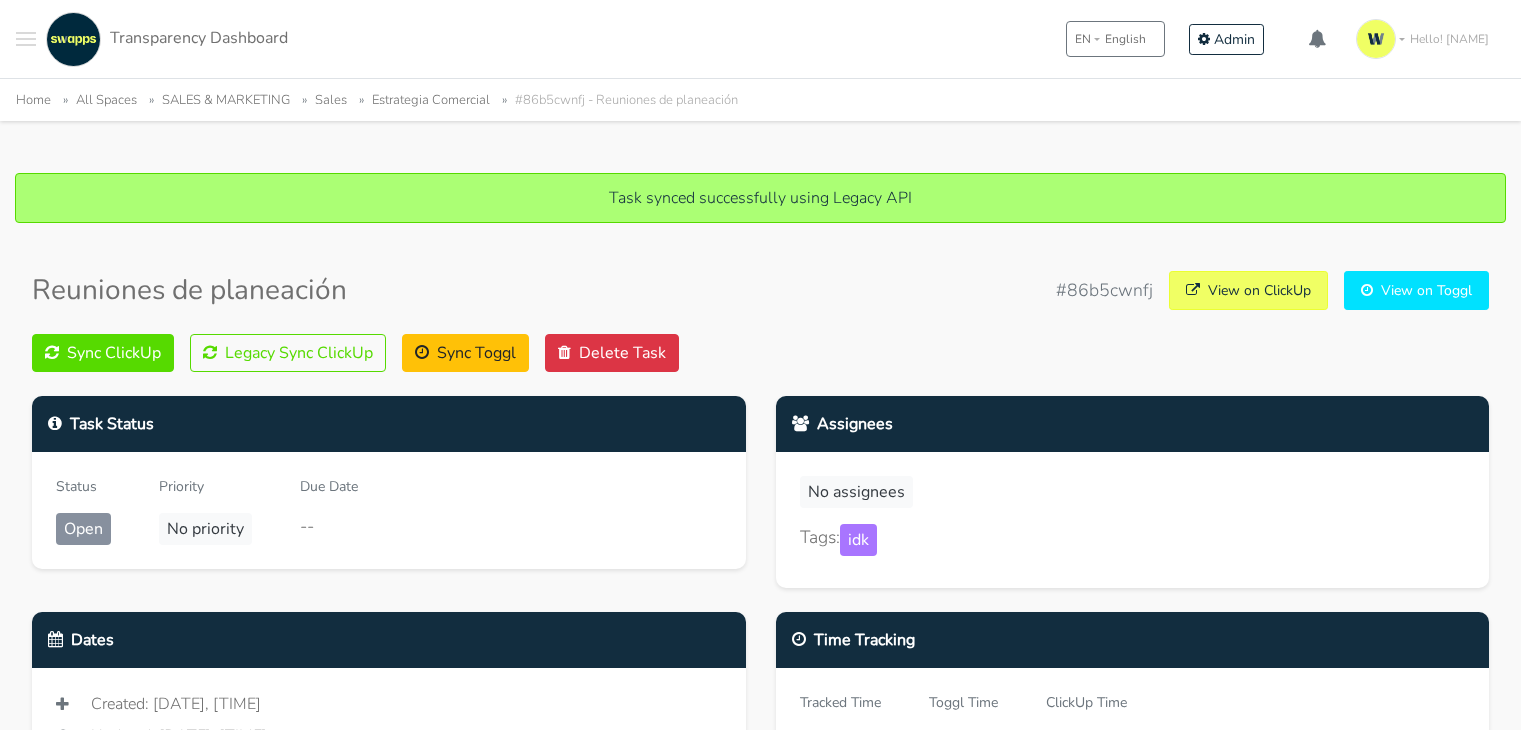 scroll, scrollTop: 0, scrollLeft: 0, axis: both 